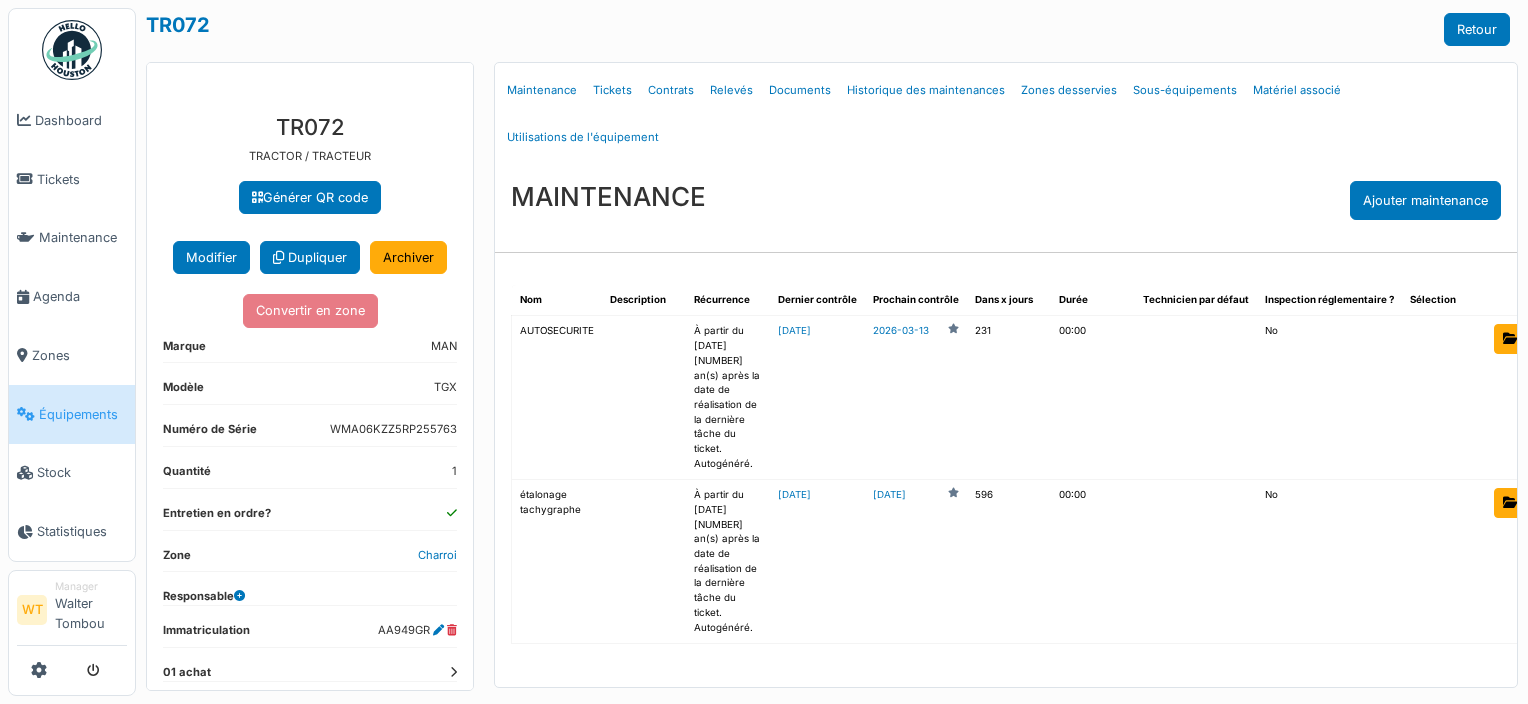 scroll, scrollTop: 0, scrollLeft: 0, axis: both 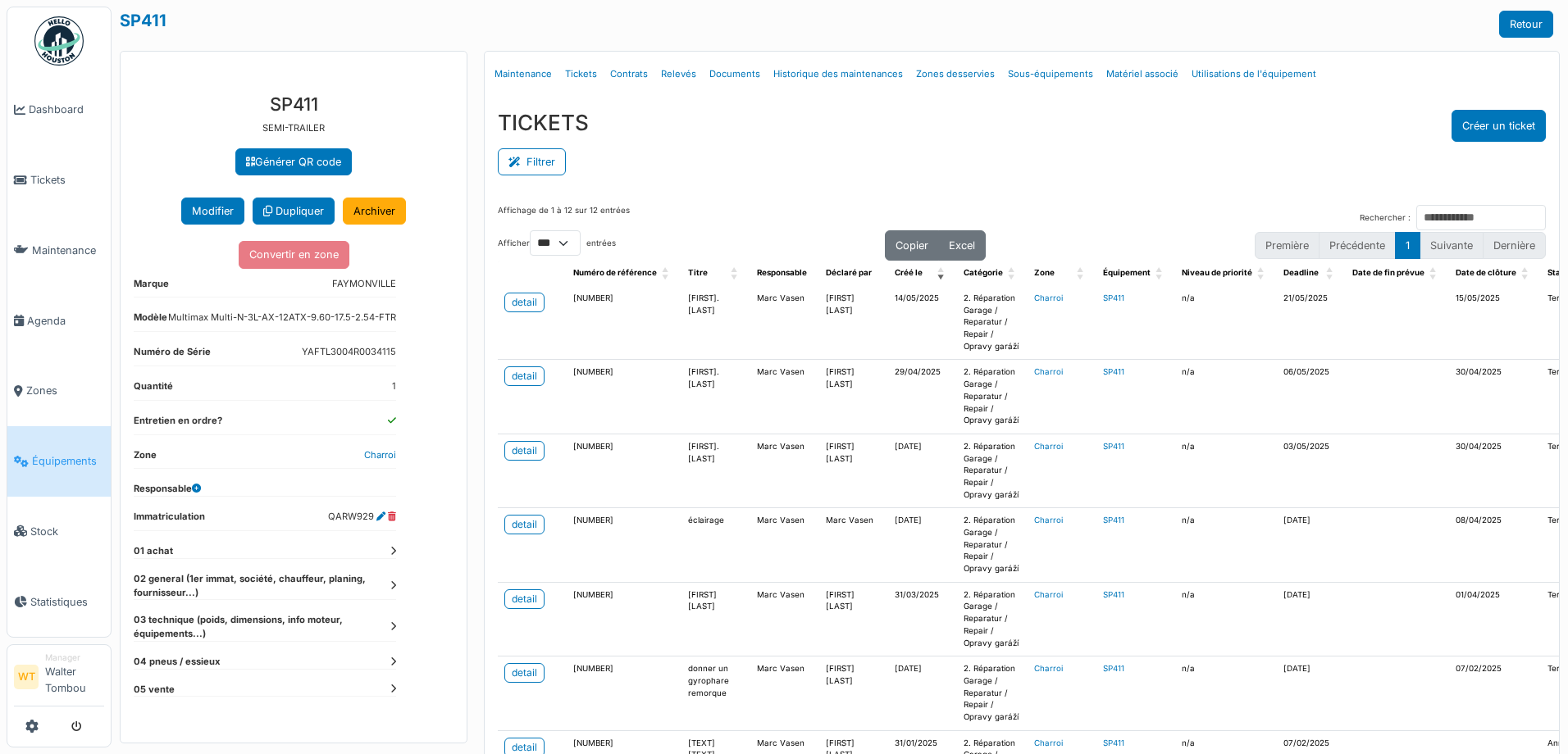 select on "***" 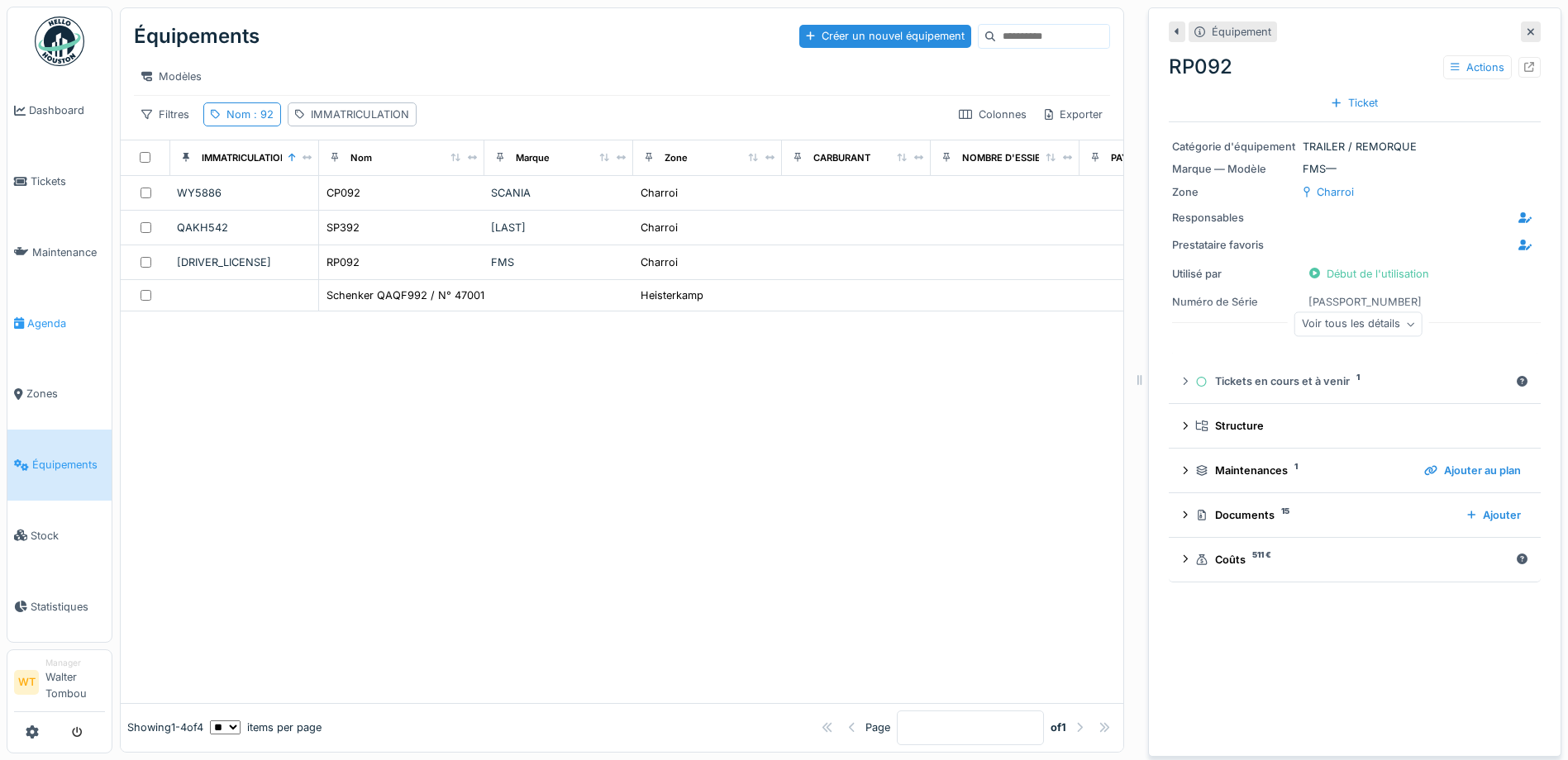 scroll, scrollTop: 0, scrollLeft: 0, axis: both 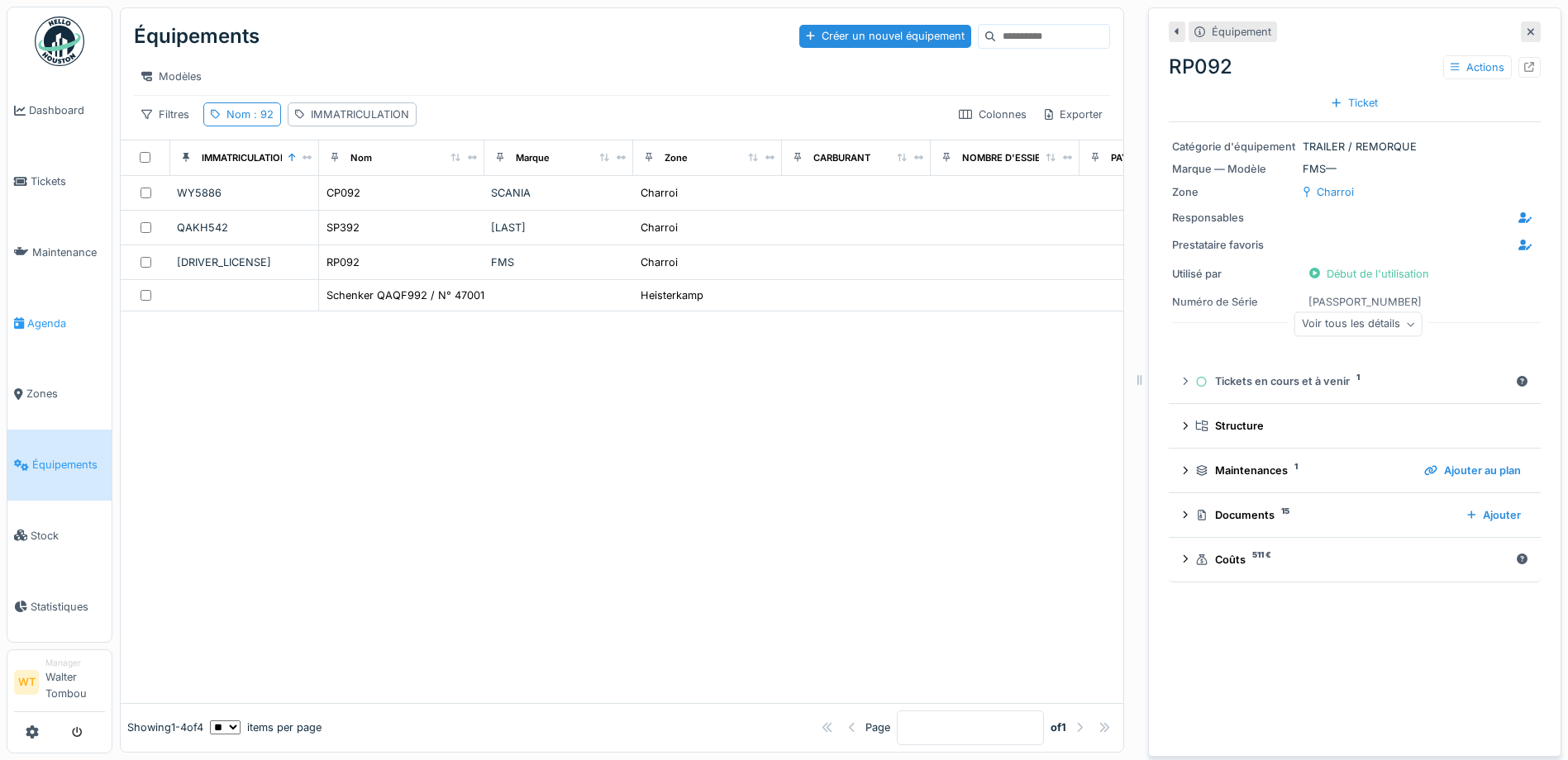 click on "Agenda" at bounding box center (66, 323) 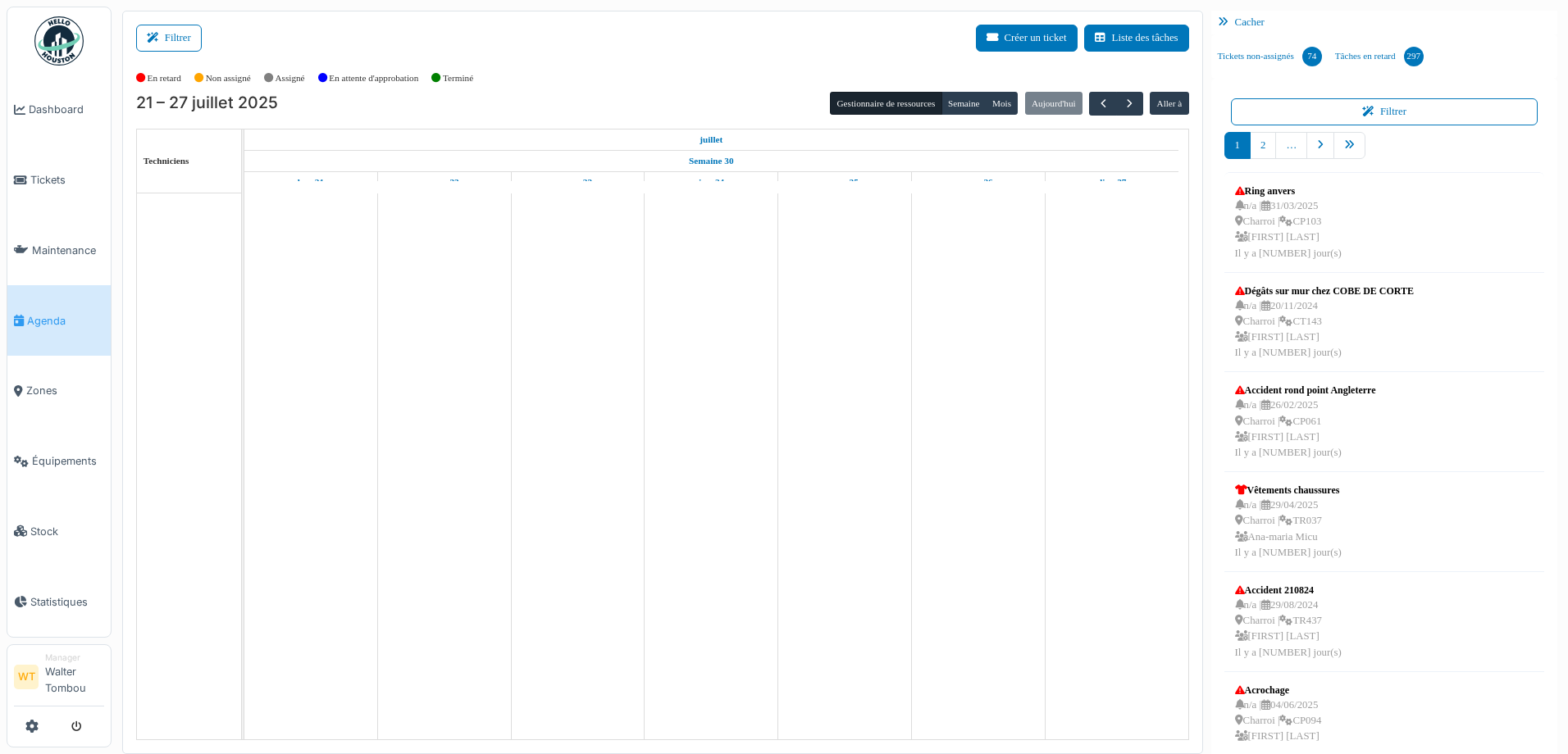 scroll, scrollTop: 0, scrollLeft: 0, axis: both 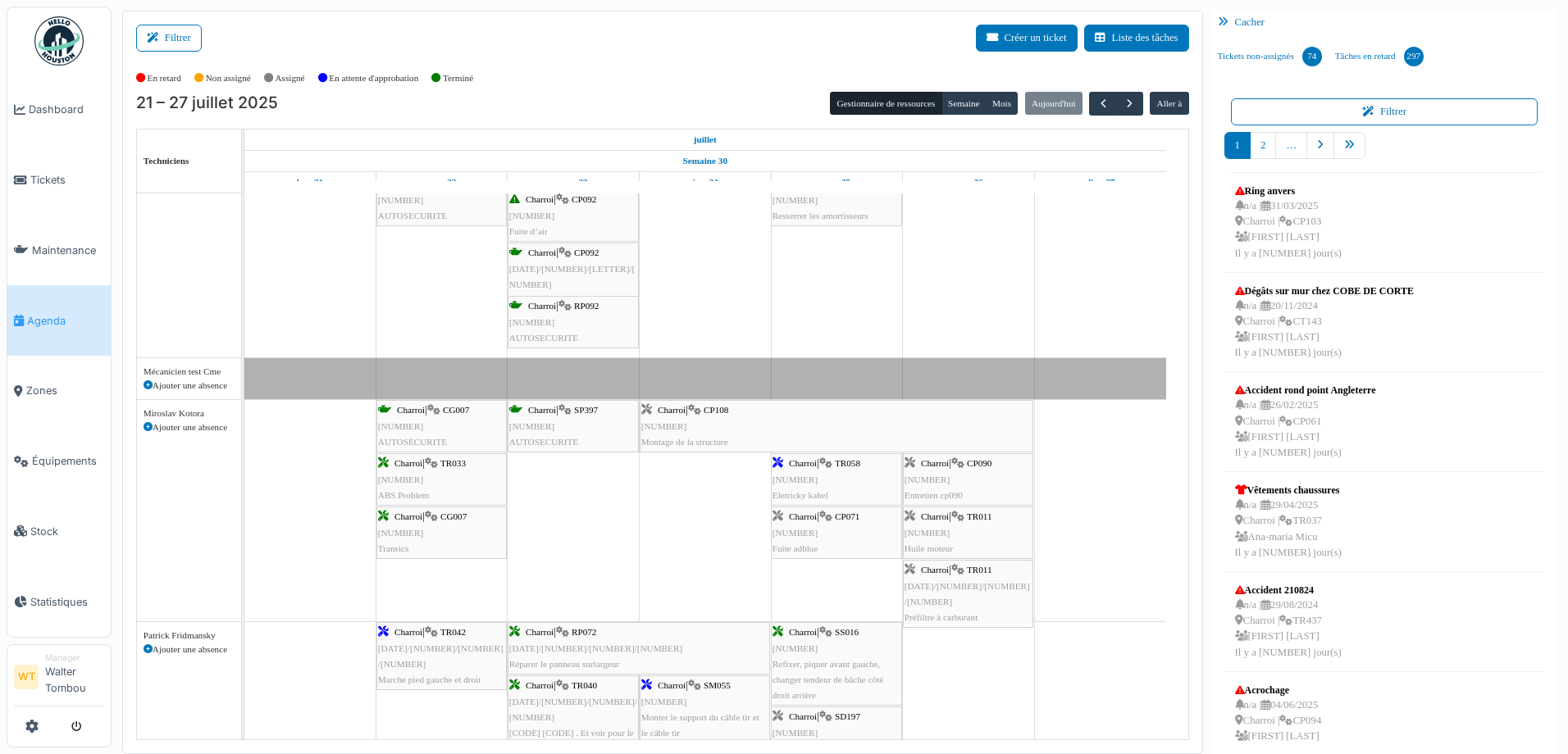 click on "Charroi
|     CP108
2025/07/371/02733
Montage de la structure" at bounding box center (836, 426) 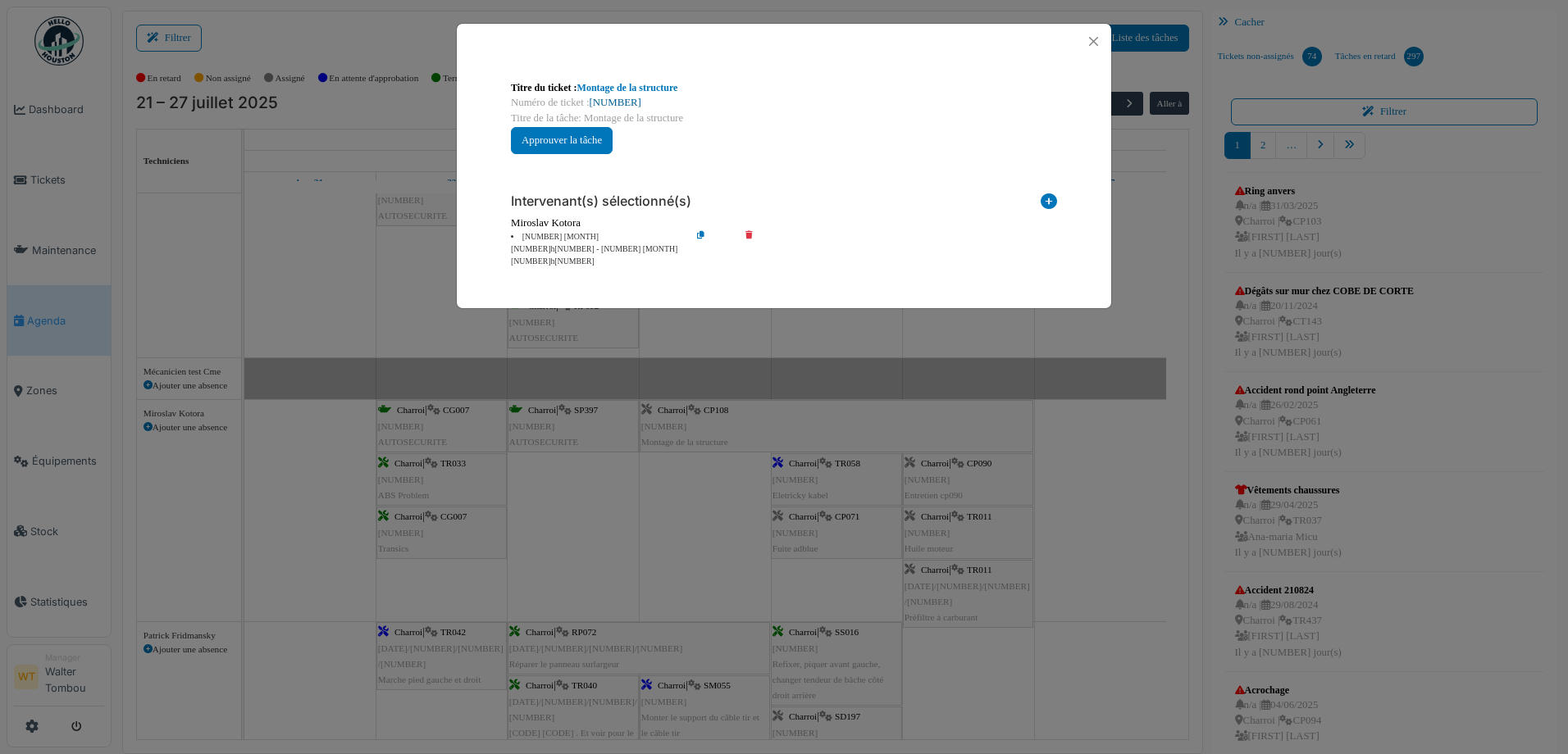 click on "2025/07/371/02733" at bounding box center [615, 102] 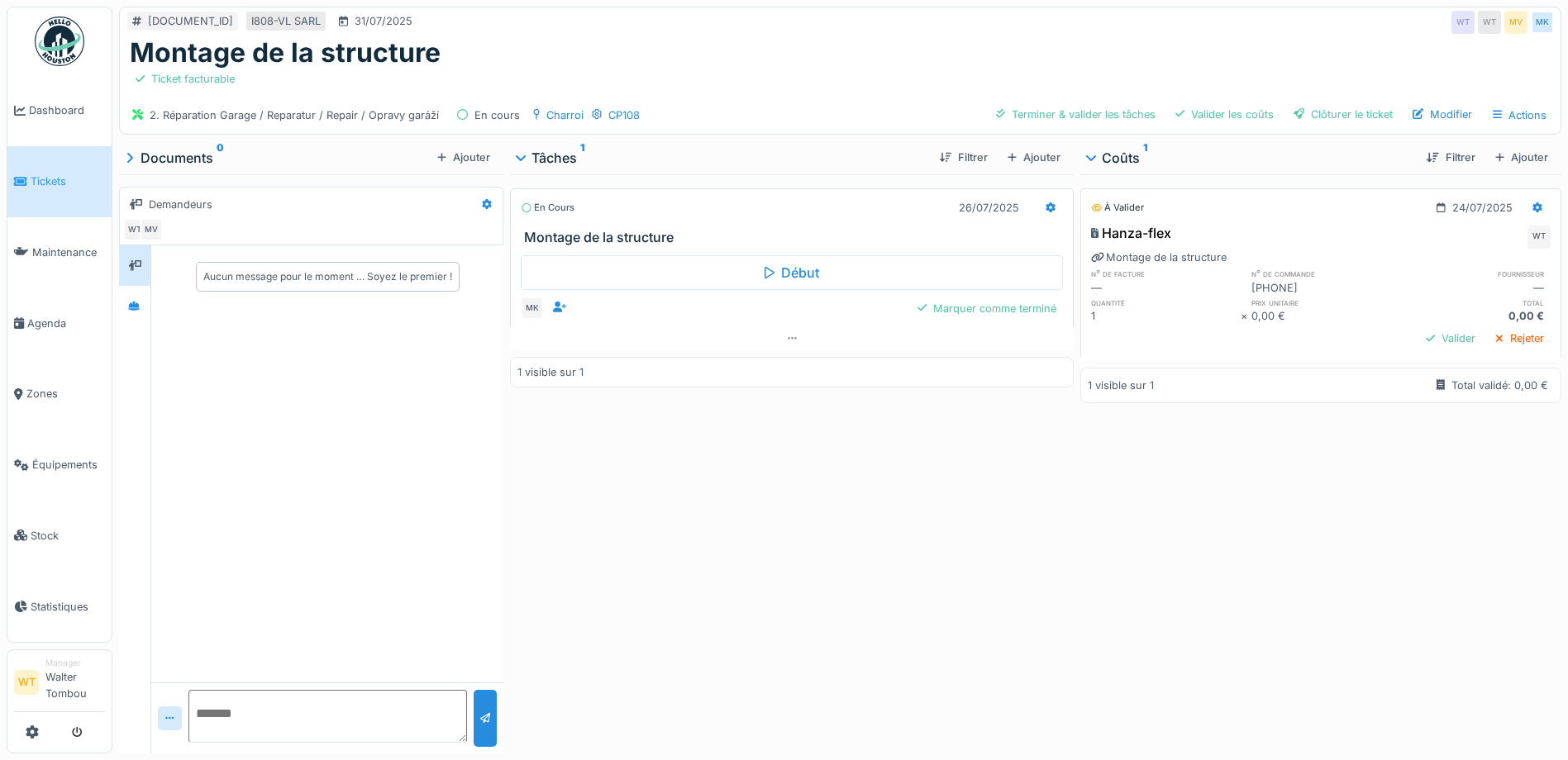 scroll, scrollTop: 0, scrollLeft: 0, axis: both 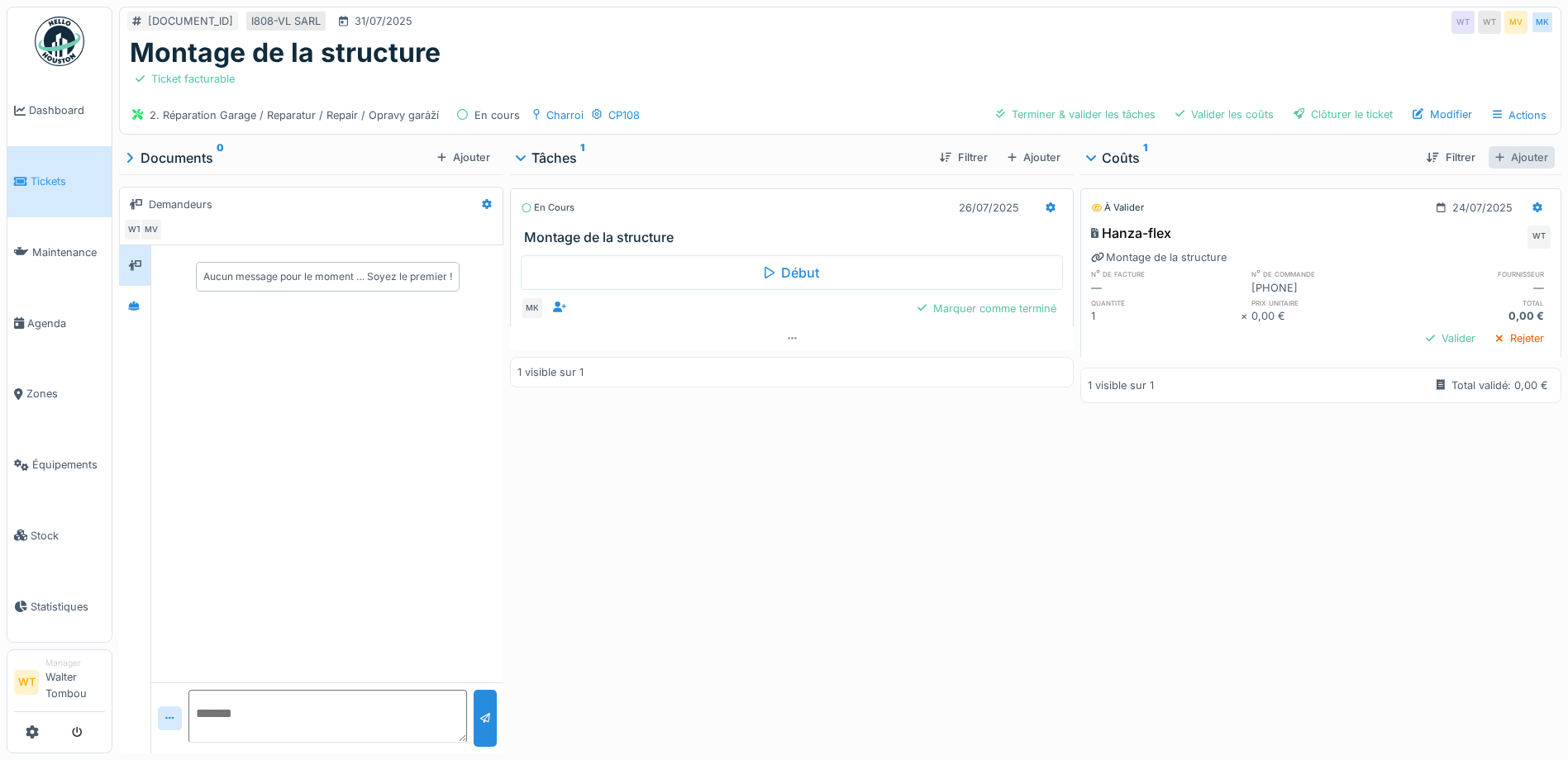 click on "Ajouter" at bounding box center [1522, 157] 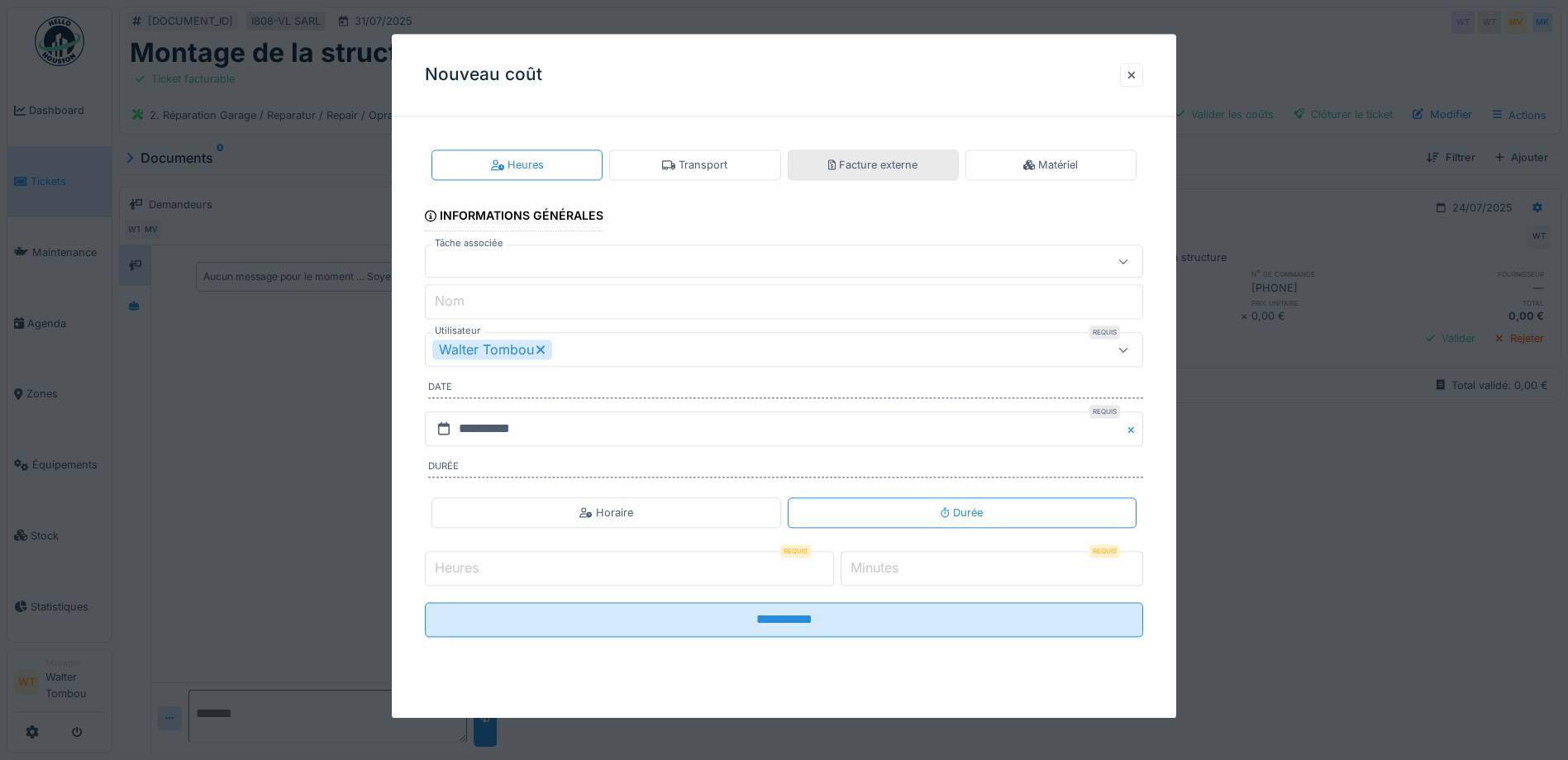 click on "Facture externe" at bounding box center (873, 164) 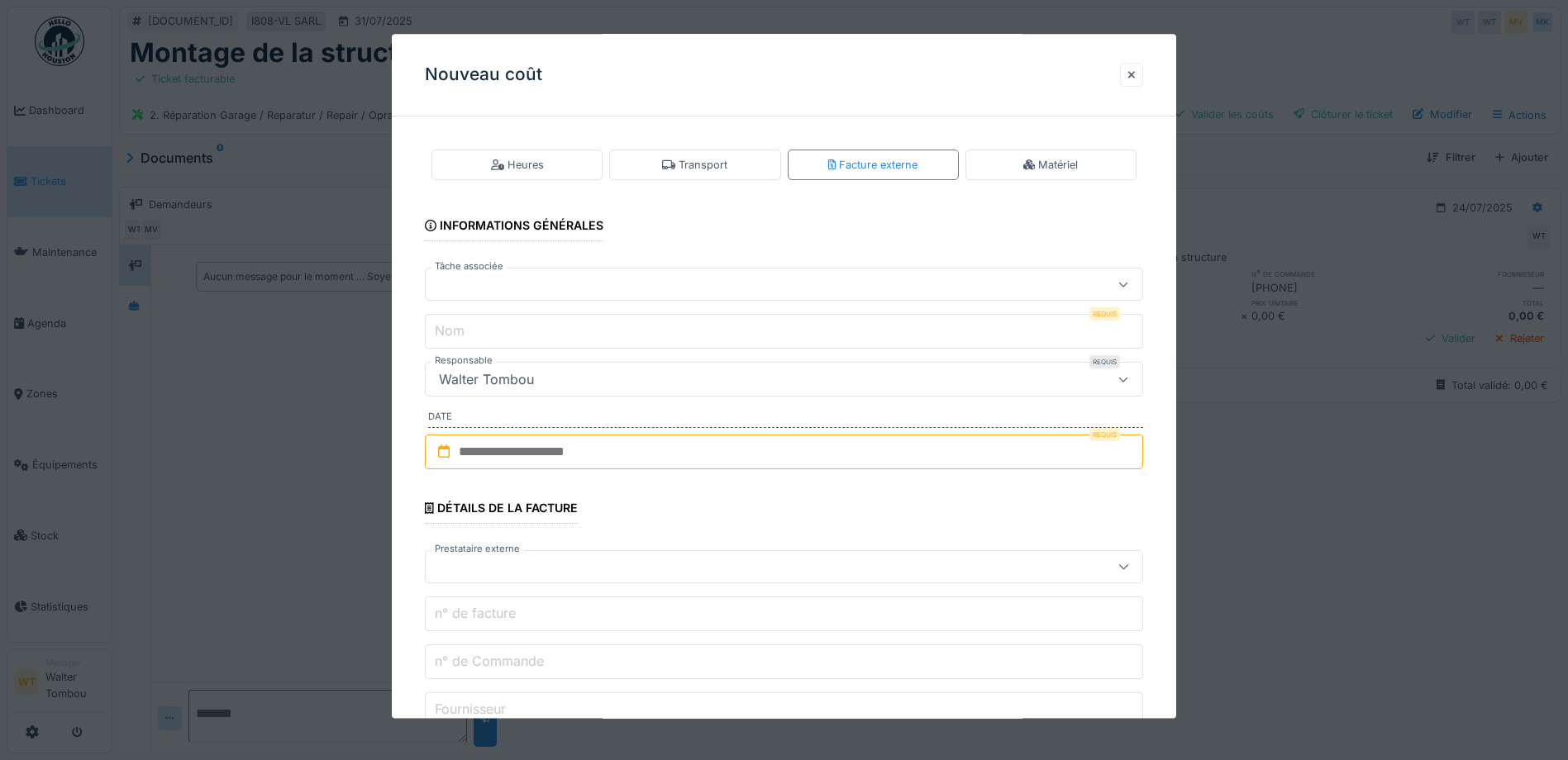 click at bounding box center [748, 285] 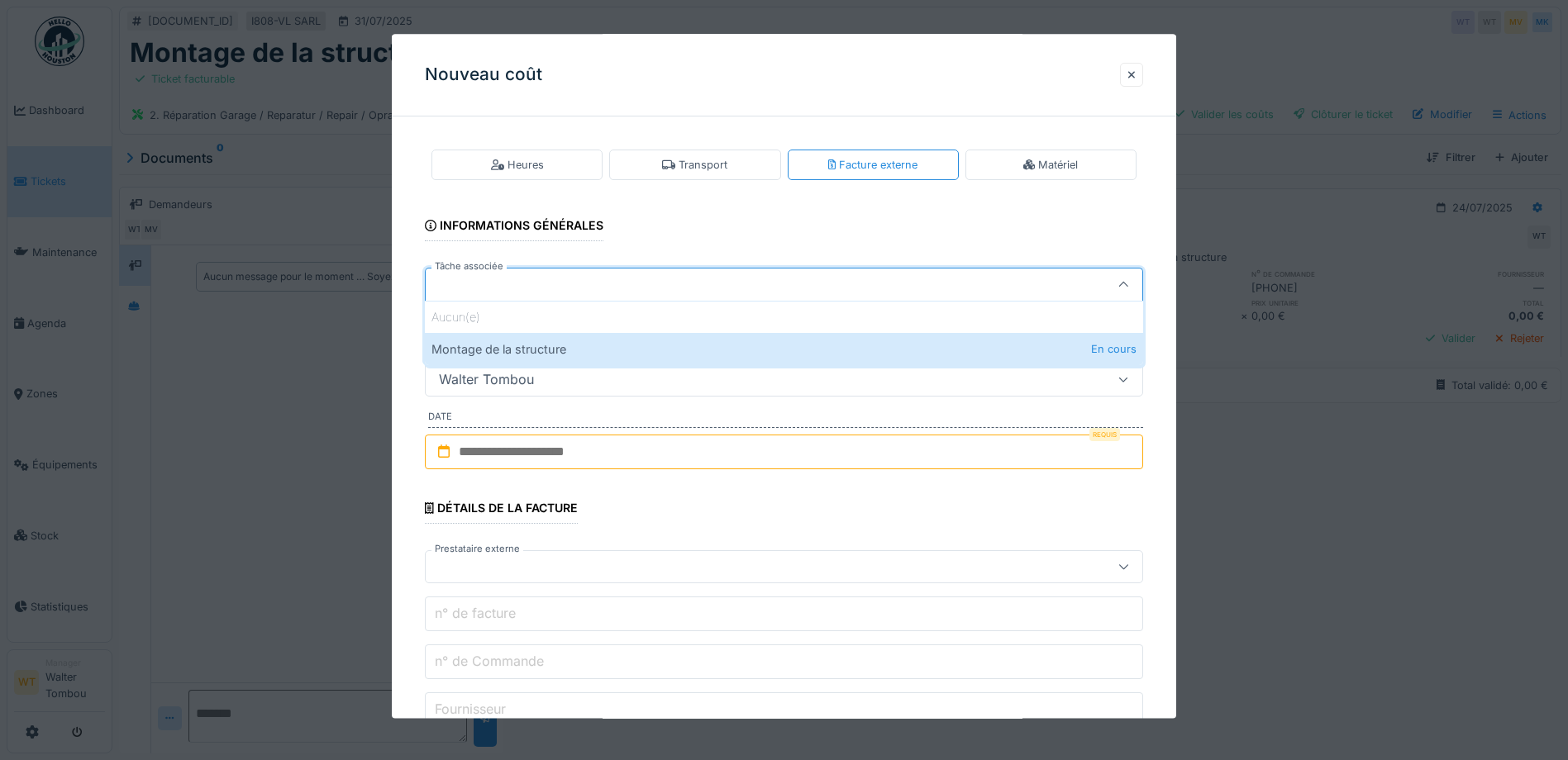 drag, startPoint x: 577, startPoint y: 341, endPoint x: 612, endPoint y: 334, distance: 35.693137 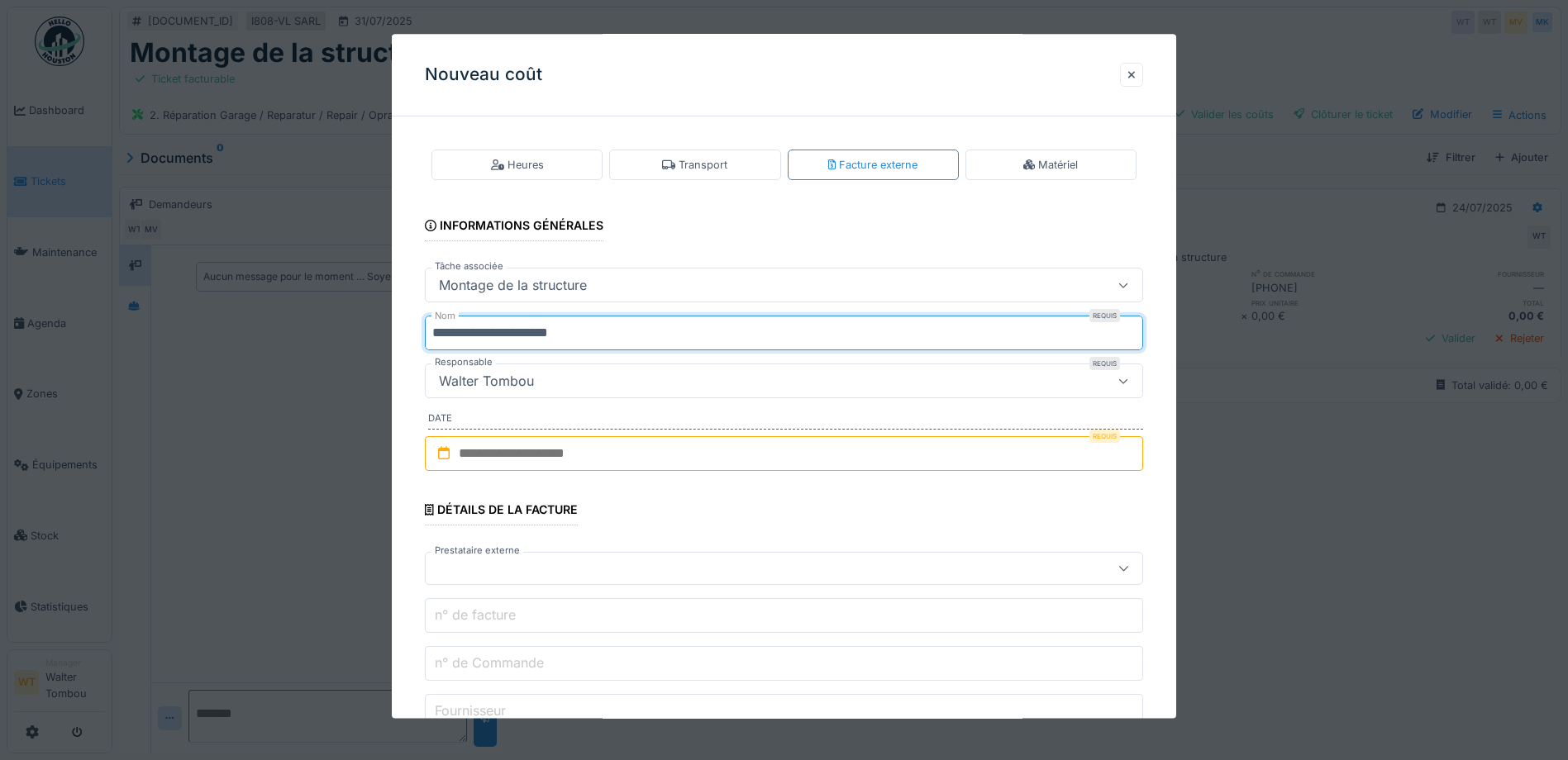 click on "**********" at bounding box center [784, 334] 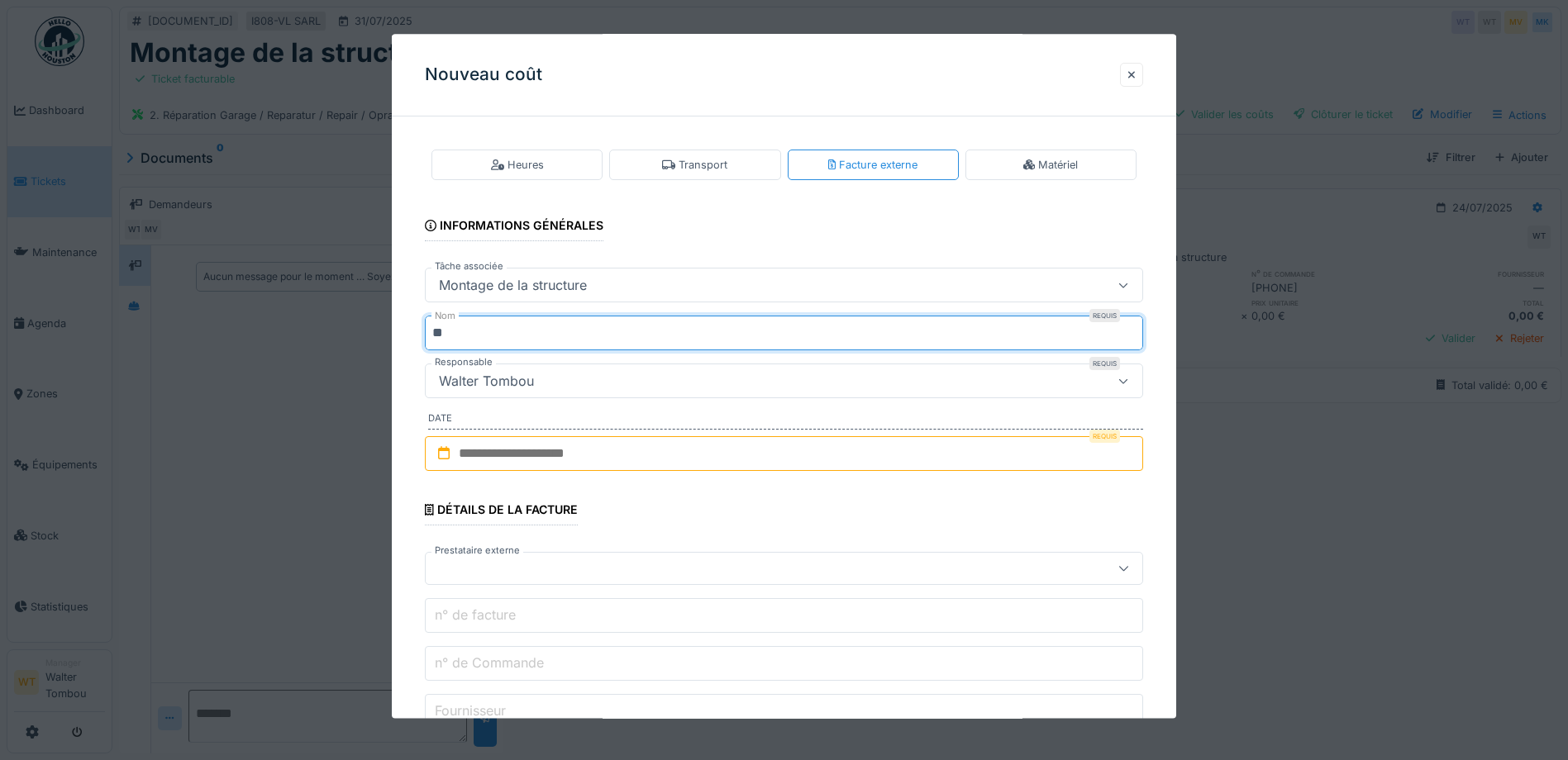 type on "*" 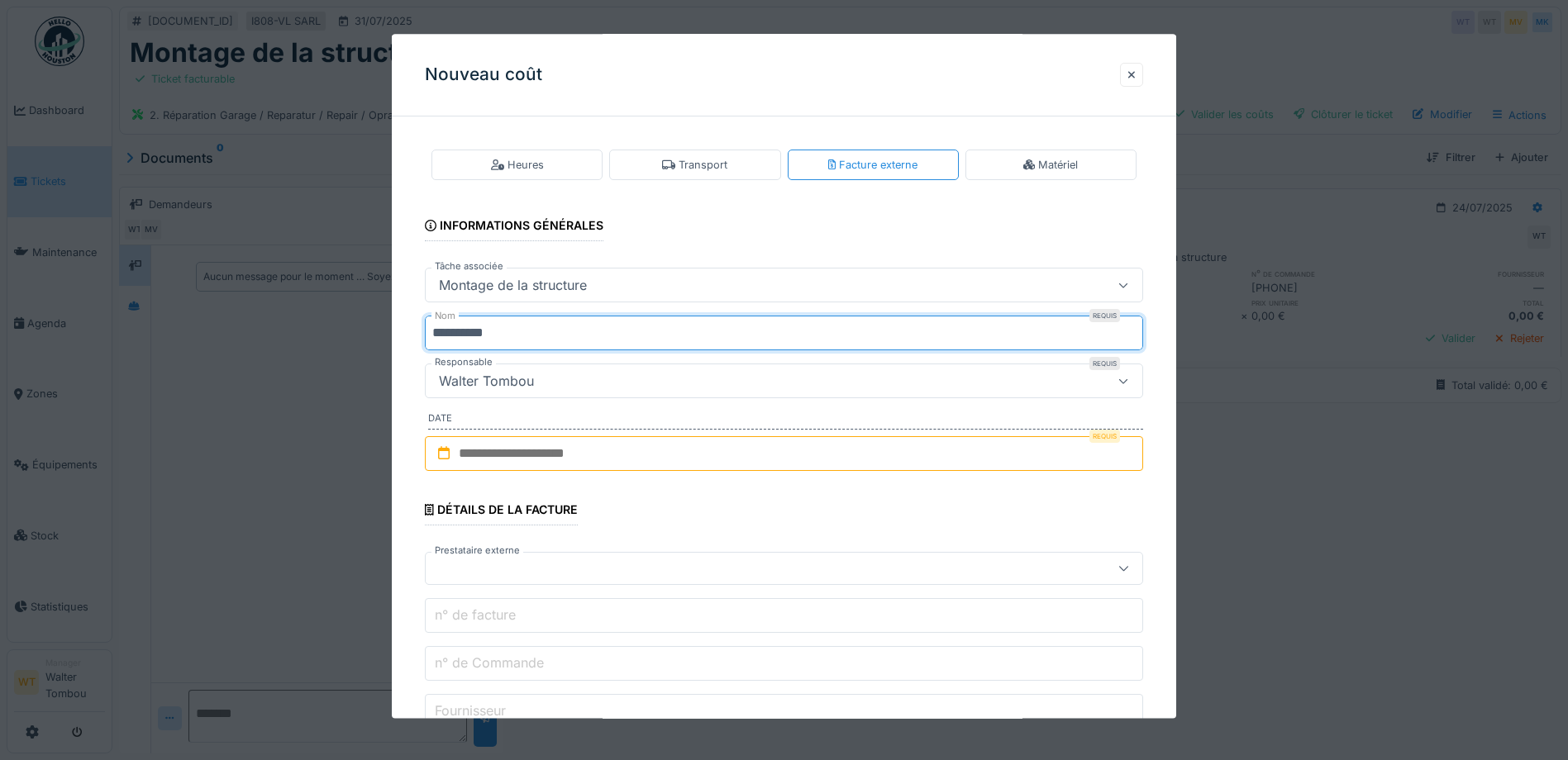 click on "**********" at bounding box center [784, 334] 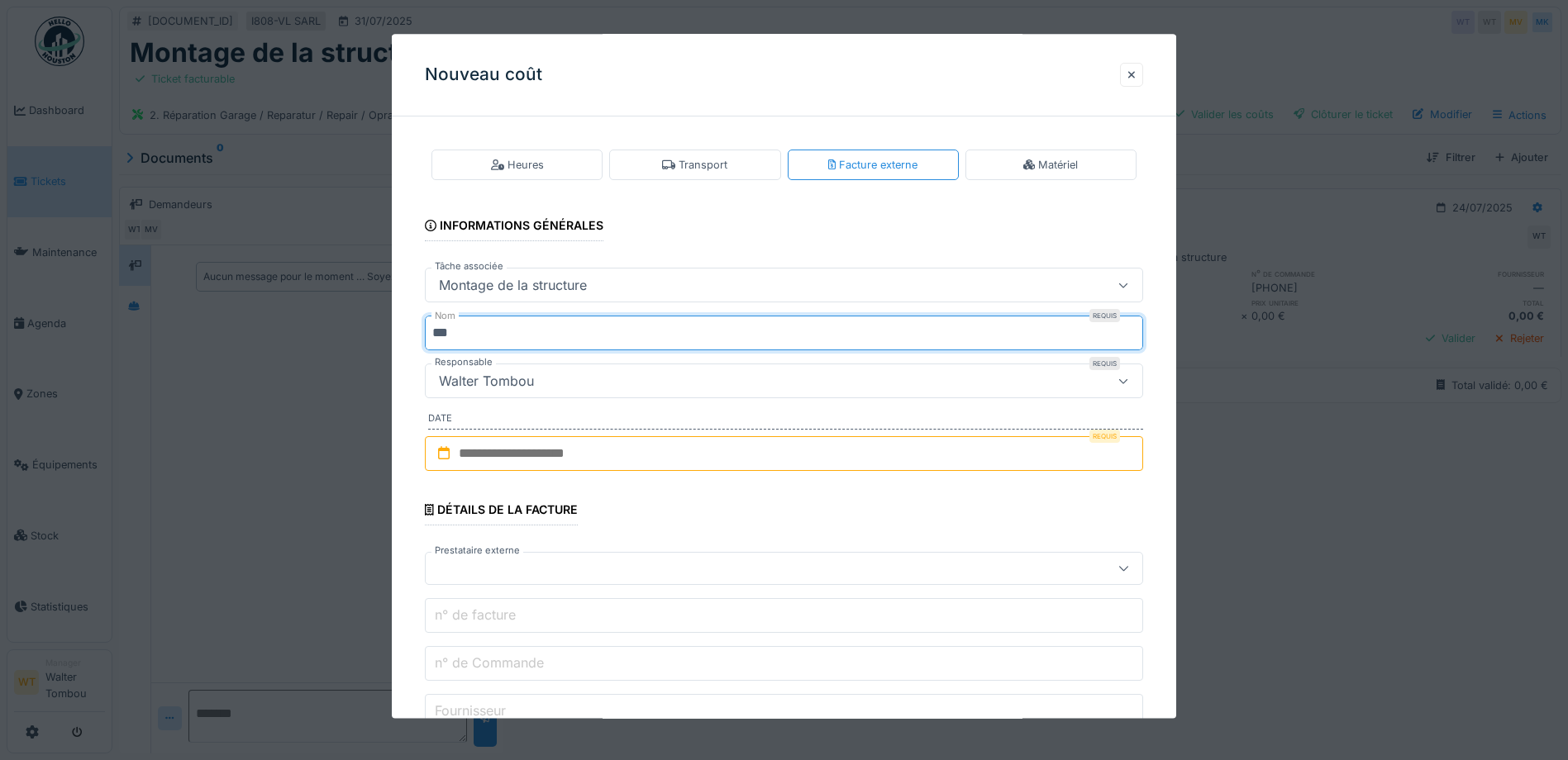 type on "**********" 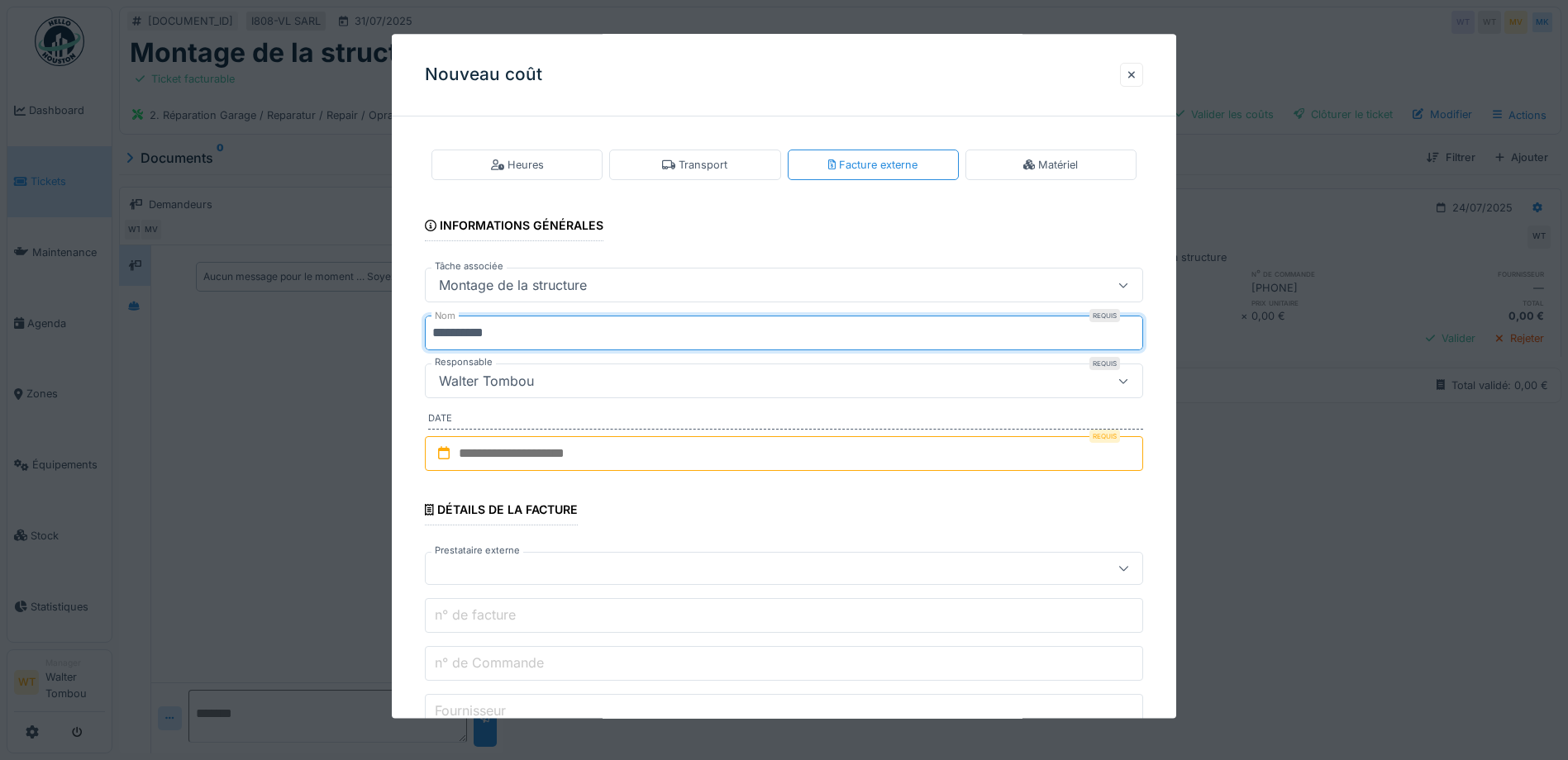 click at bounding box center [784, 454] 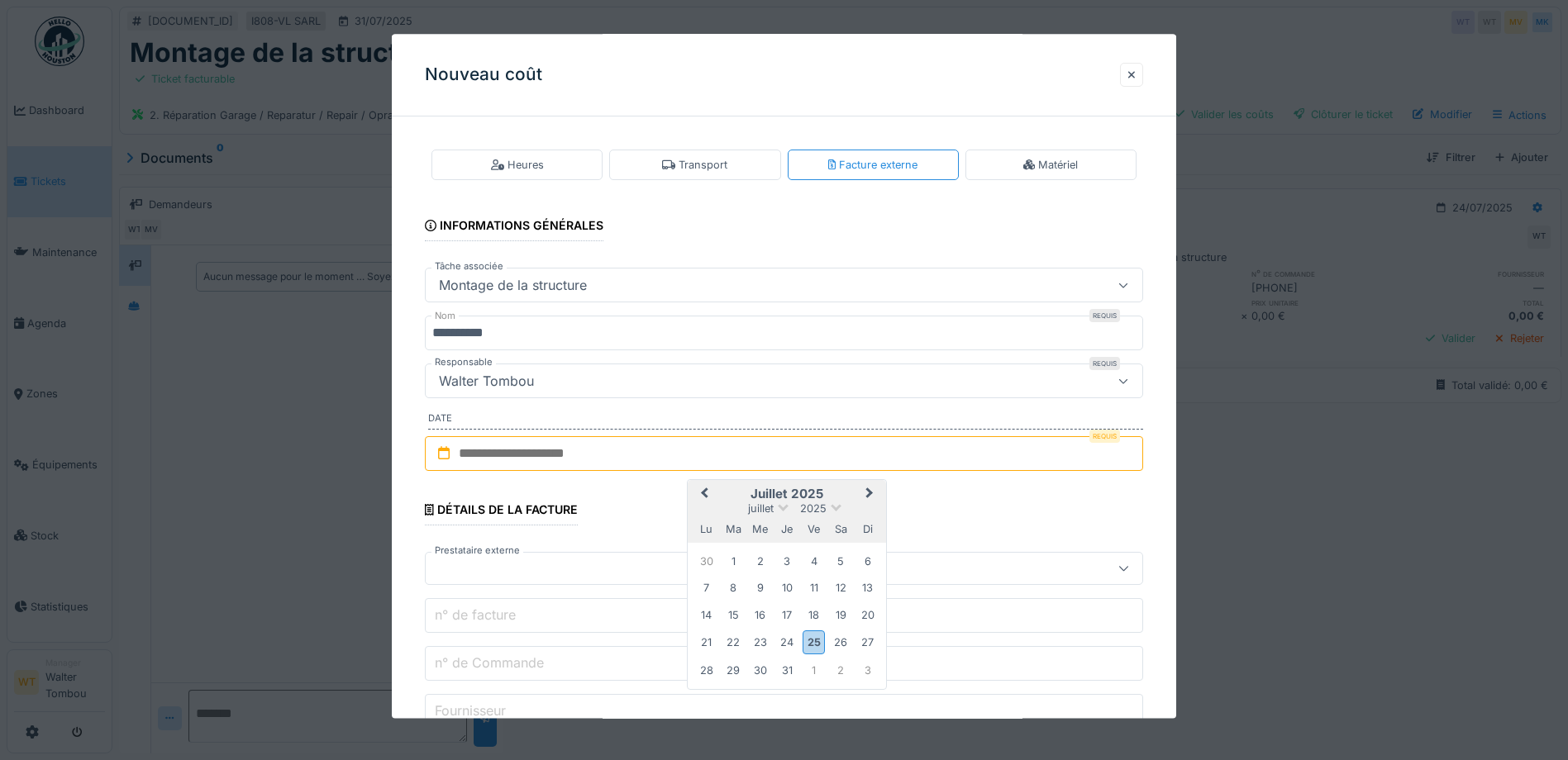 click on "24" at bounding box center (787, 643) 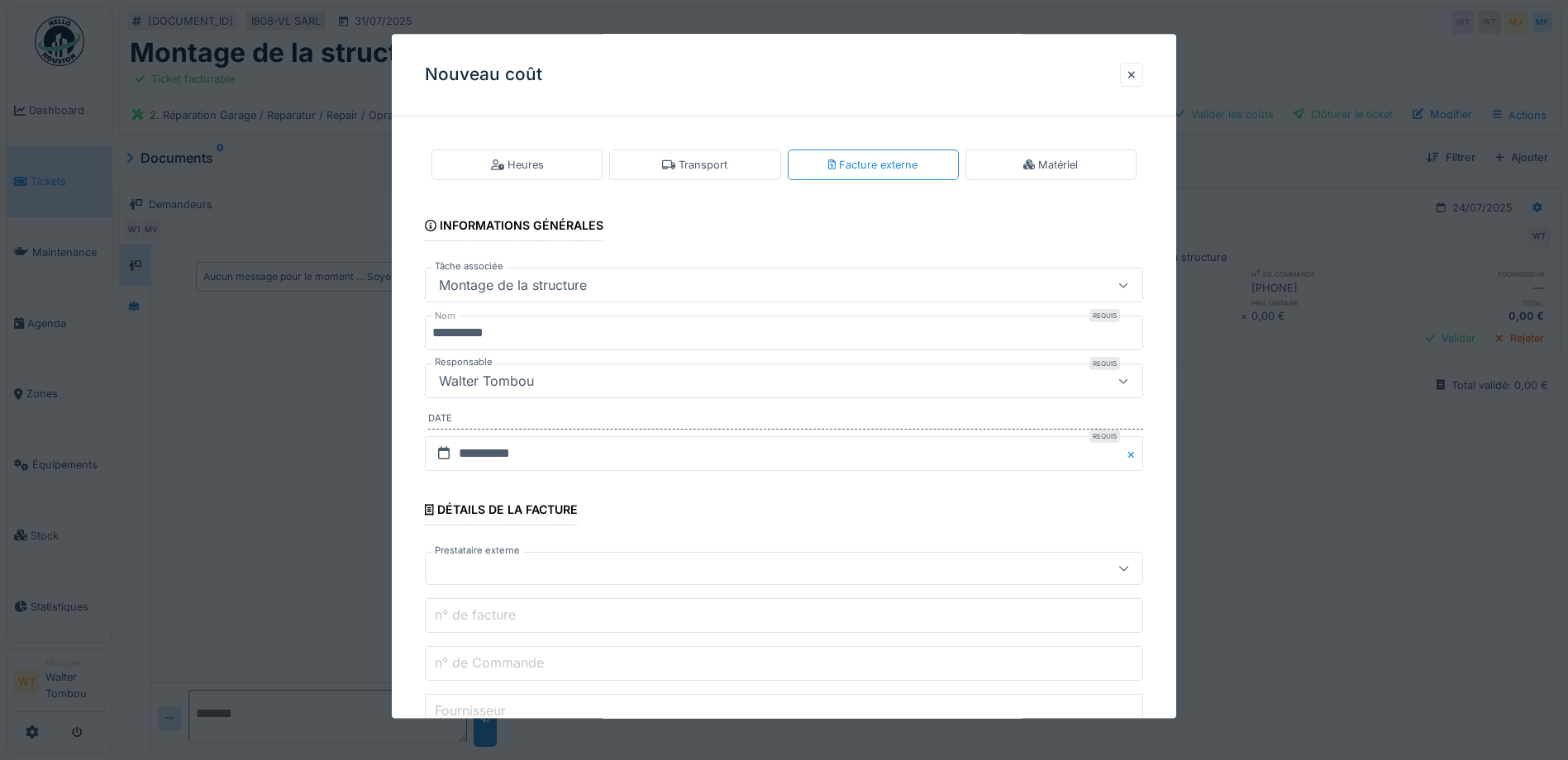 click at bounding box center [748, 569] 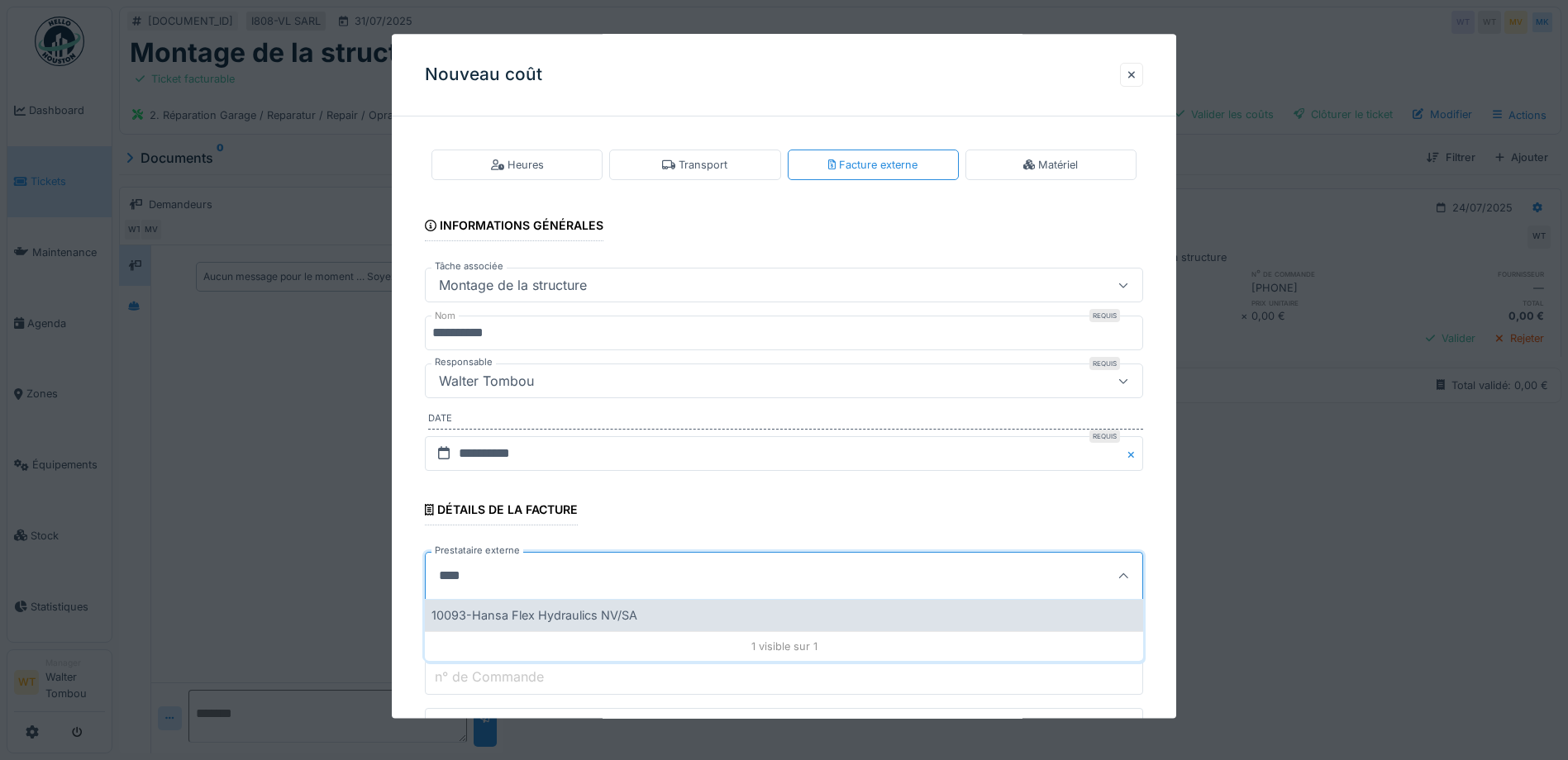 type on "****" 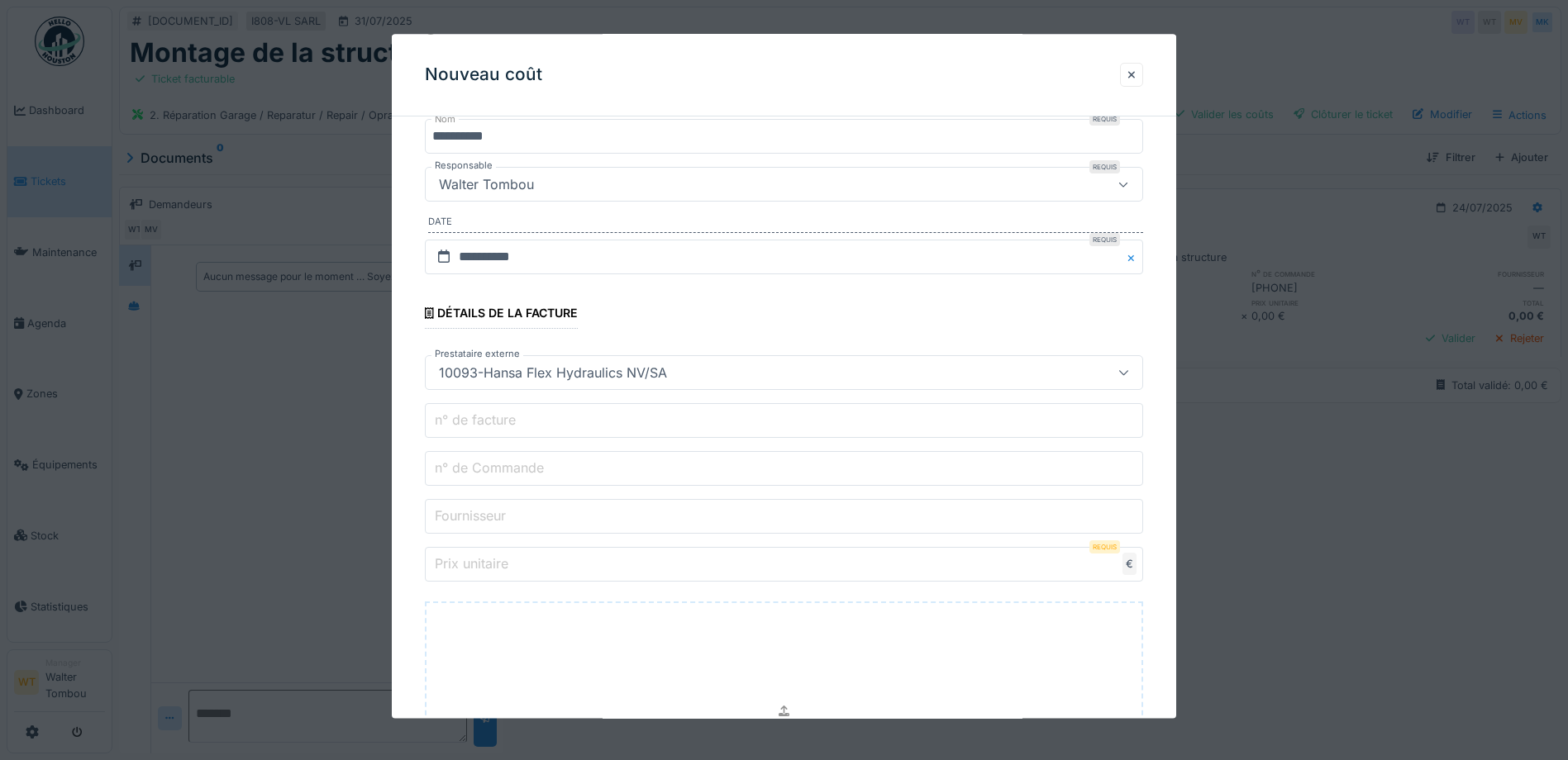 scroll, scrollTop: 248, scrollLeft: 0, axis: vertical 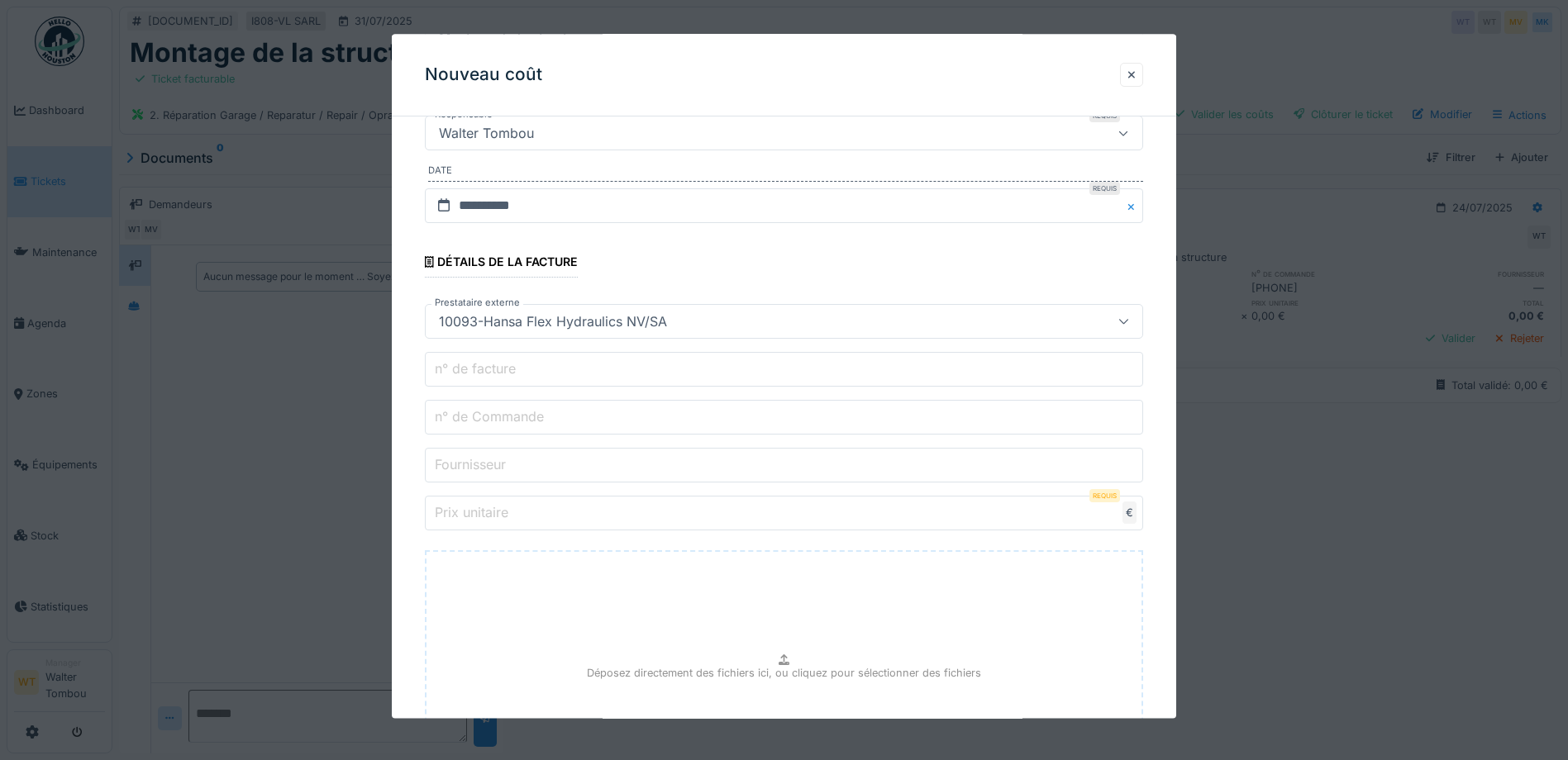 click on "n° de Commande" at bounding box center (784, 418) 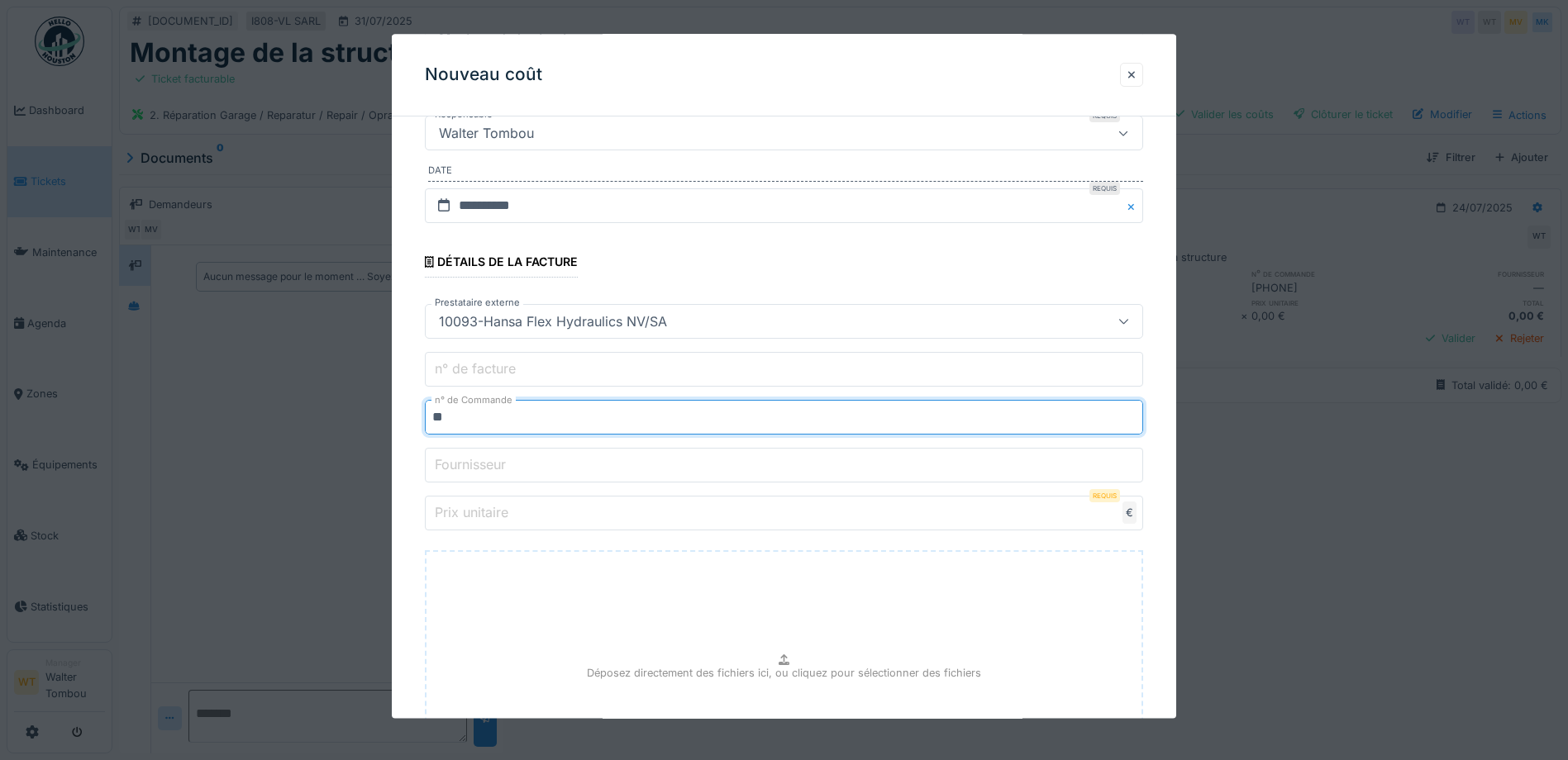 type on "*" 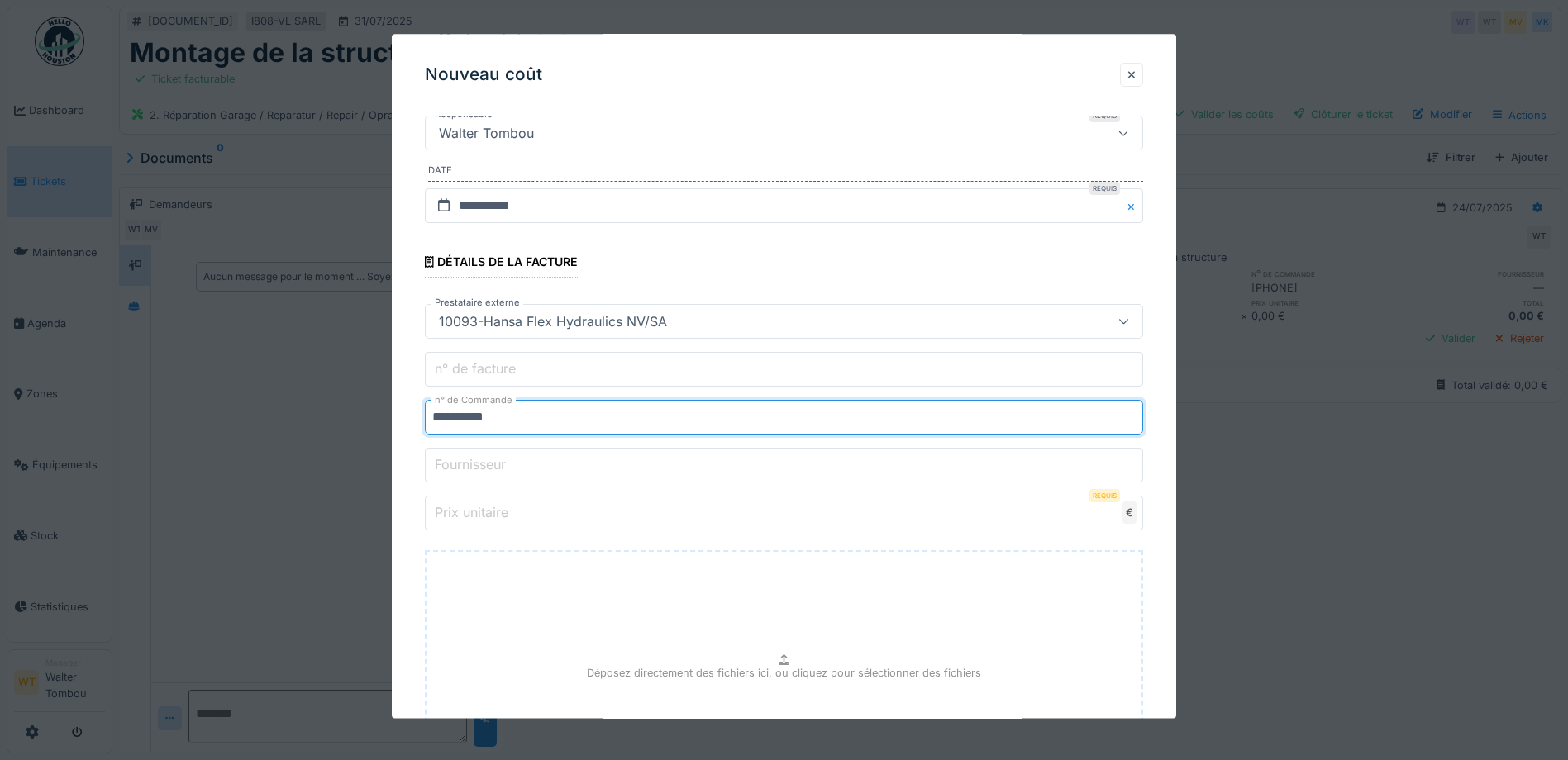 type on "**********" 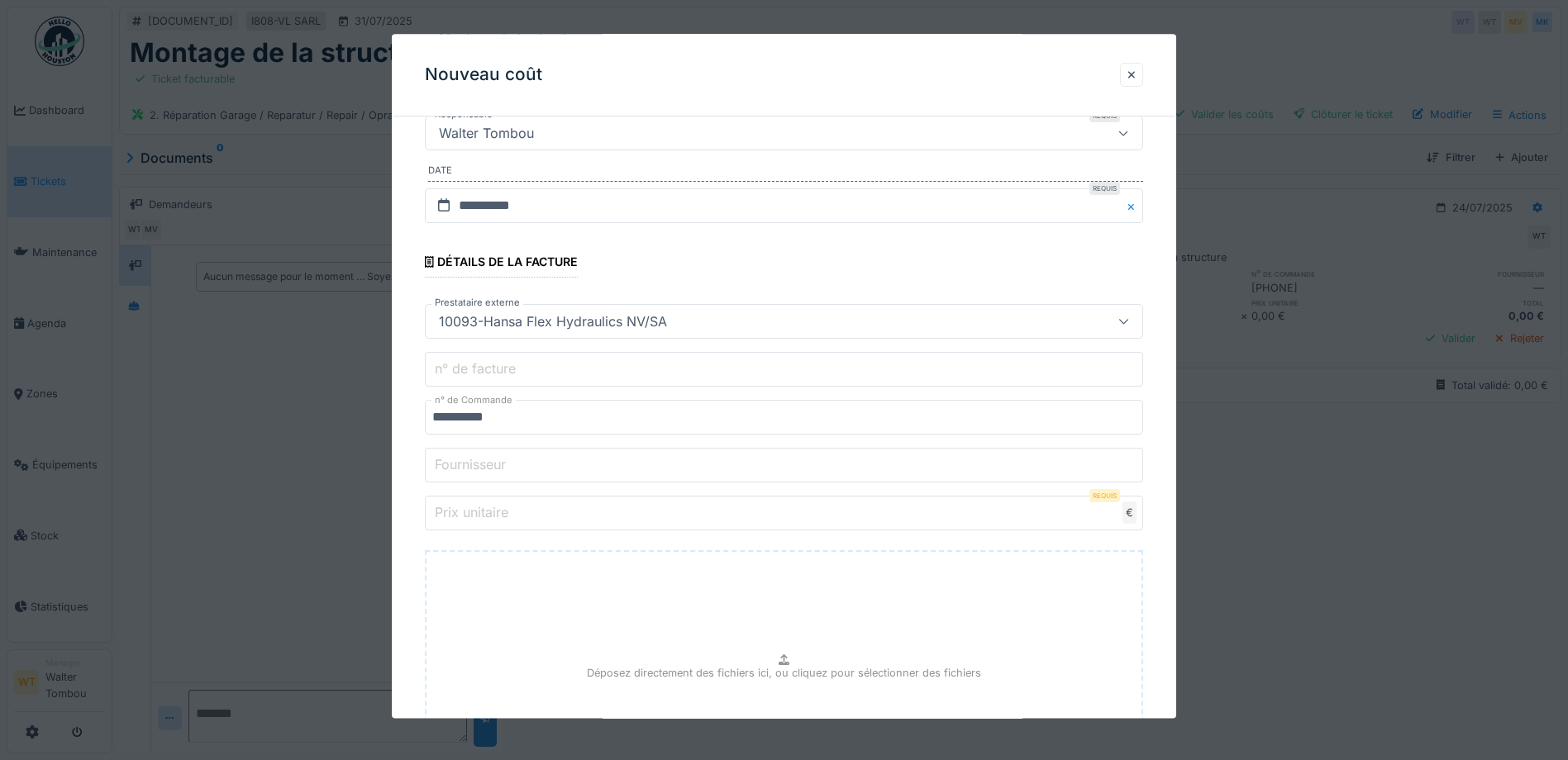 type on "*" 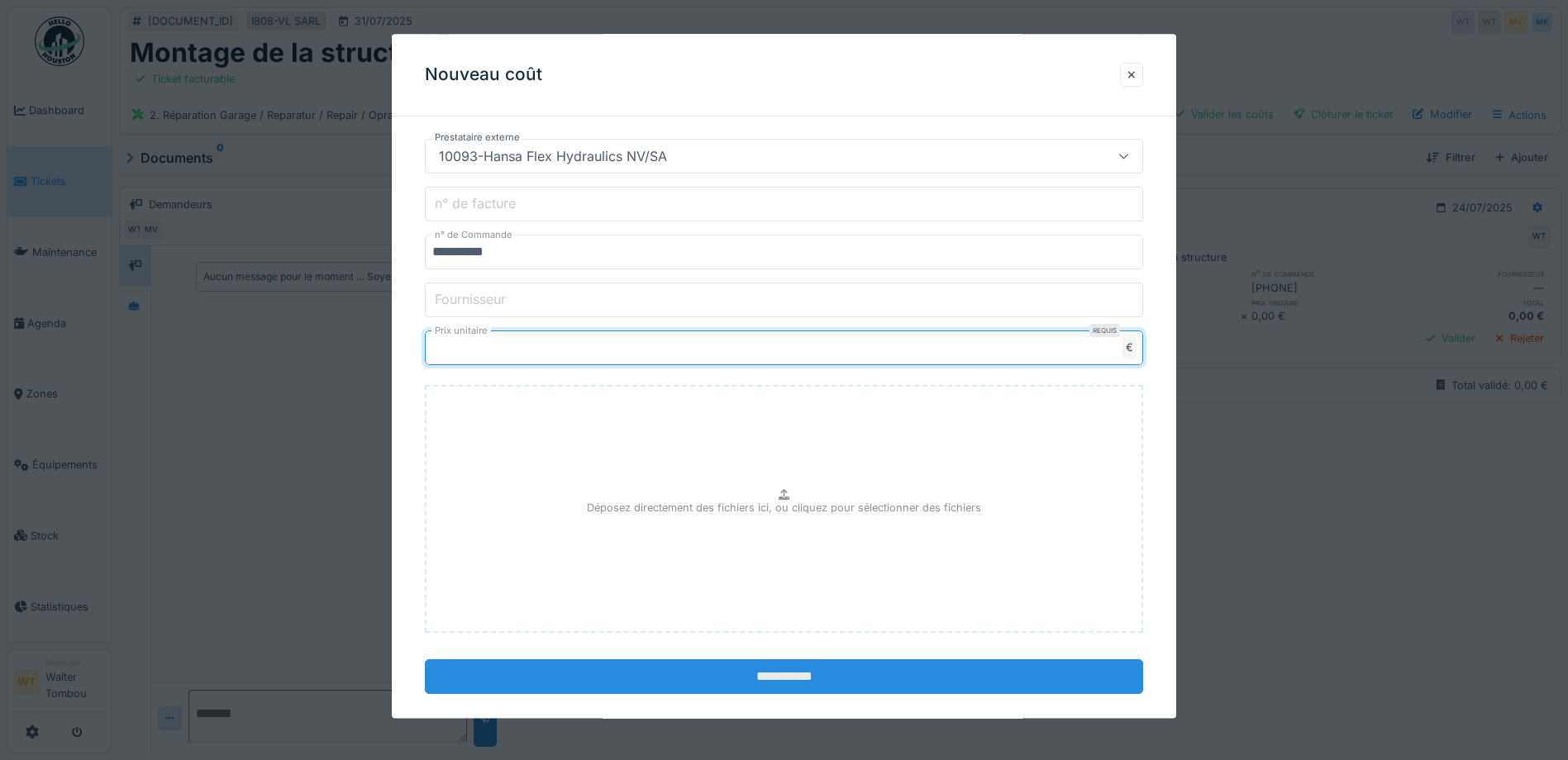 scroll, scrollTop: 435, scrollLeft: 0, axis: vertical 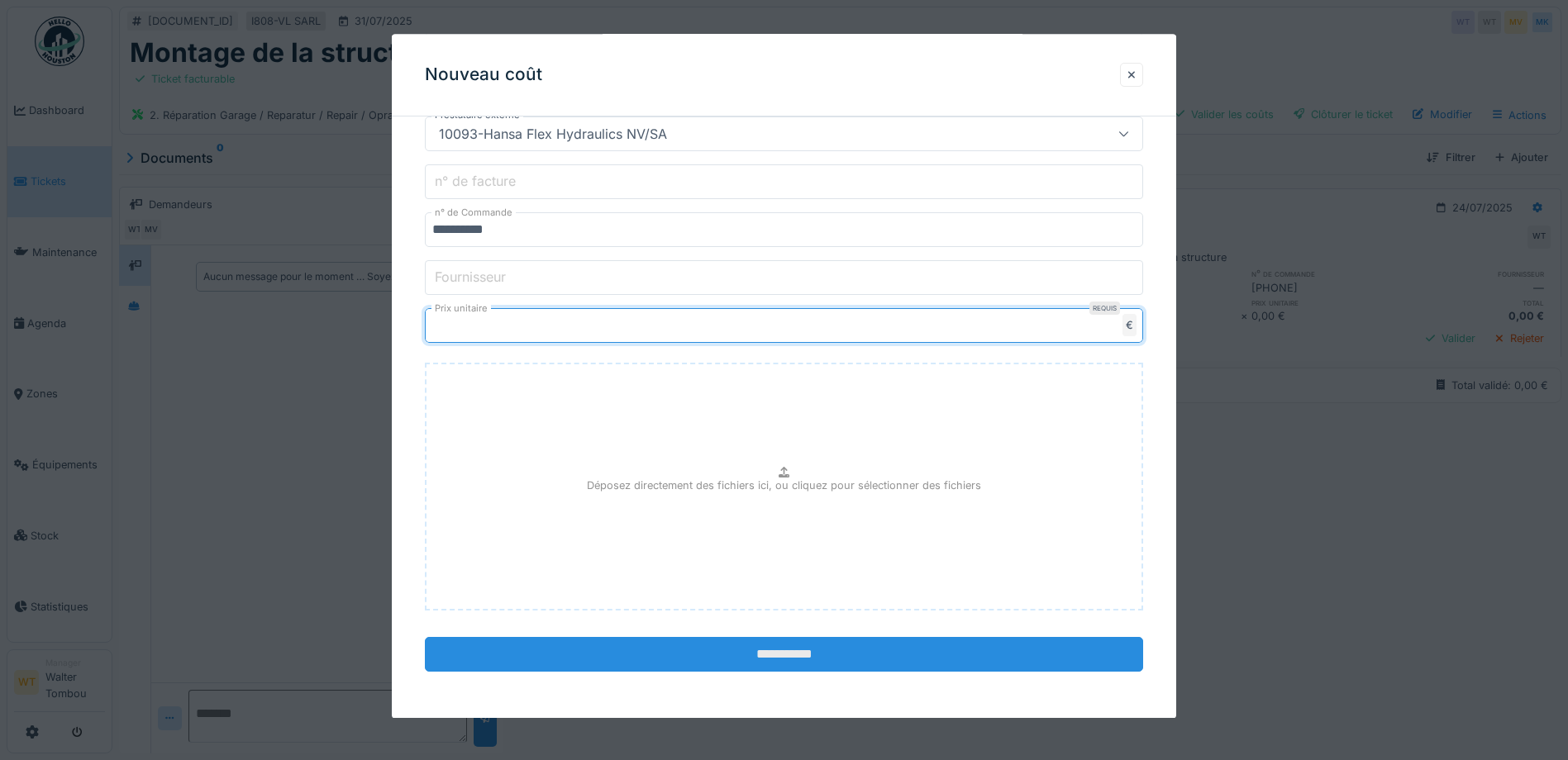 type on "****" 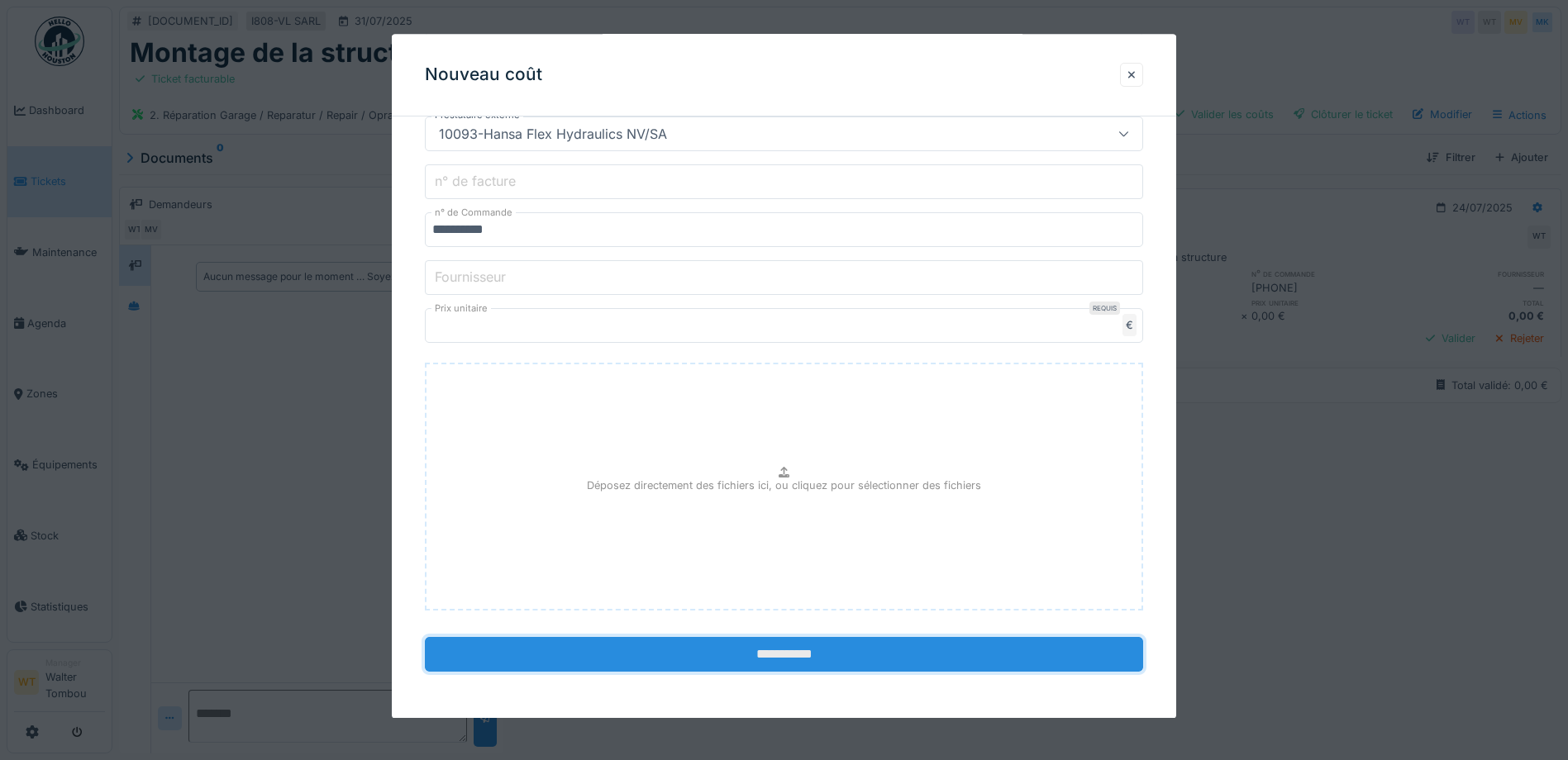 click on "**********" at bounding box center (784, 655) 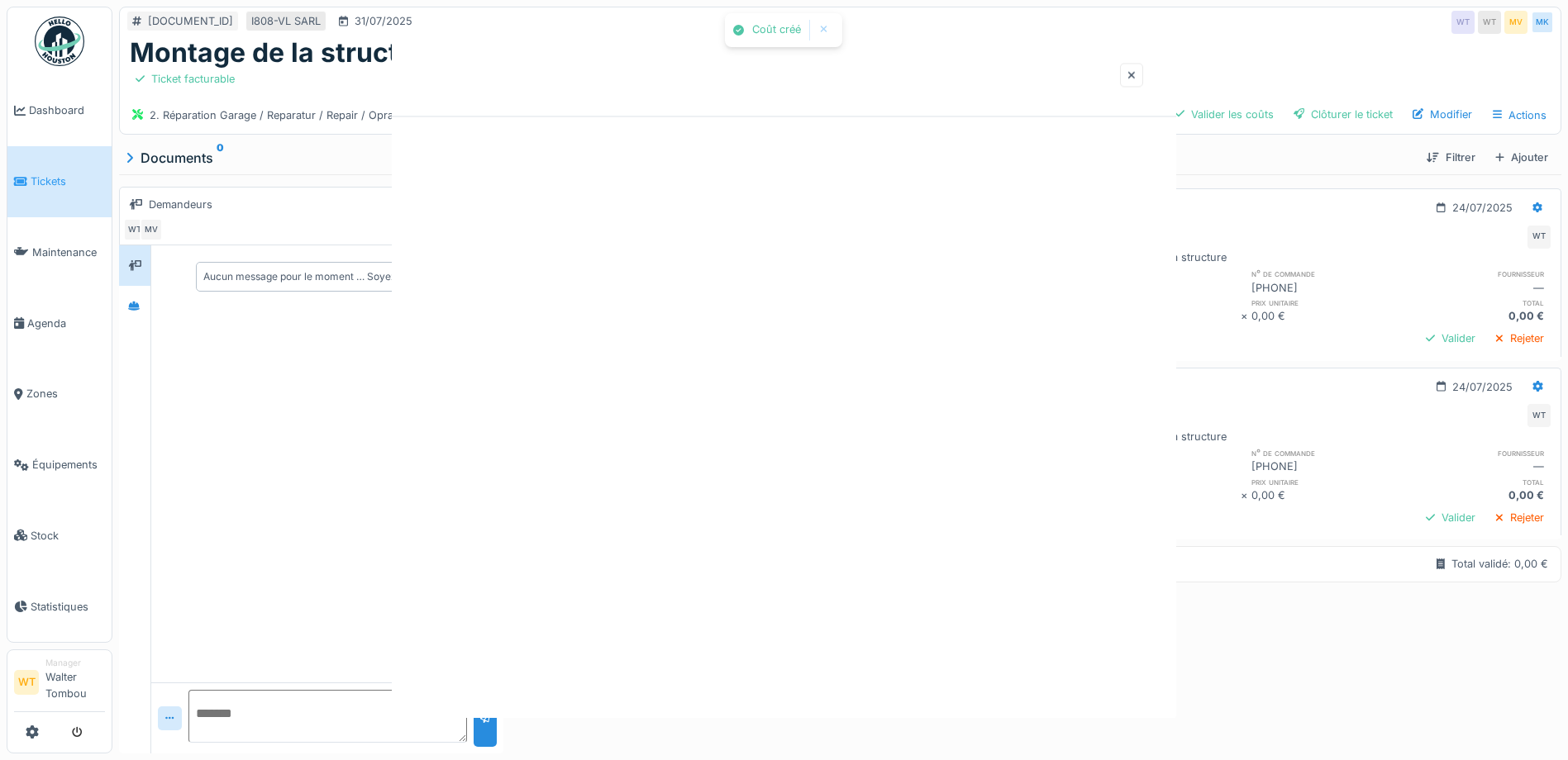 scroll, scrollTop: 0, scrollLeft: 0, axis: both 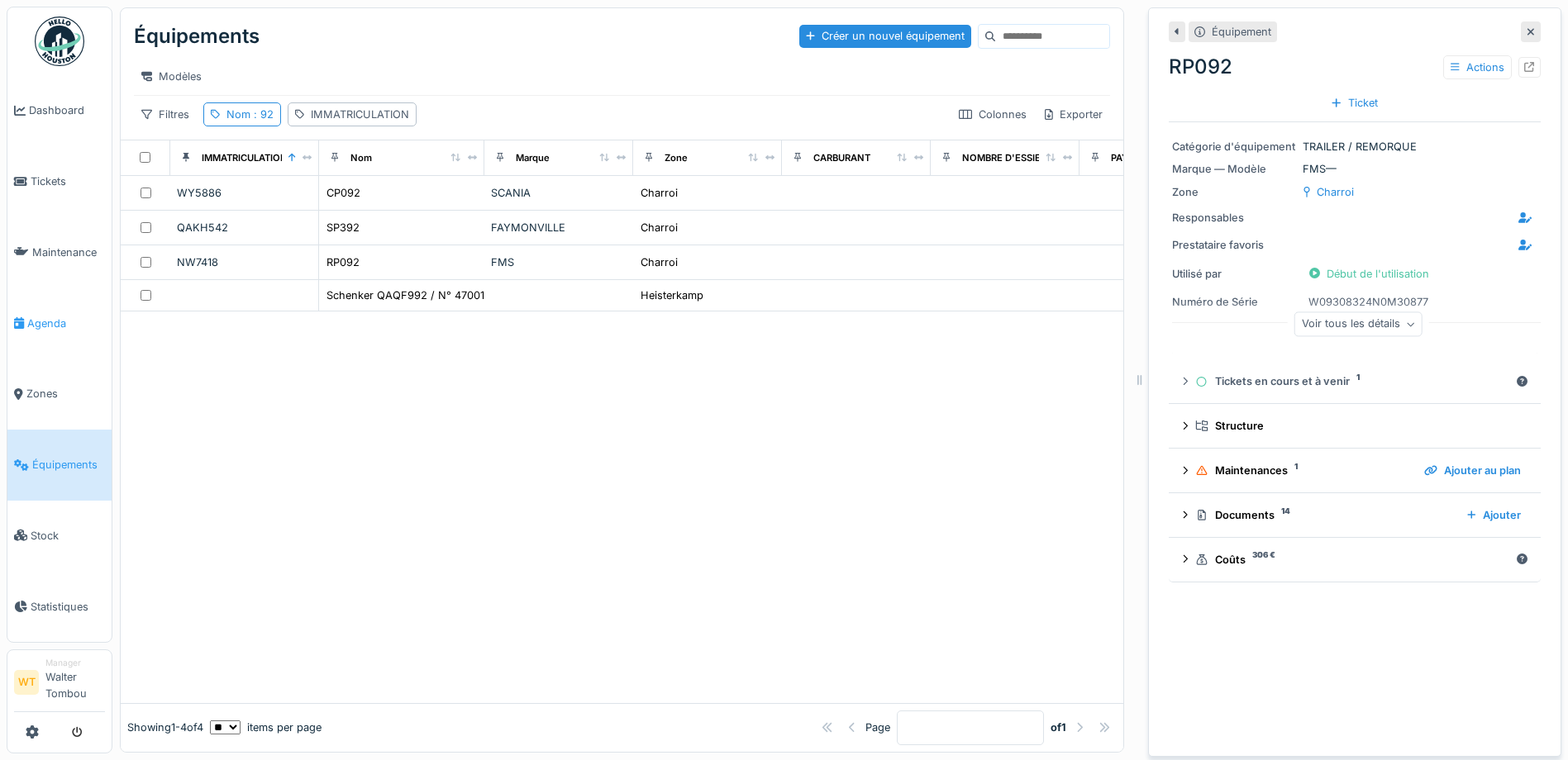 click on "Agenda" at bounding box center [66, 323] 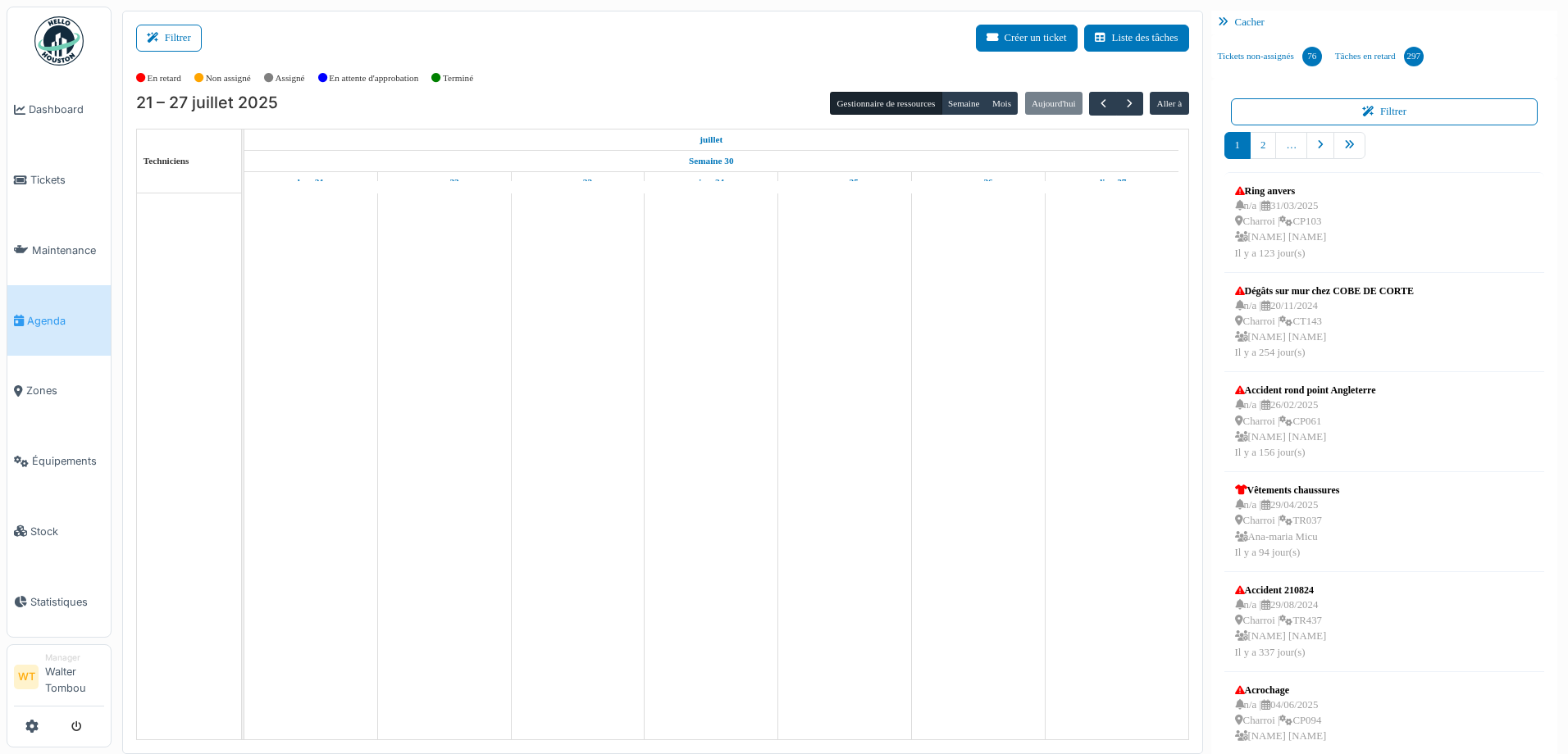 scroll, scrollTop: 0, scrollLeft: 0, axis: both 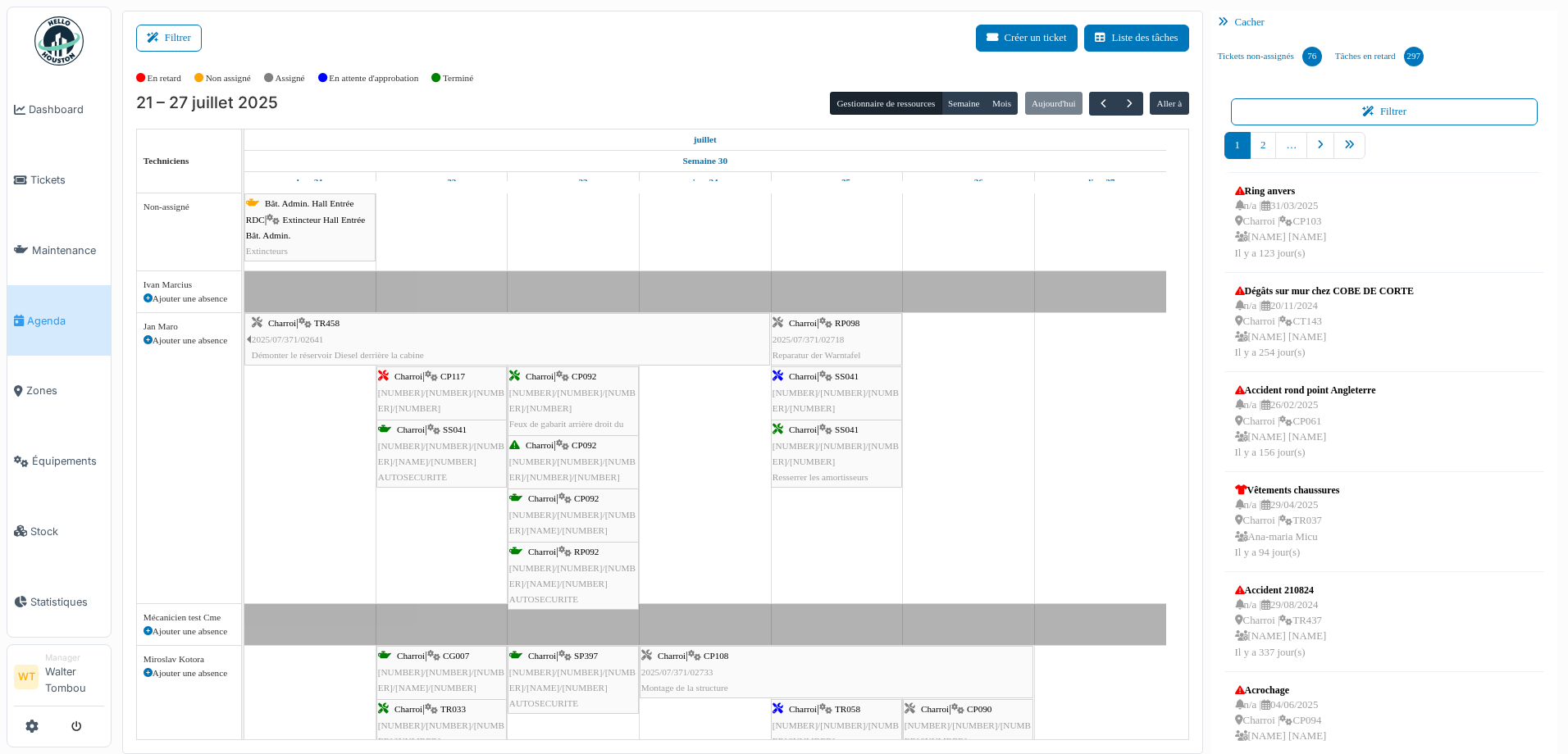 click on "Charroi
|     RP098
2025/07/371/02718
Reparatur der Warntafel" at bounding box center [836, 339] 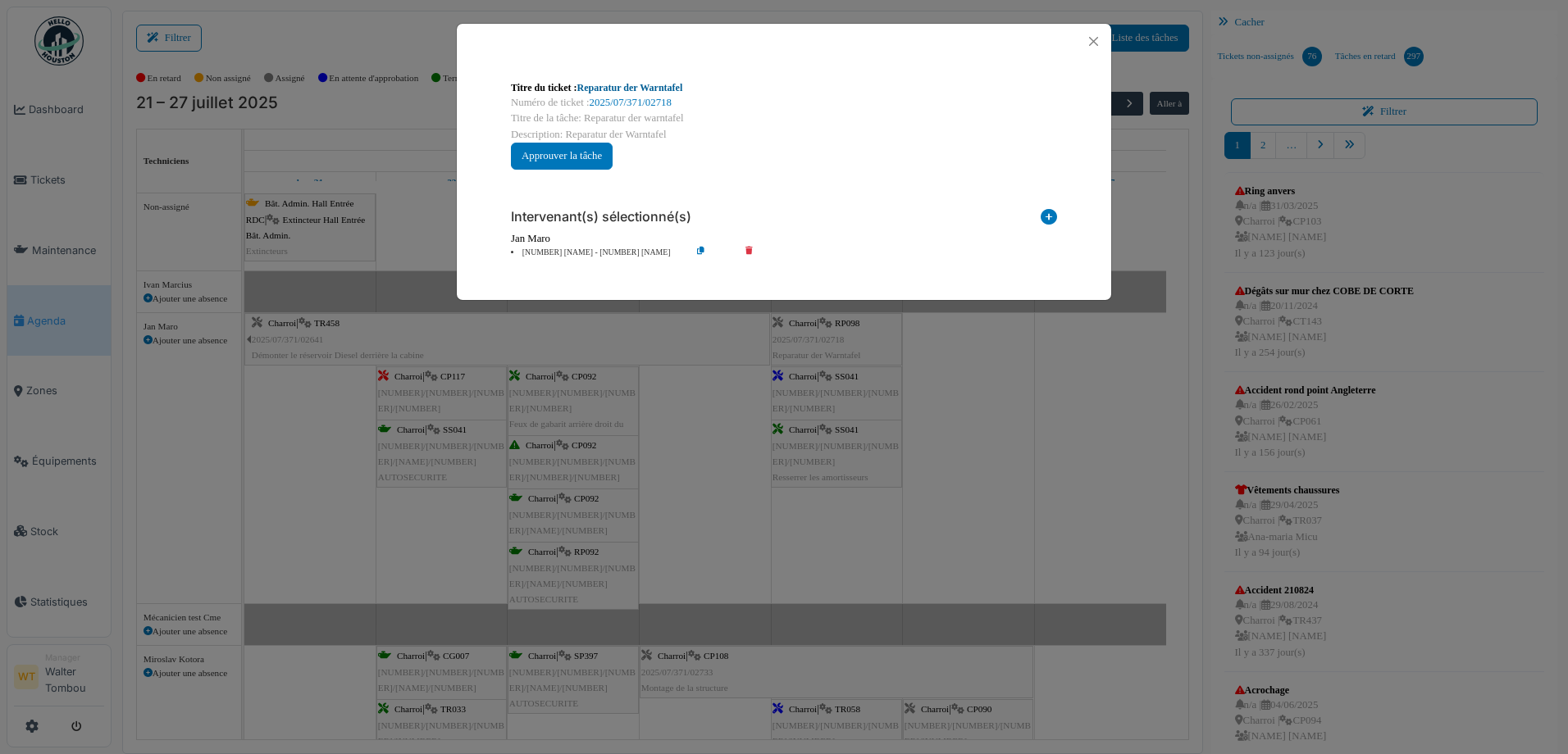 click on "Reparatur der Warntafel" at bounding box center (630, 88) 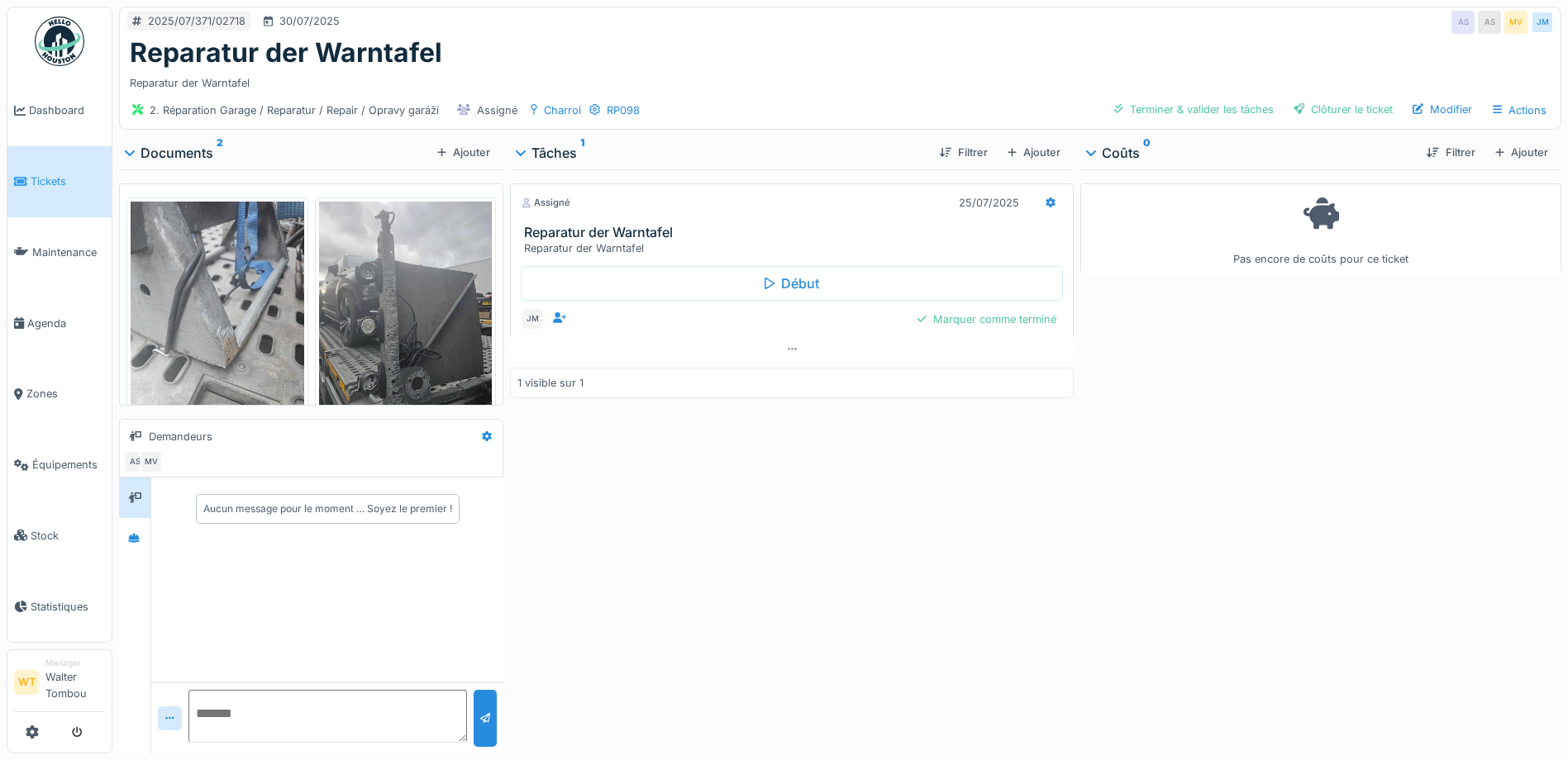 scroll, scrollTop: 0, scrollLeft: 0, axis: both 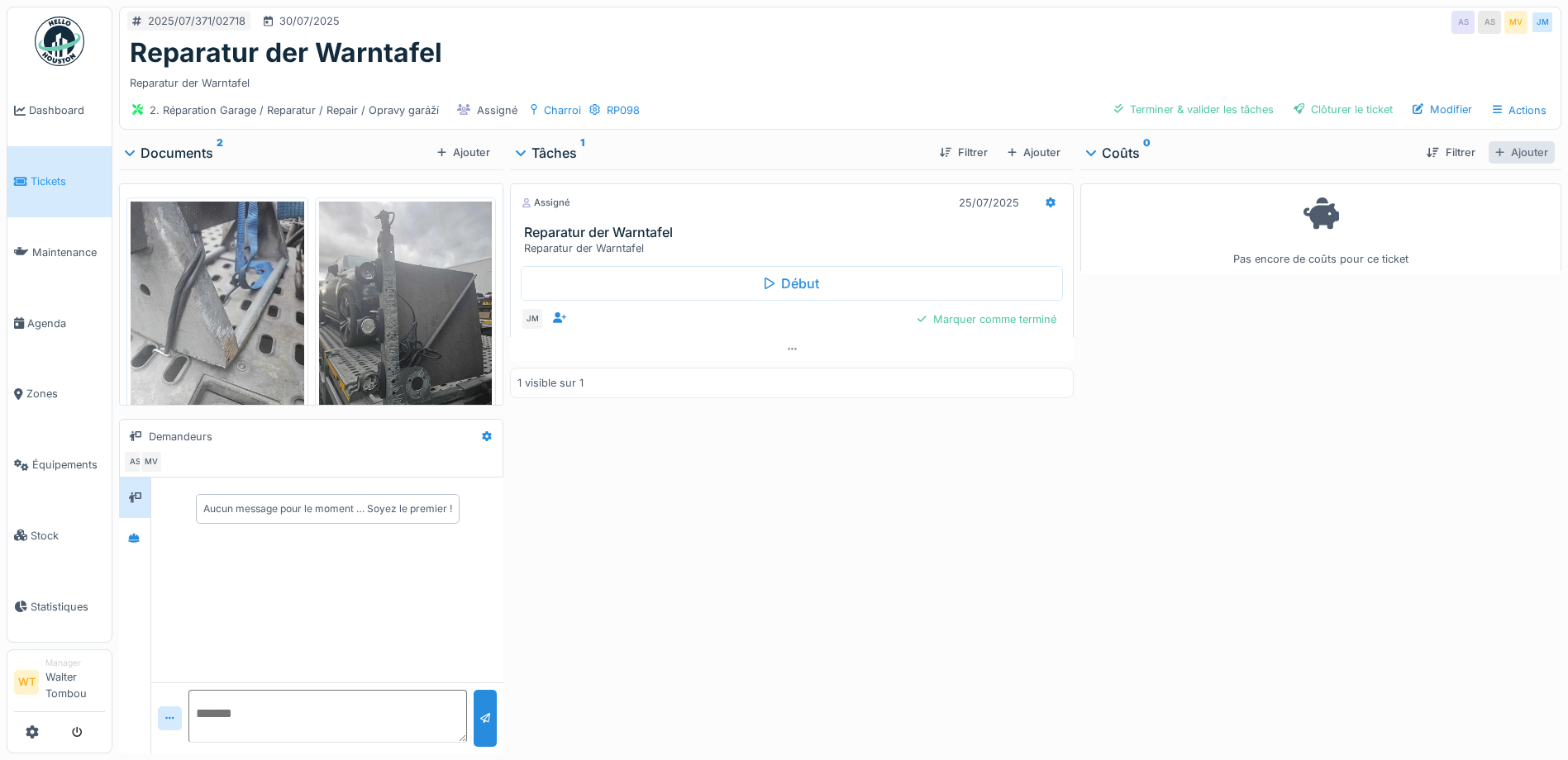 click on "Ajouter" at bounding box center (1522, 152) 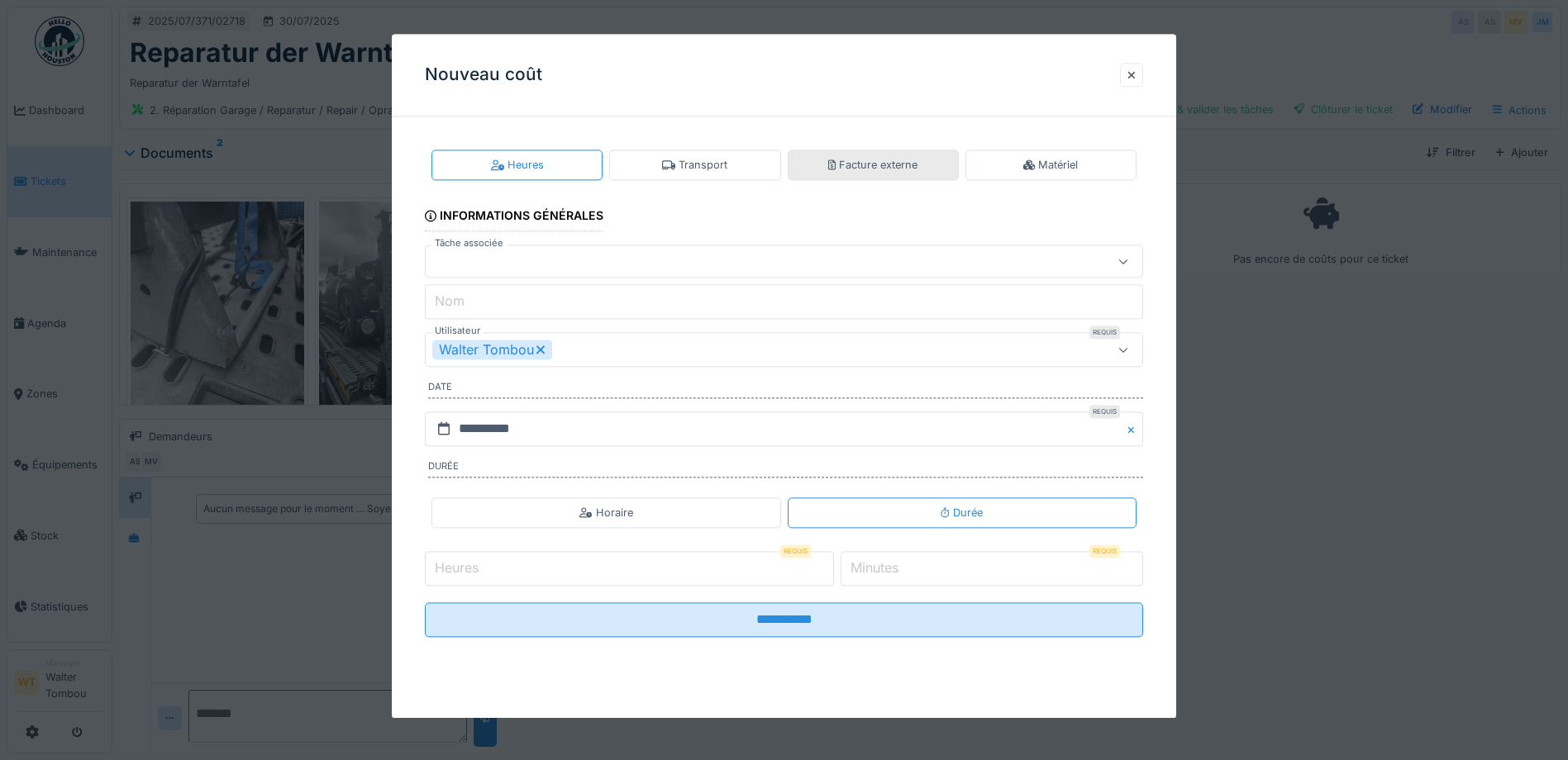 click on "Facture externe" at bounding box center (873, 164) 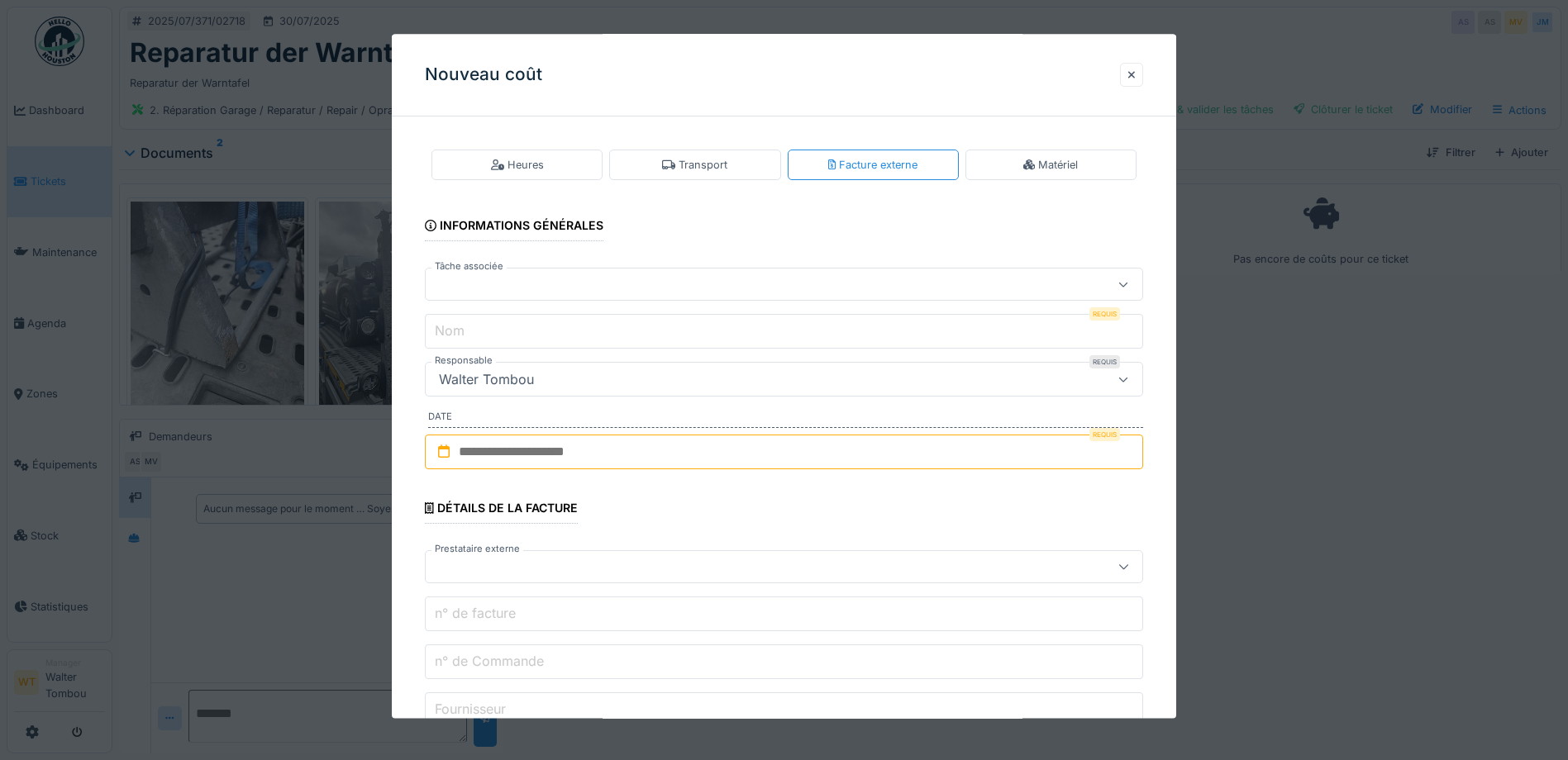 click at bounding box center [748, 285] 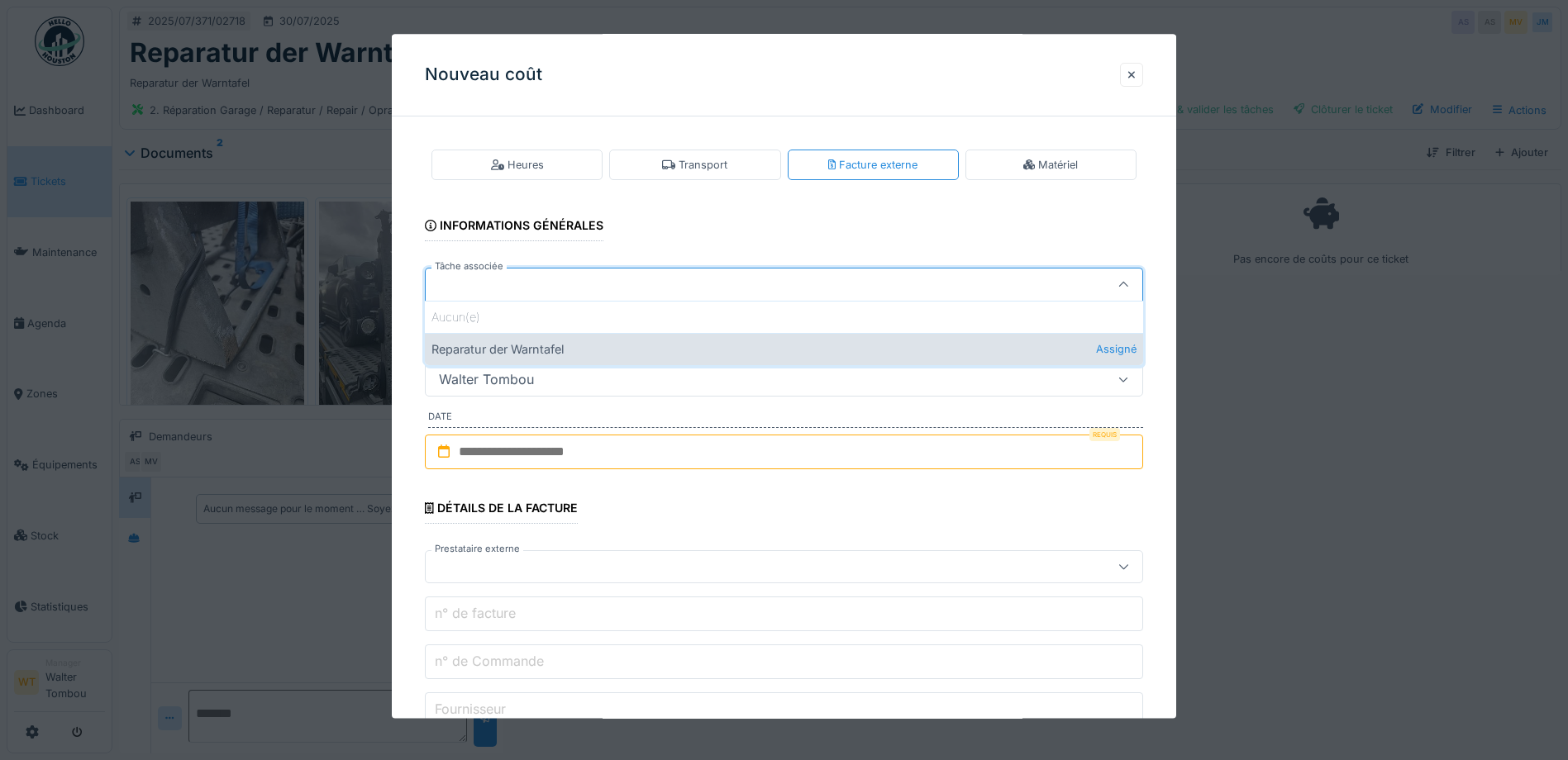 click on "Reparatur der Warntafel   Assigné" at bounding box center (784, 349) 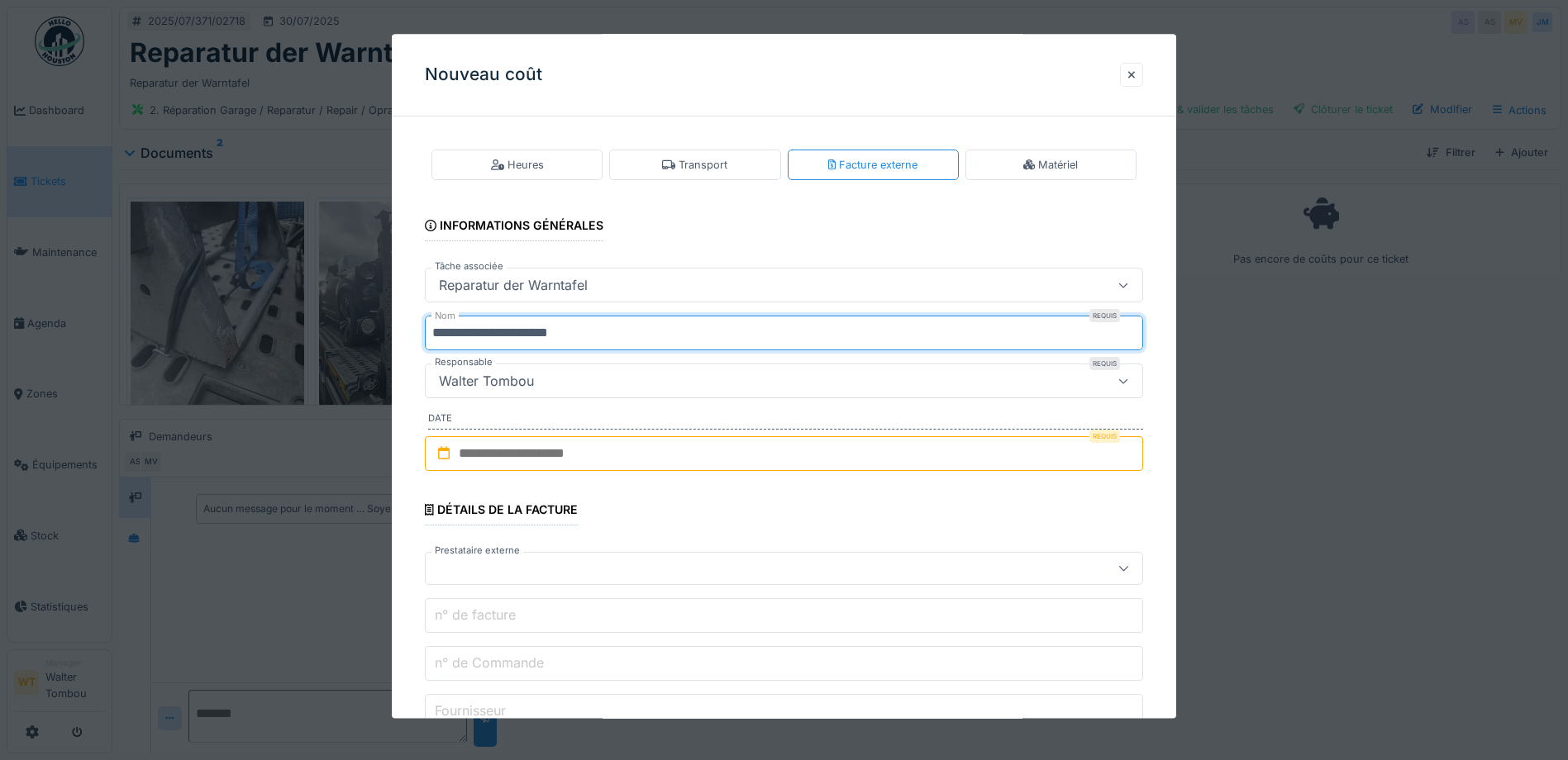 click on "**********" at bounding box center [784, 334] 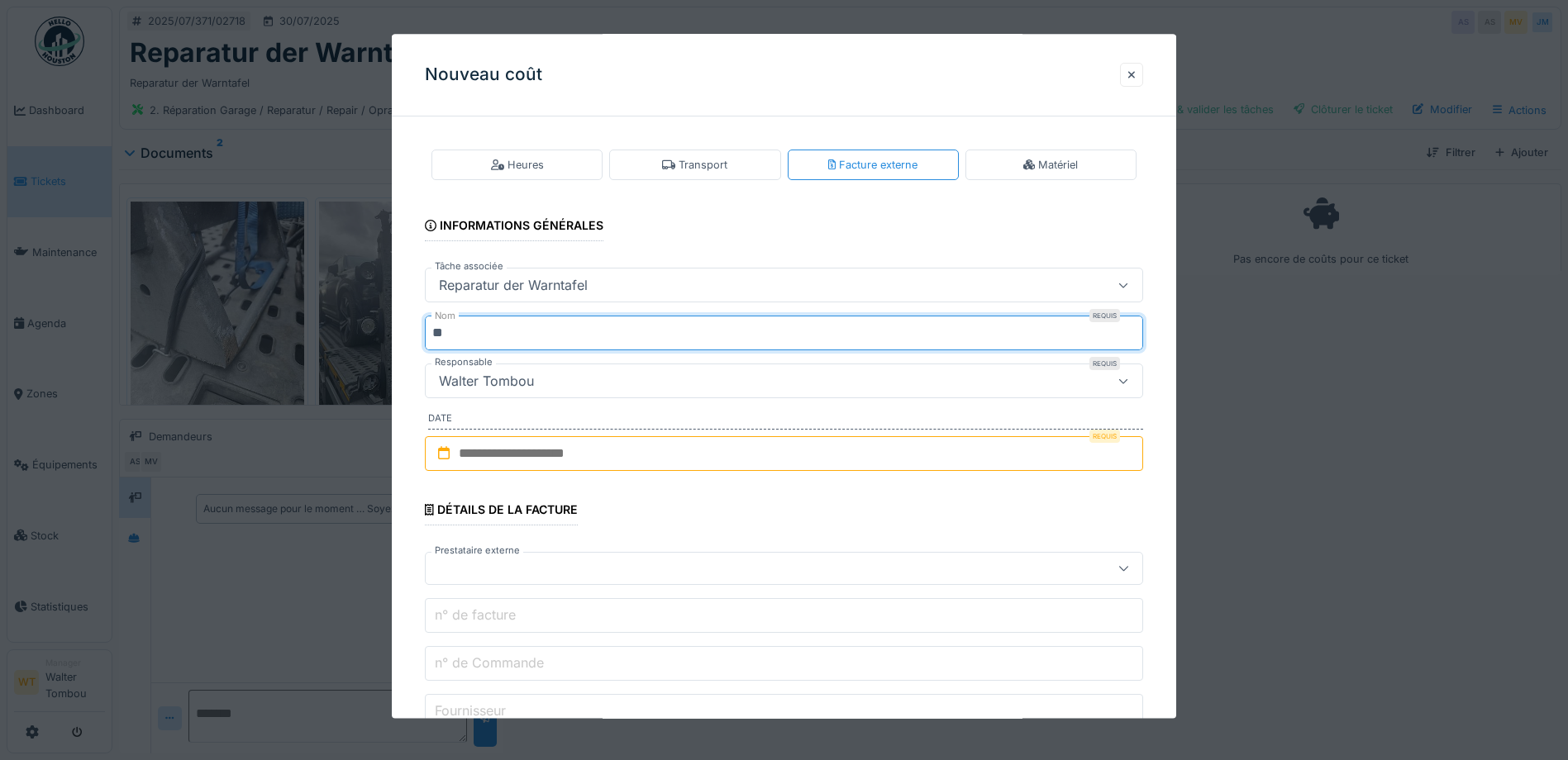 type on "*" 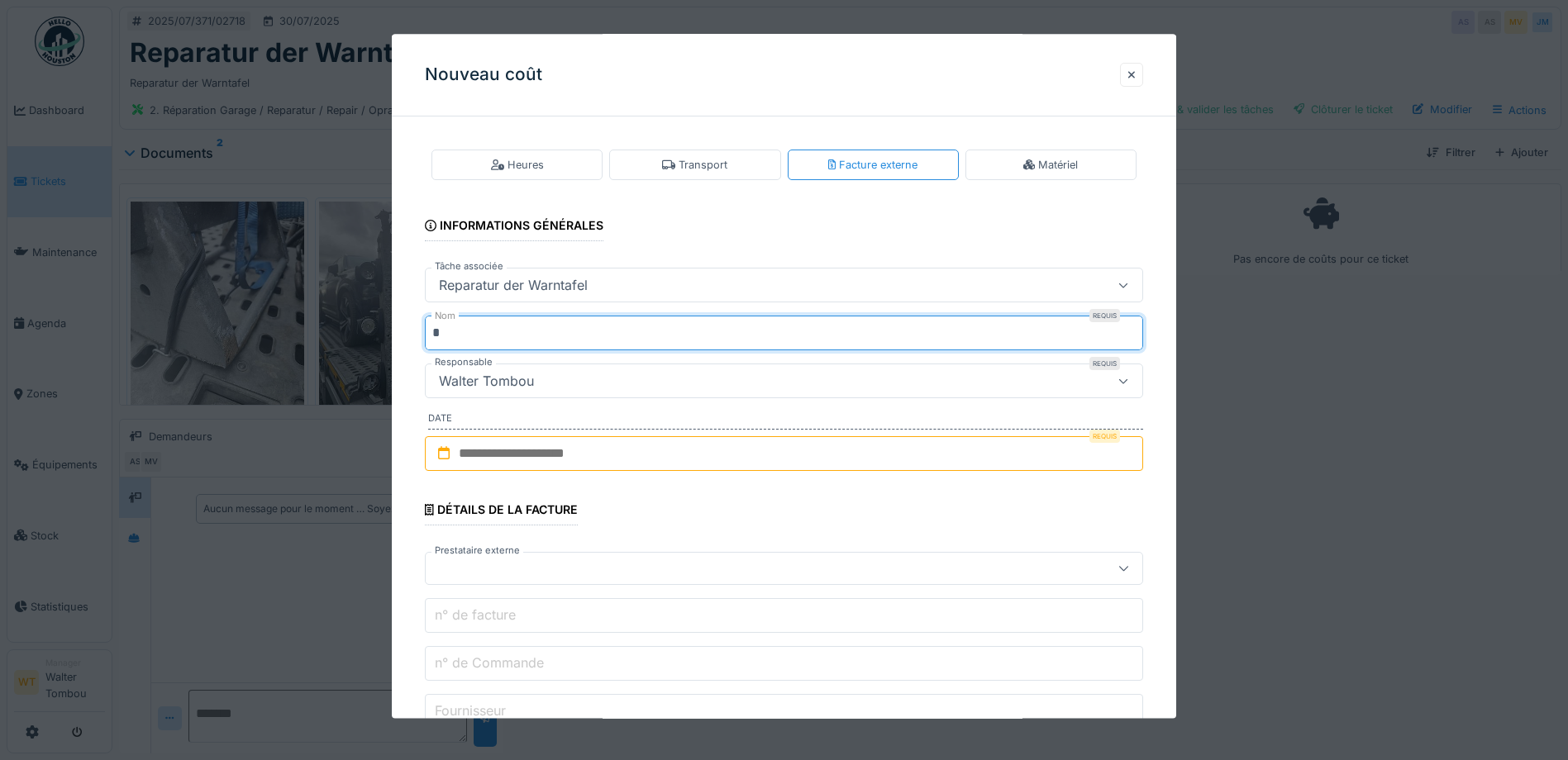 type on "***" 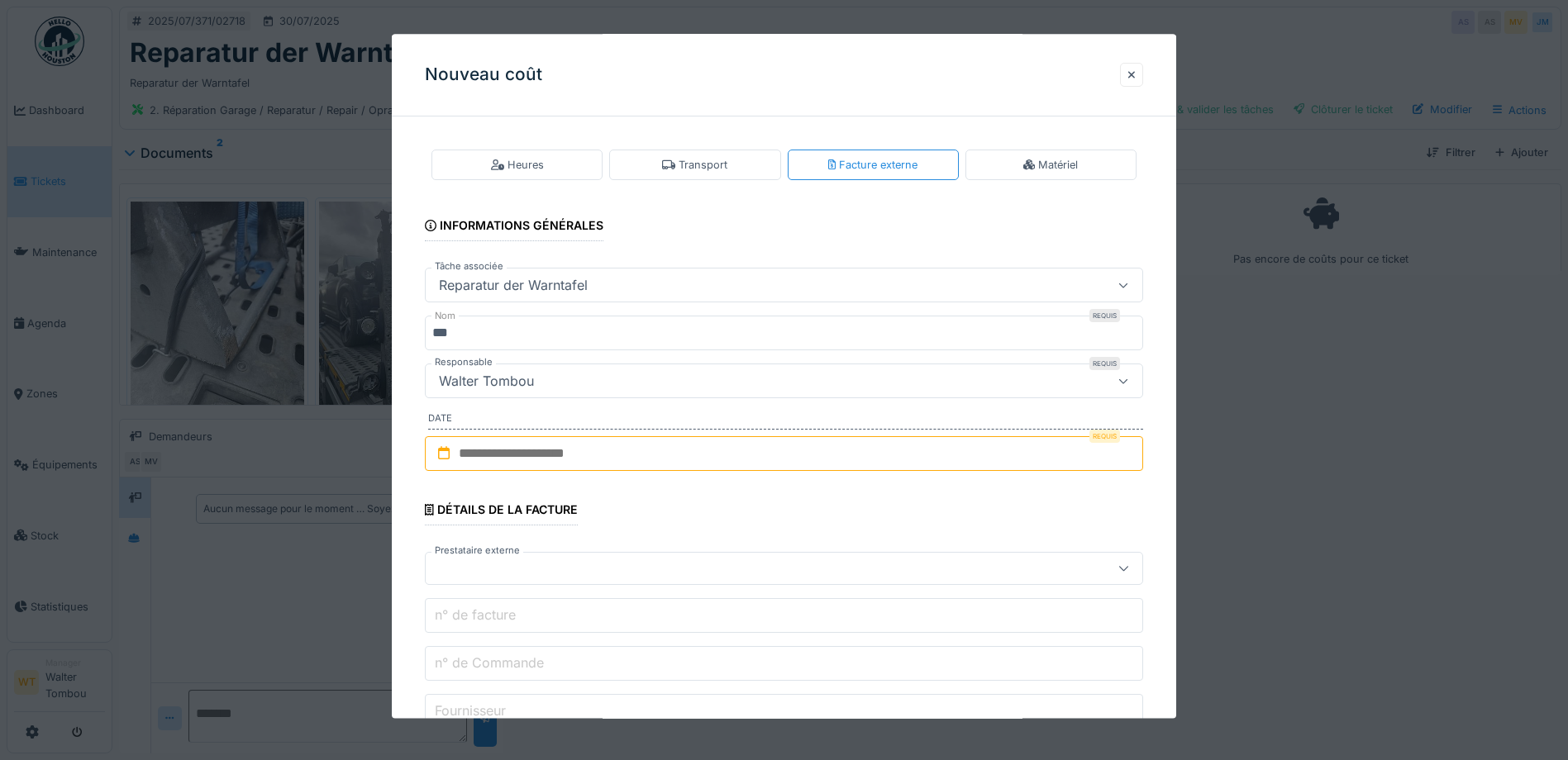 click at bounding box center [784, 454] 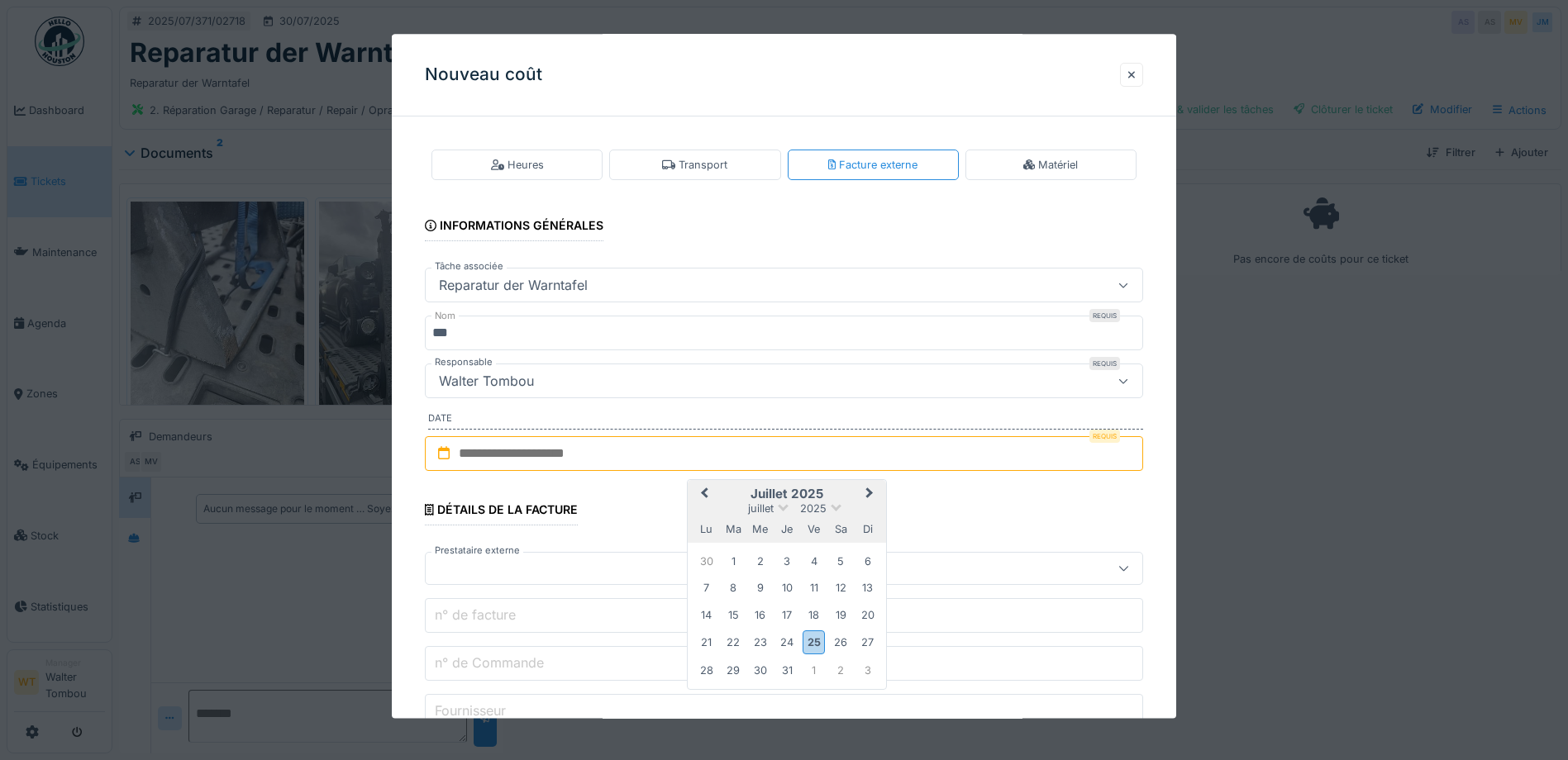 click on "21 22 23 24 25 26 27" at bounding box center (787, 643) 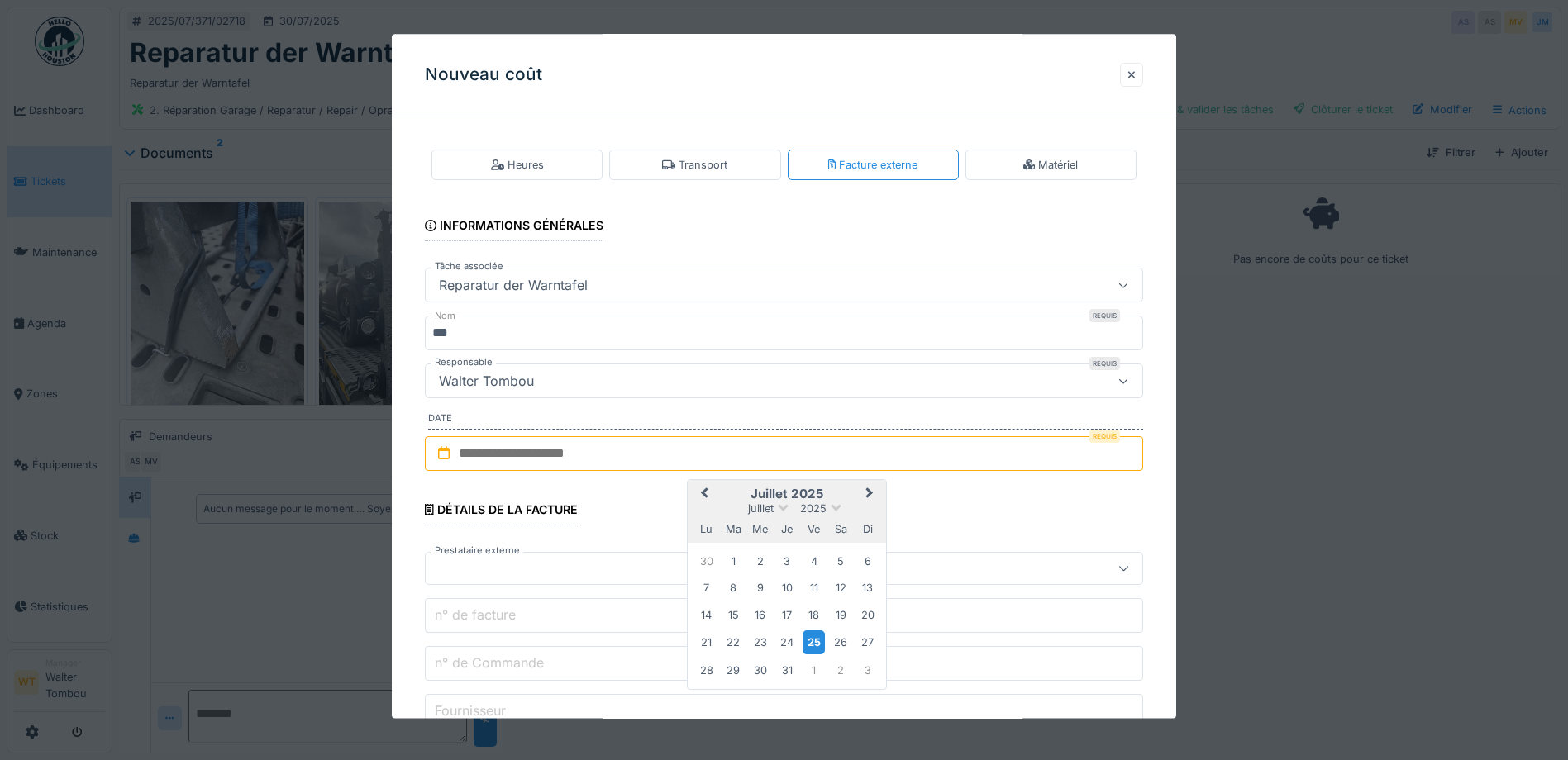 click on "25" at bounding box center [813, 643] 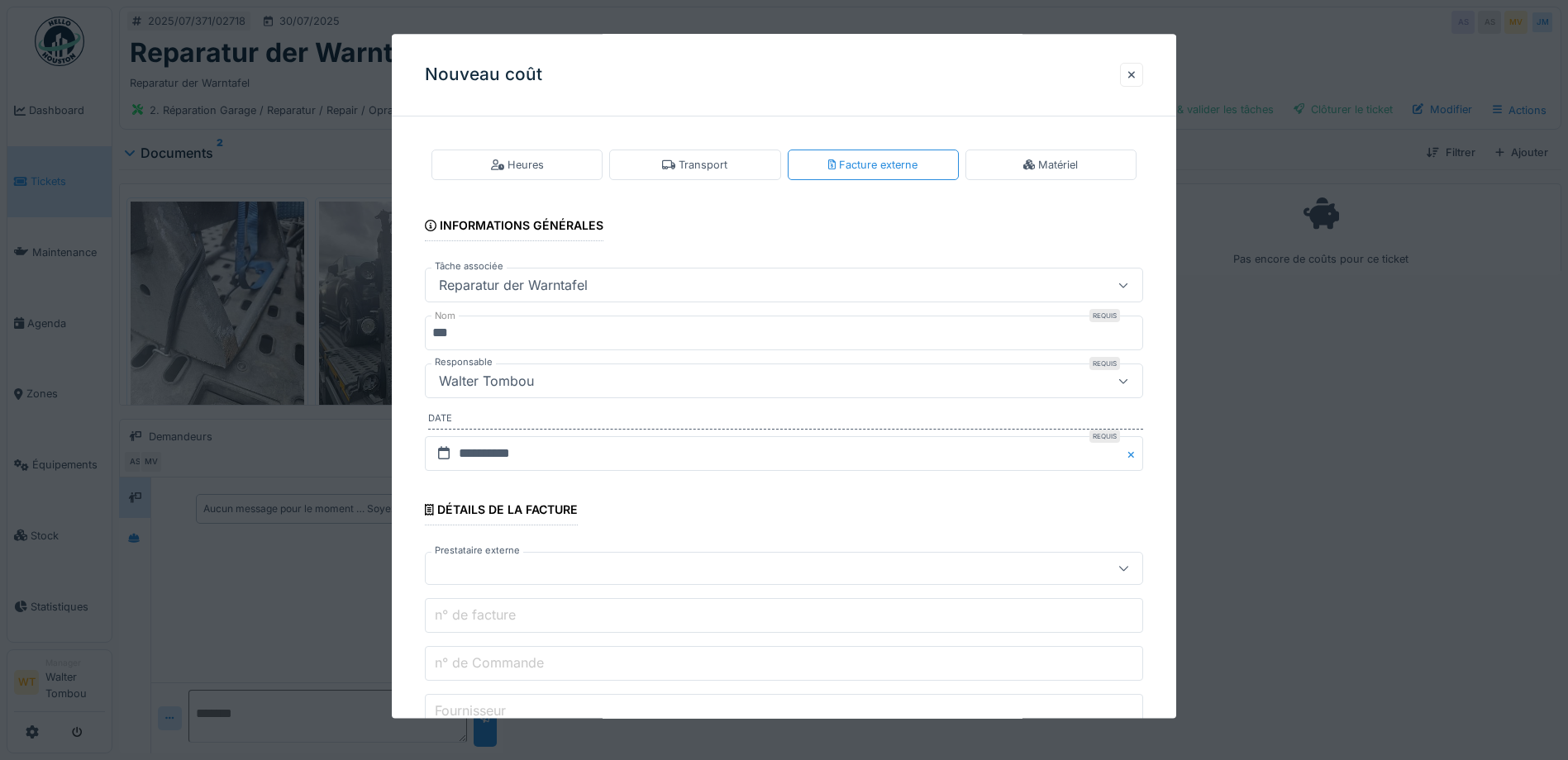 scroll, scrollTop: 83, scrollLeft: 0, axis: vertical 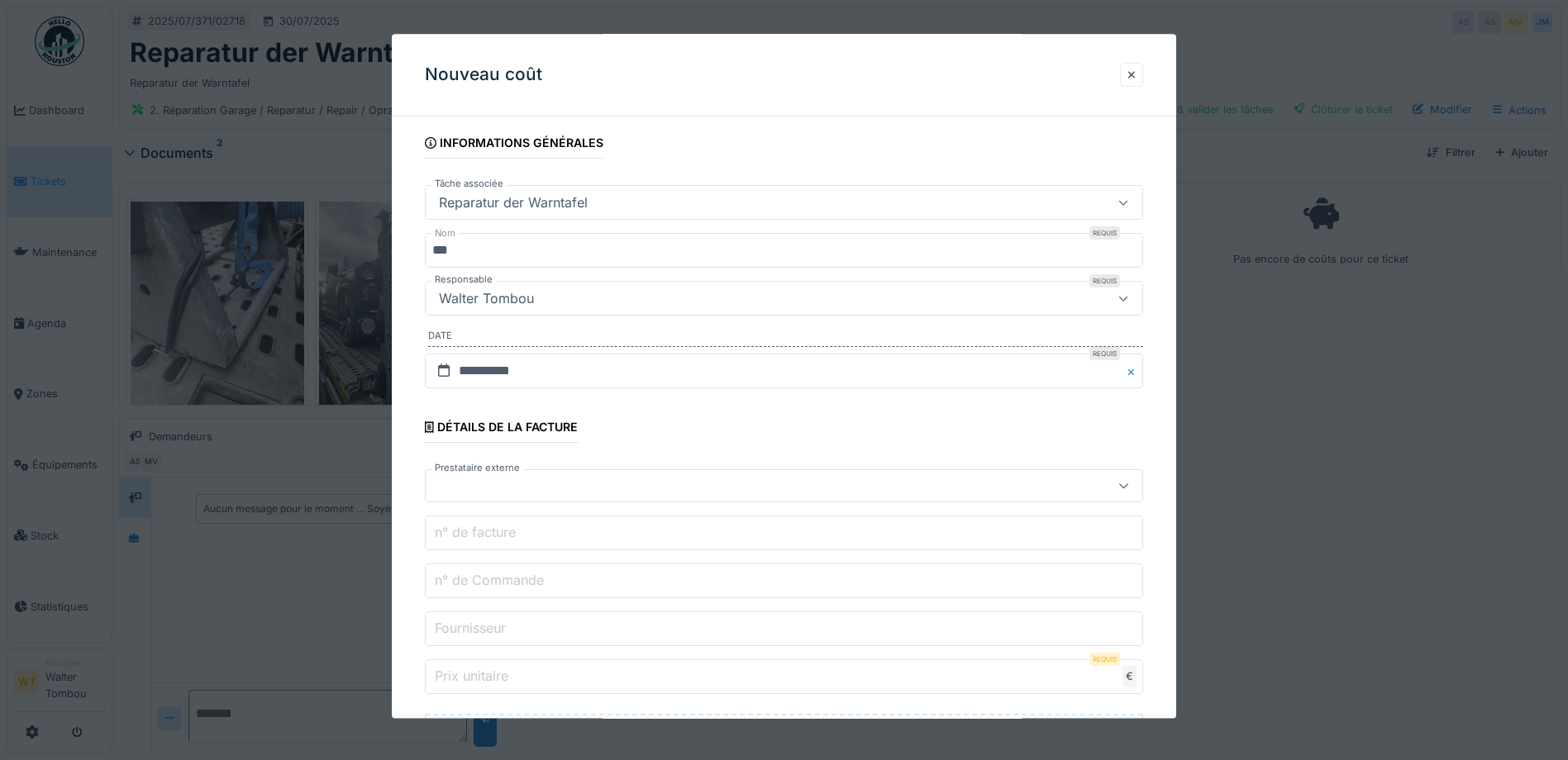 click at bounding box center (748, 487) 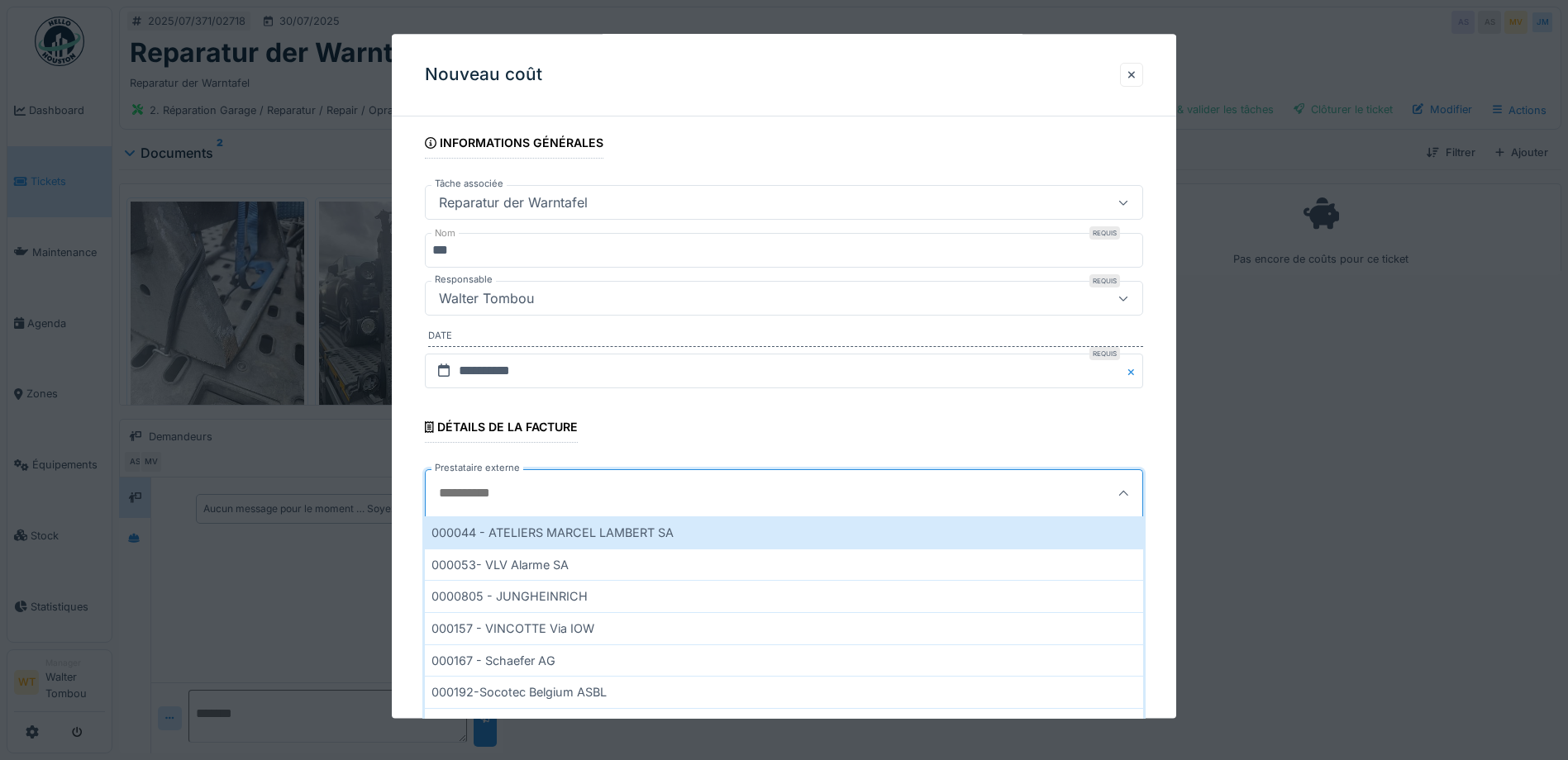 click on "Prestataire externe" at bounding box center [738, 494] 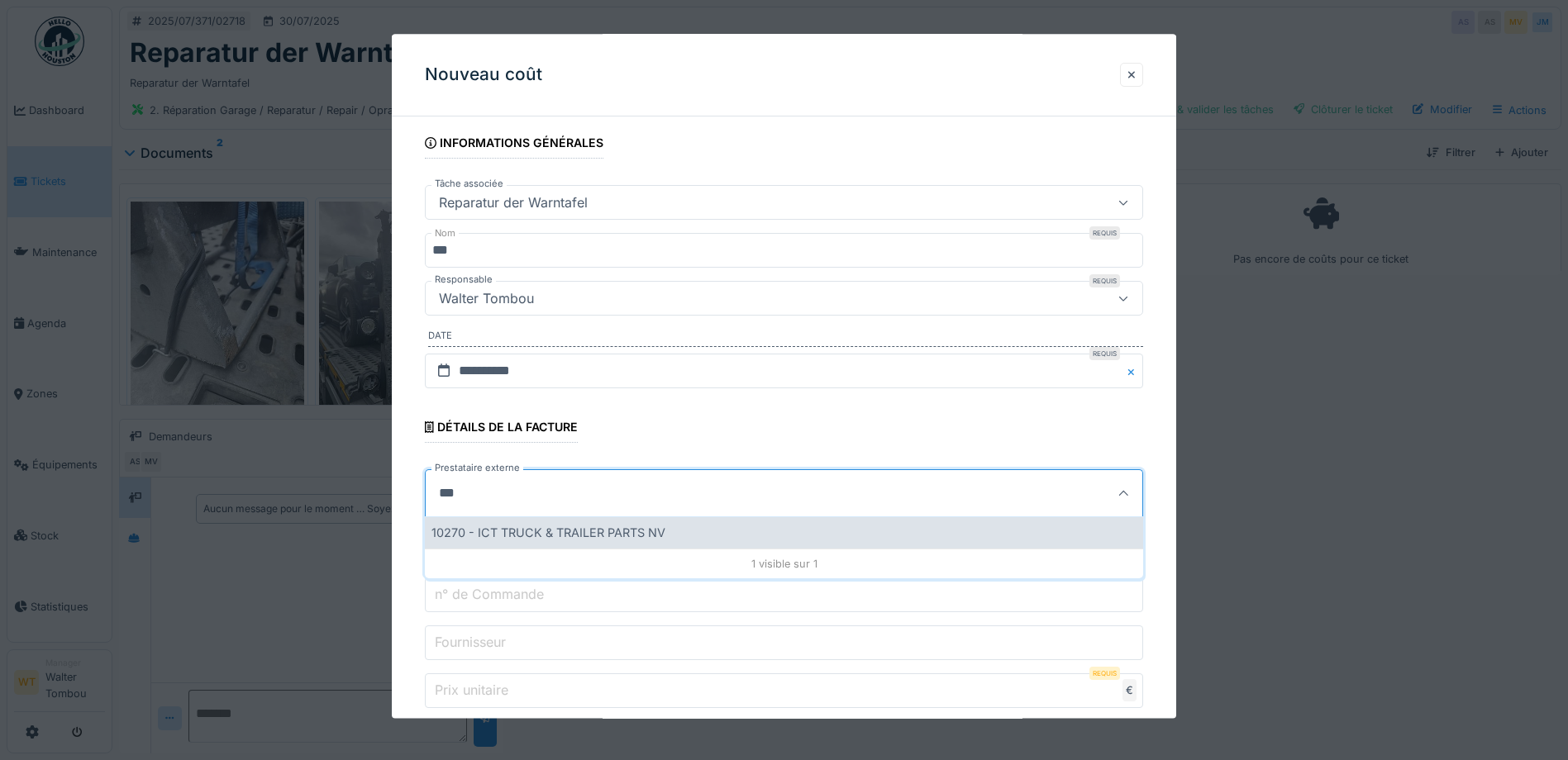 type on "***" 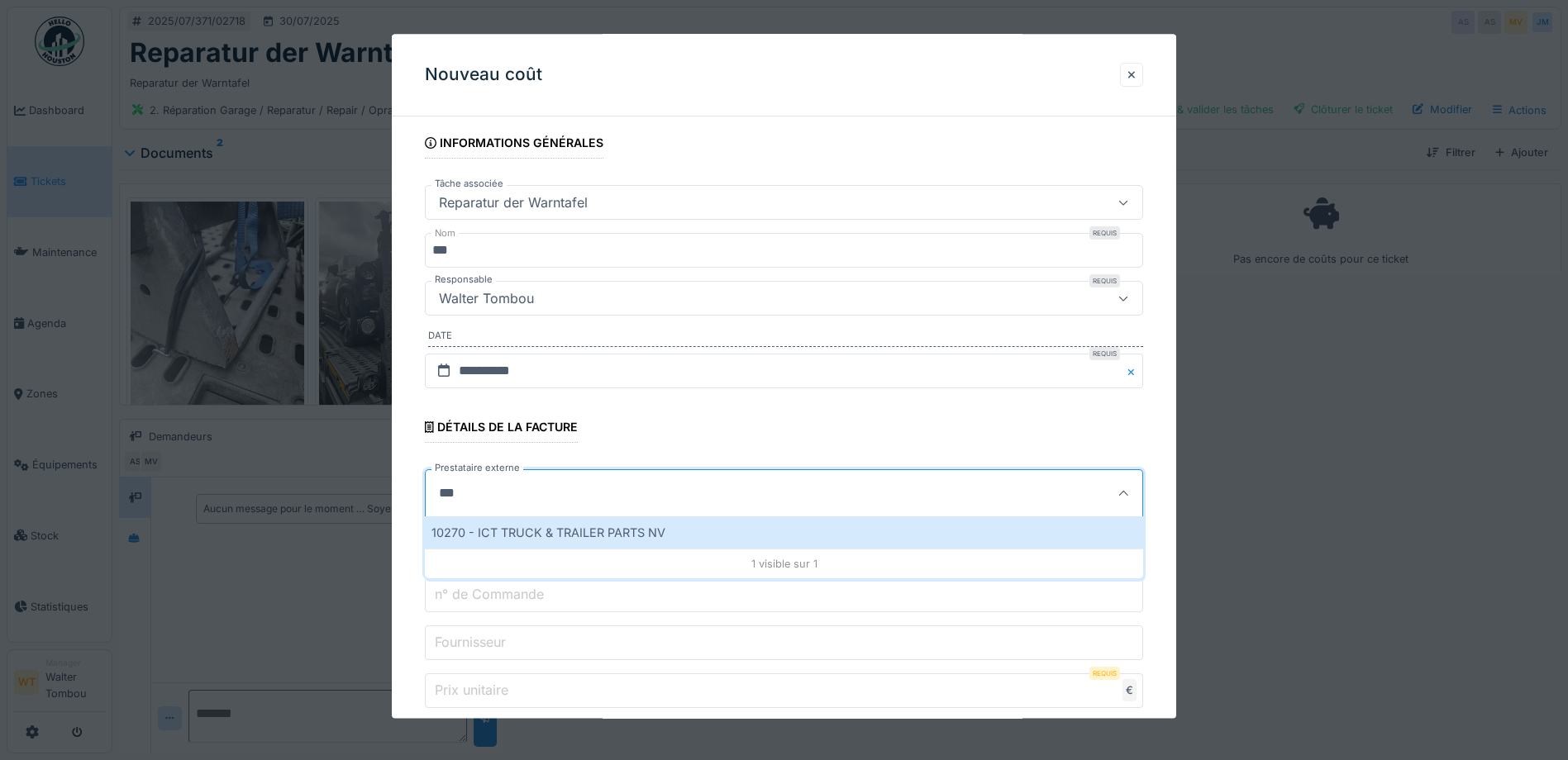 click on "10270 - ICT TRUCK & TRAILER PARTS NV" at bounding box center (784, 533) 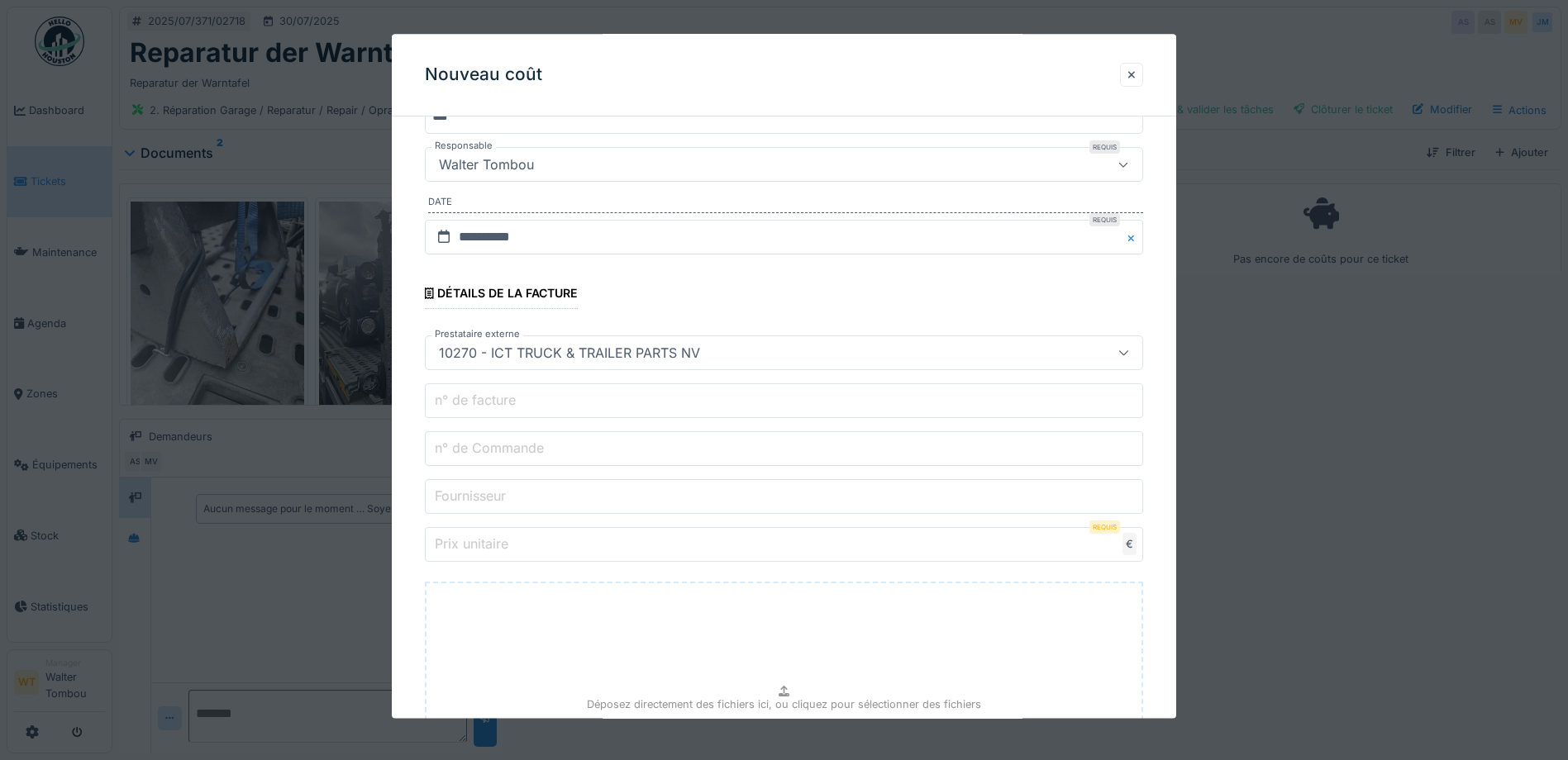 scroll, scrollTop: 330, scrollLeft: 0, axis: vertical 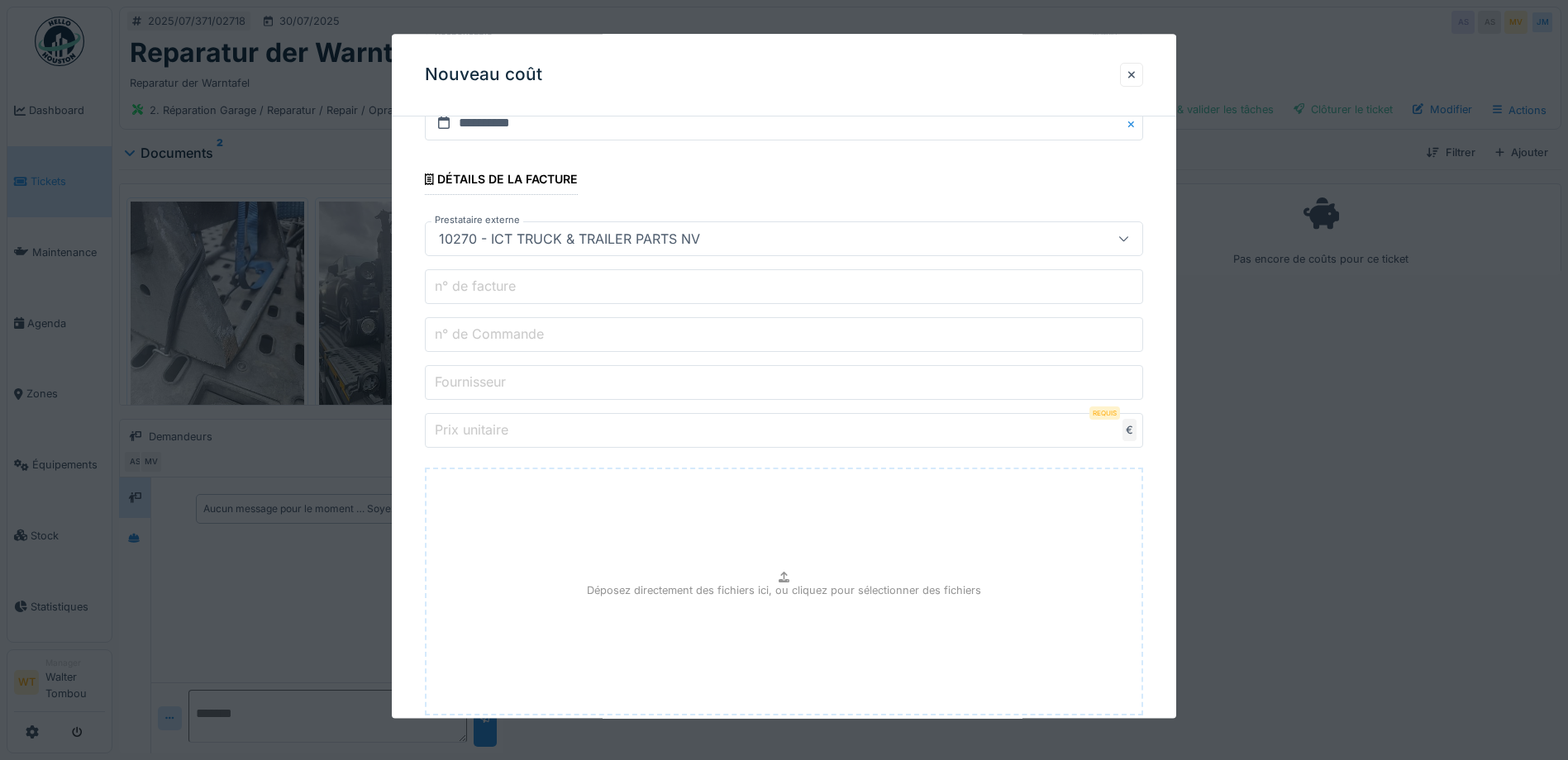click on "n° de Commande" at bounding box center (784, 335) 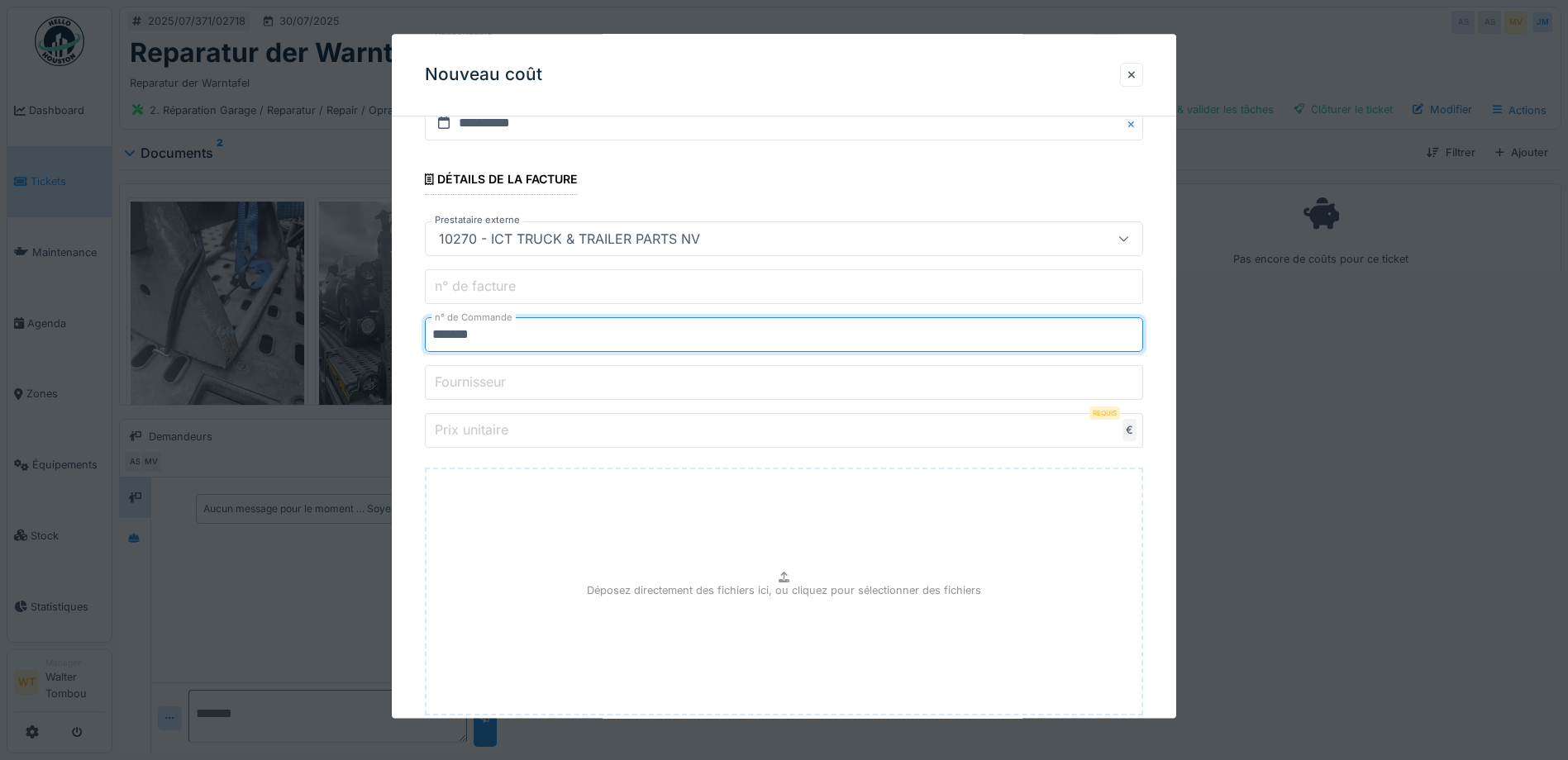 type on "*******" 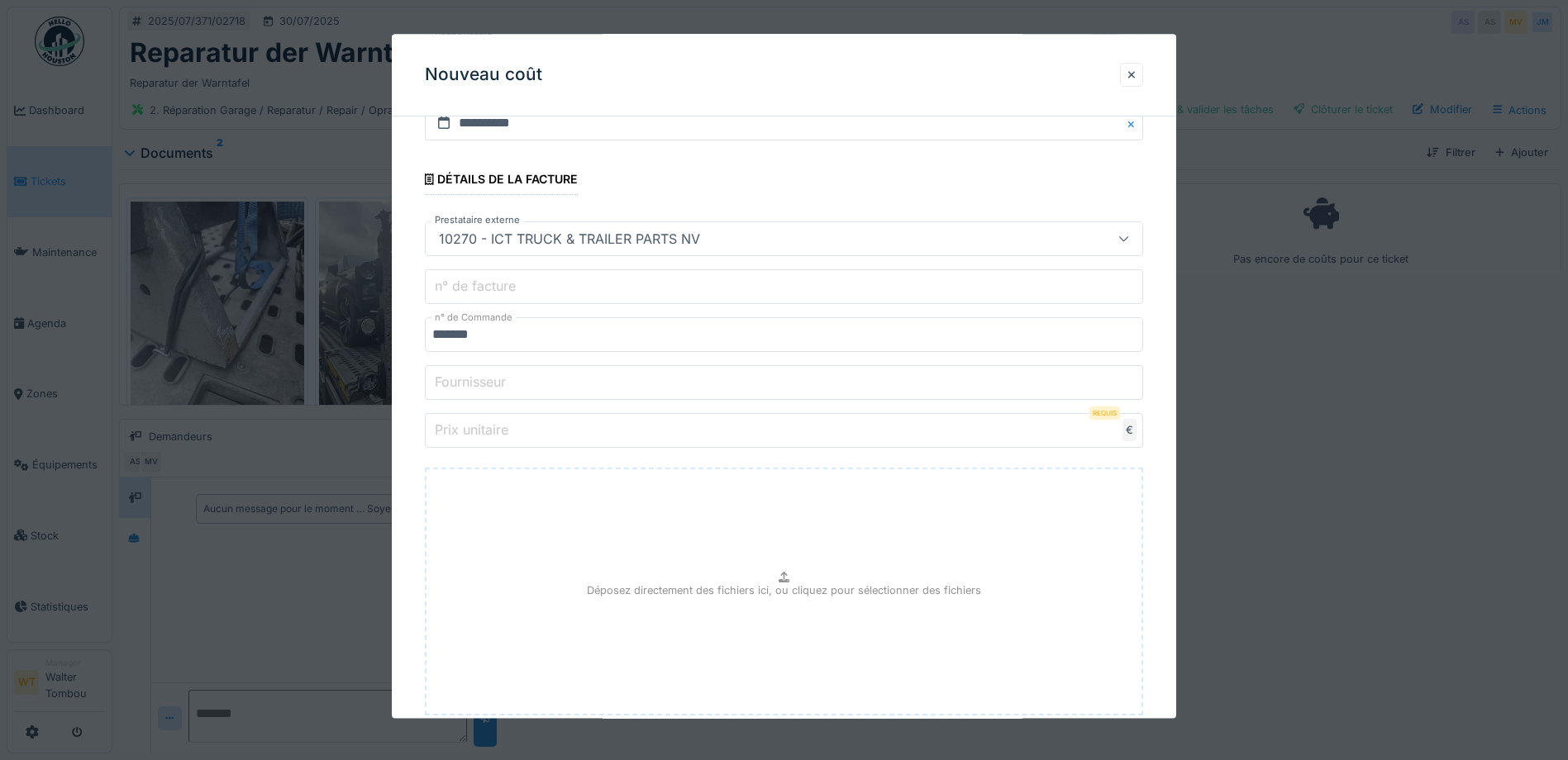 click on "Prix unitaire" at bounding box center (784, 431) 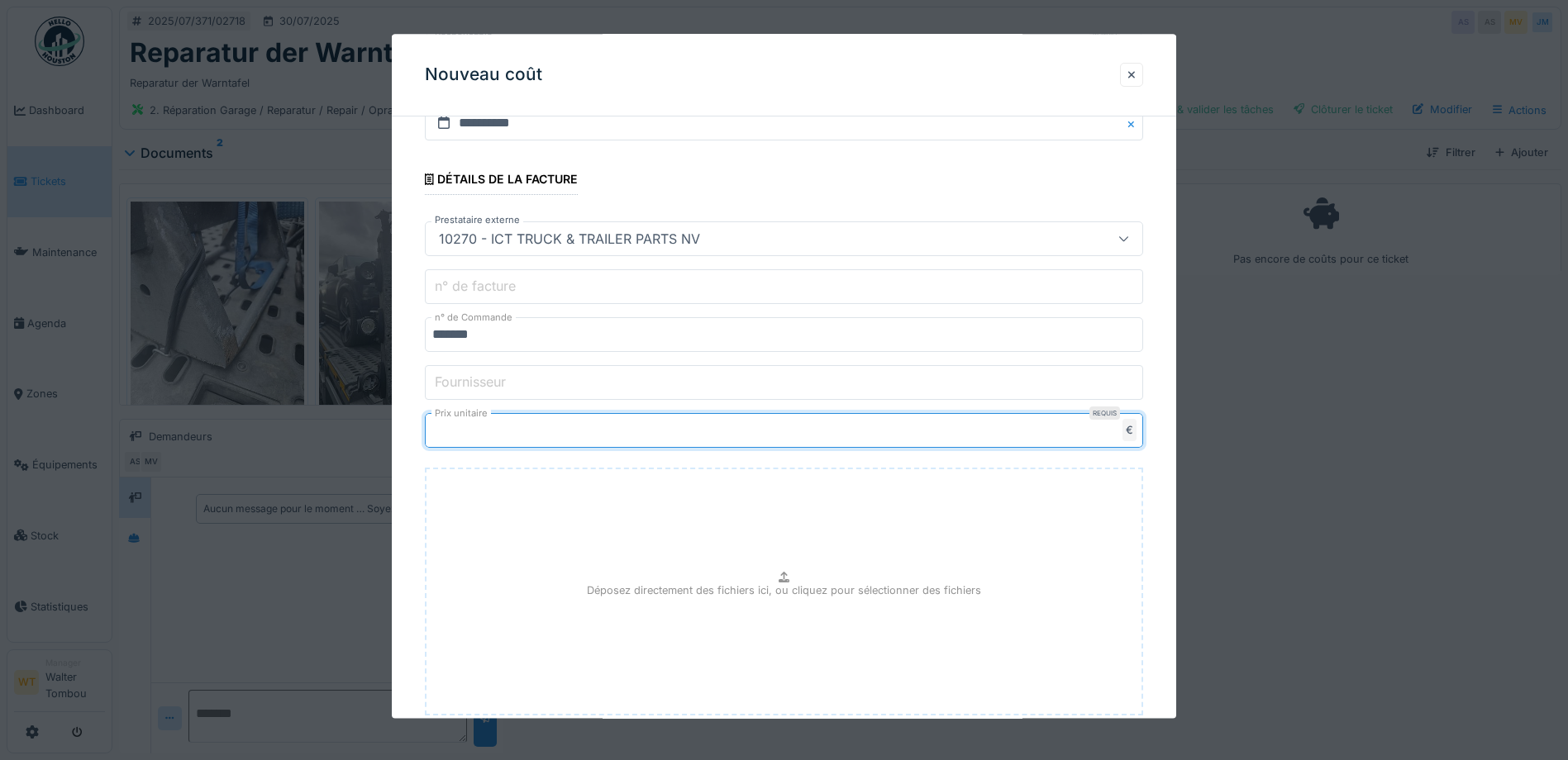 type on "***" 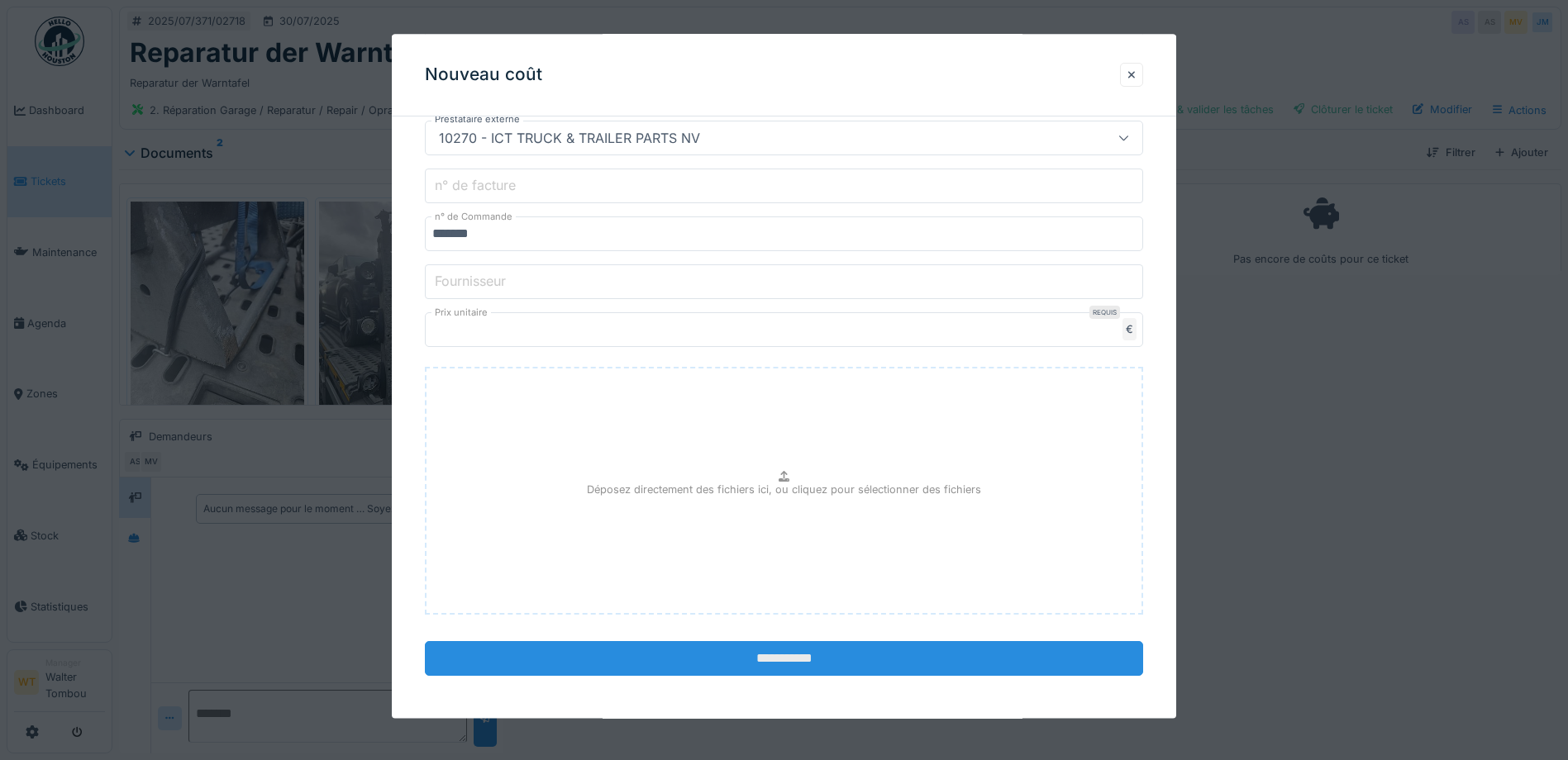 scroll, scrollTop: 435, scrollLeft: 0, axis: vertical 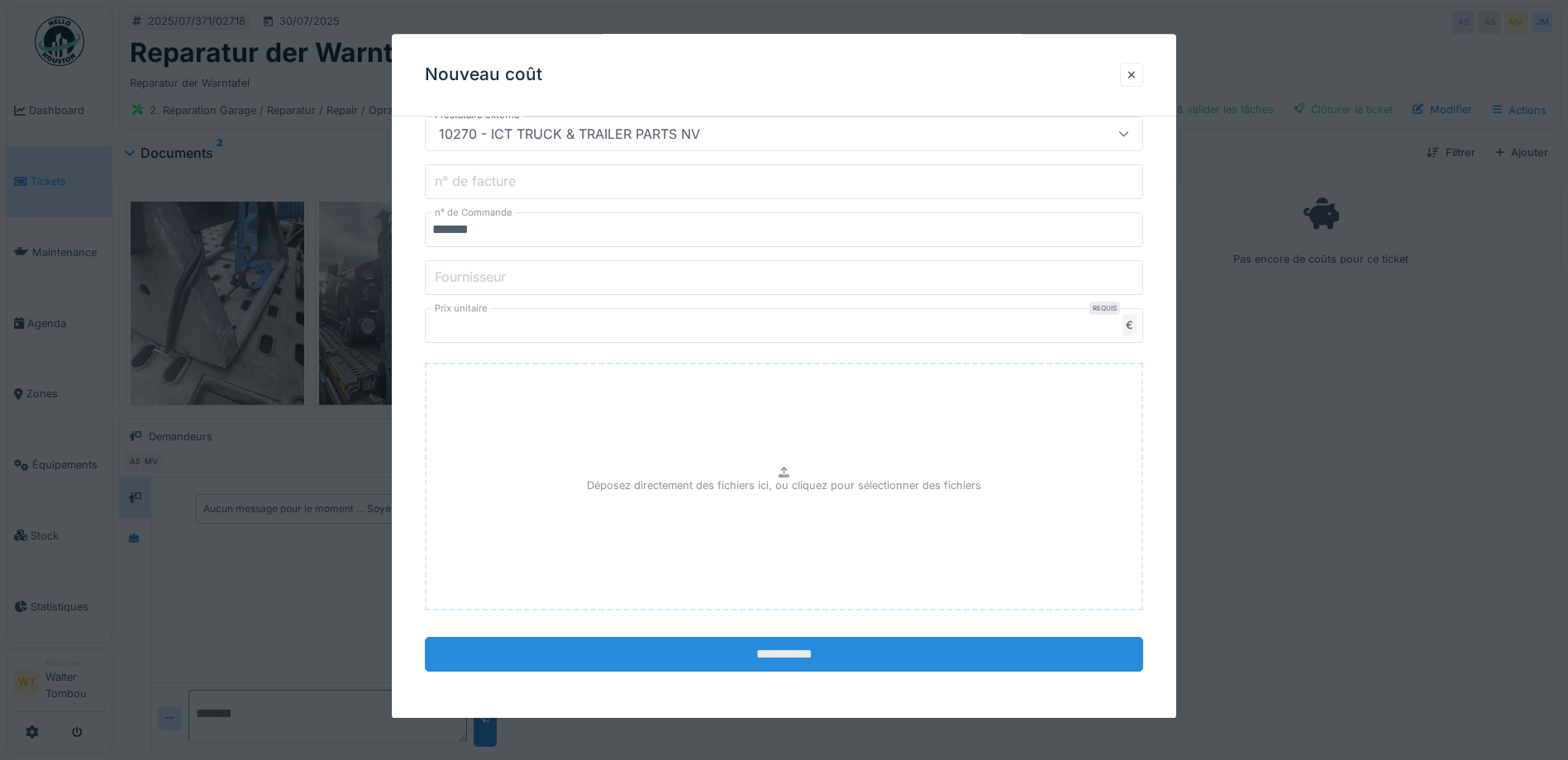 click on "**********" at bounding box center (784, 655) 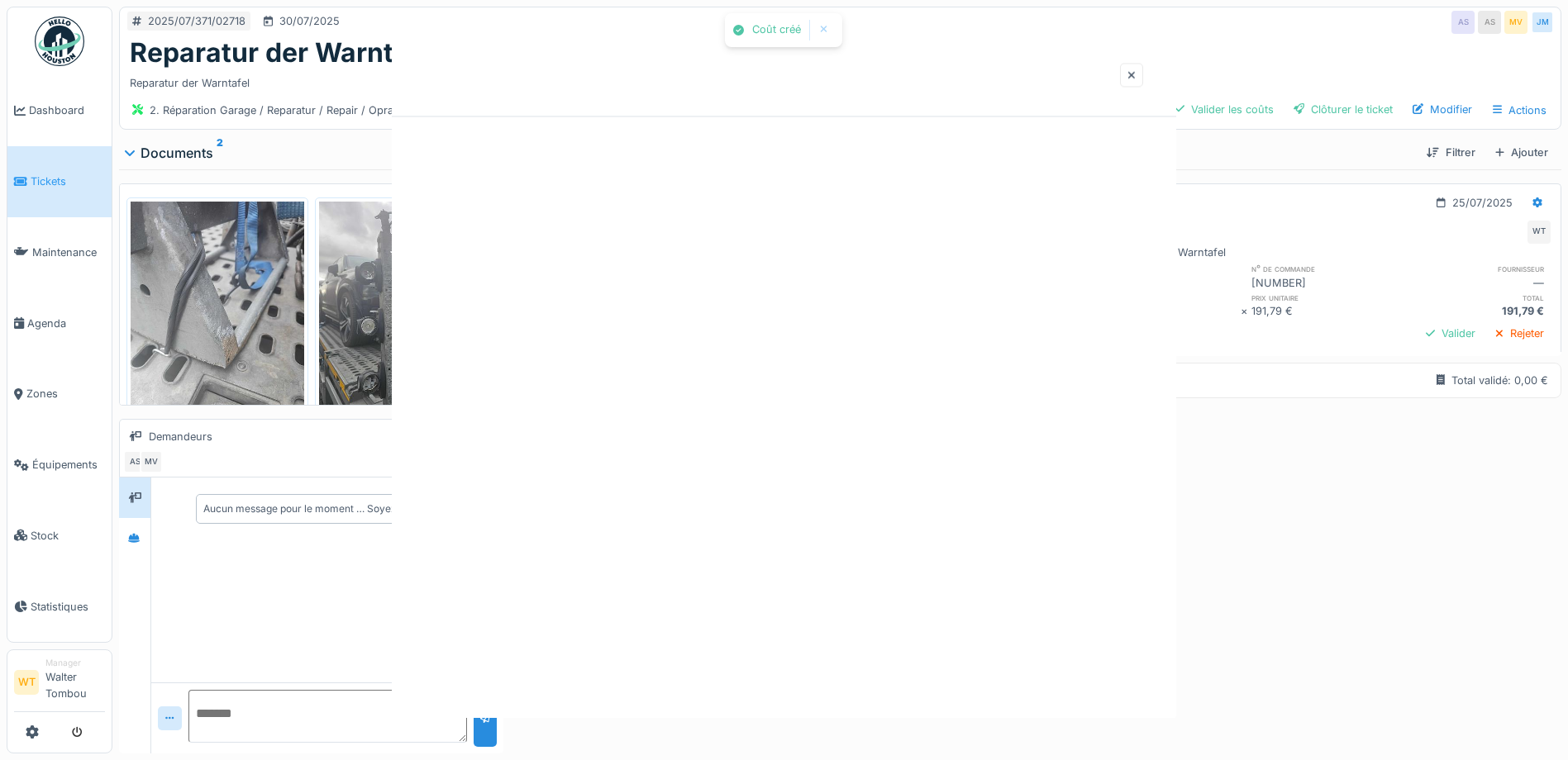 scroll, scrollTop: 0, scrollLeft: 0, axis: both 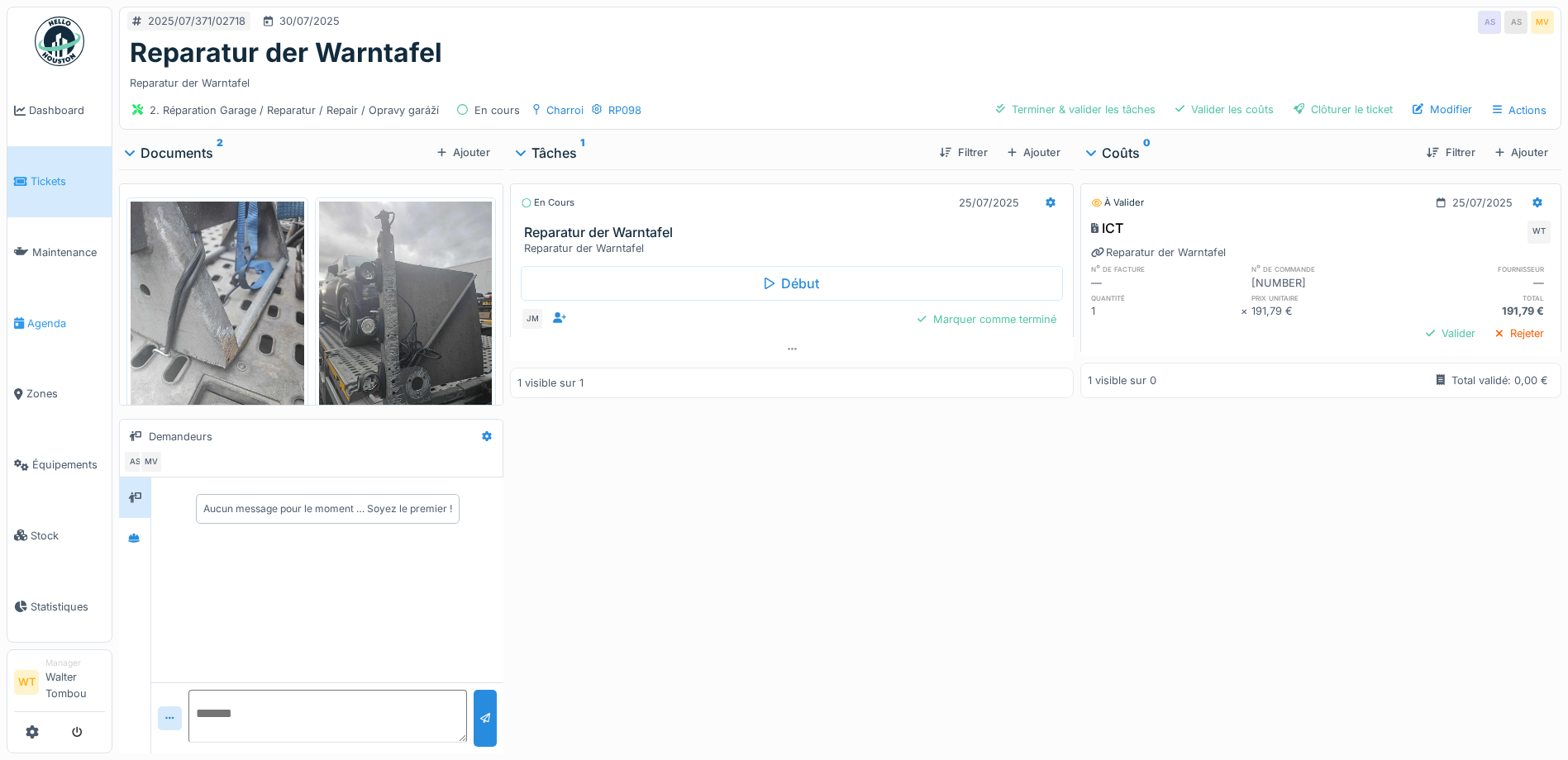 click on "Agenda" at bounding box center [60, 323] 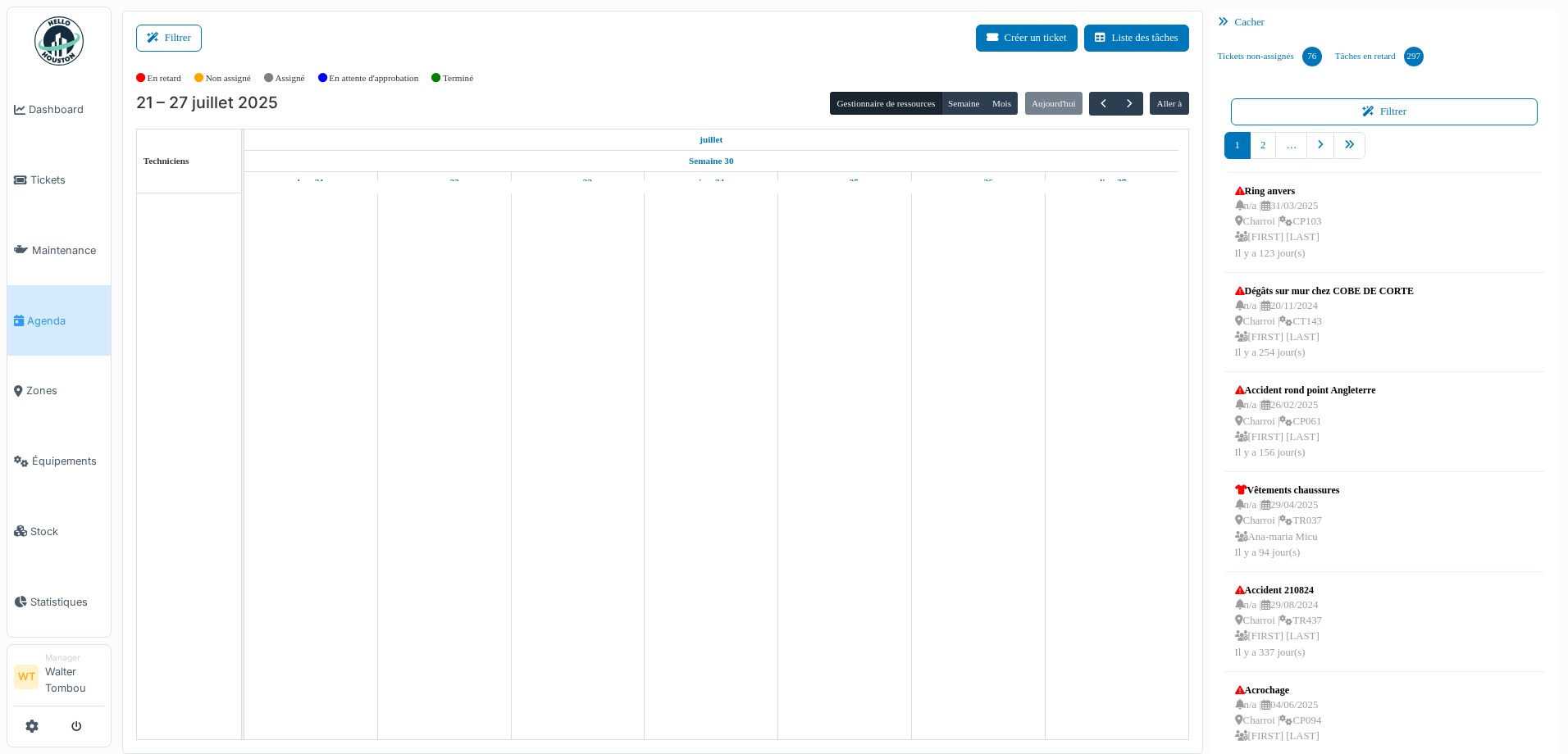 scroll, scrollTop: 0, scrollLeft: 0, axis: both 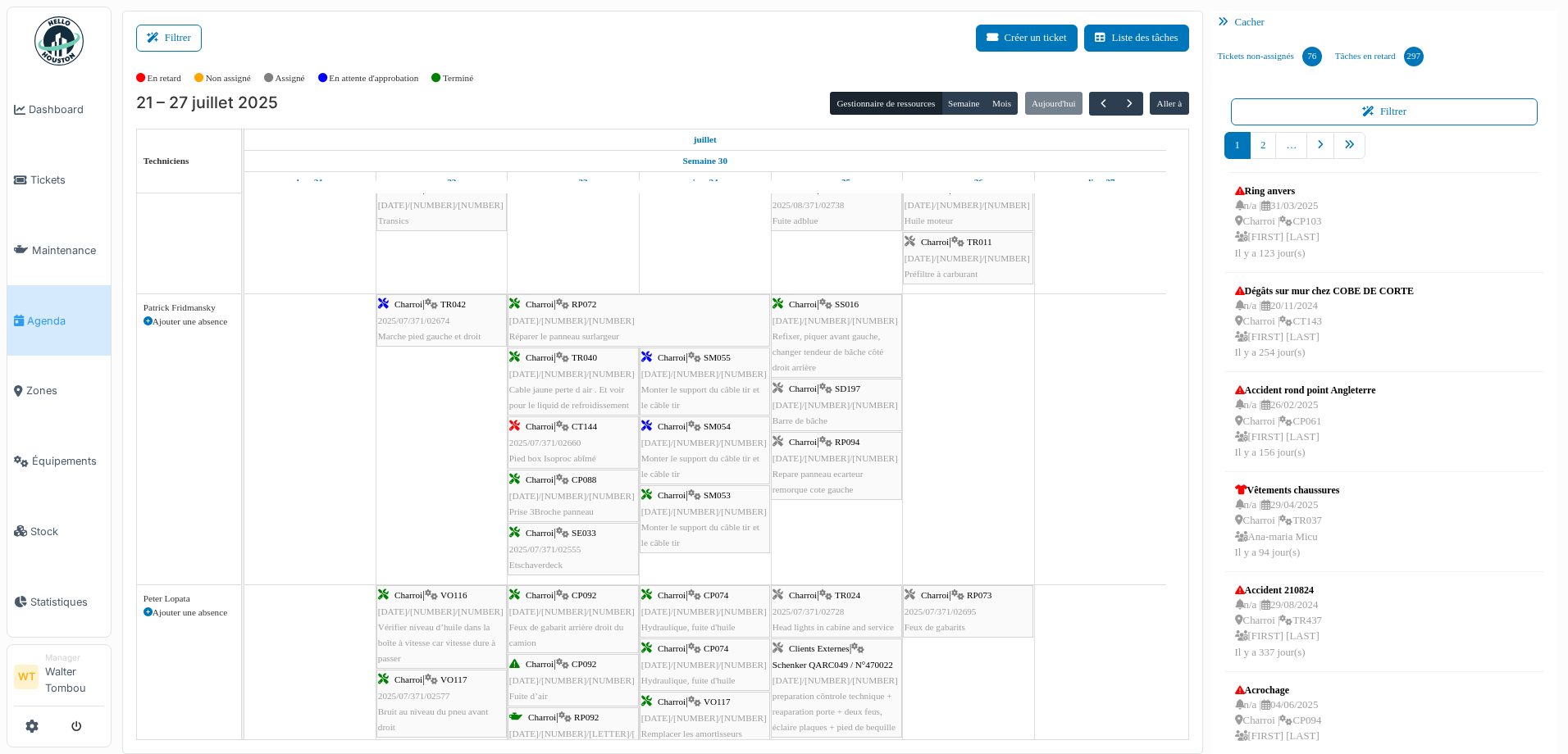 click on "Charroi
|     SM053
[DATE]/[NUMBER]/[NUMBER]
Monter le support du câble tir et le câble tir" at bounding box center (704, 519) 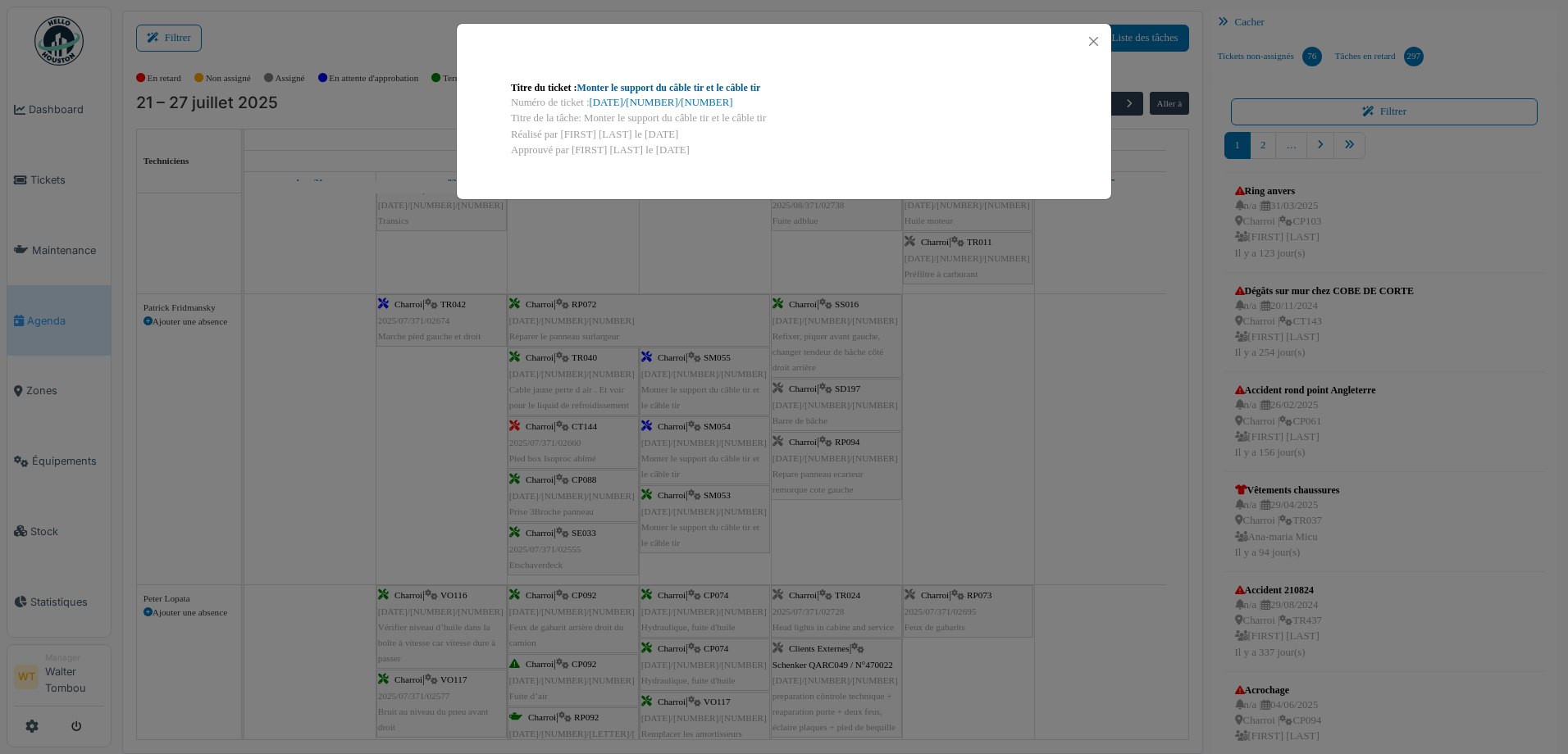 click on "Monter le support du câble tir et le câble tir" at bounding box center (669, 88) 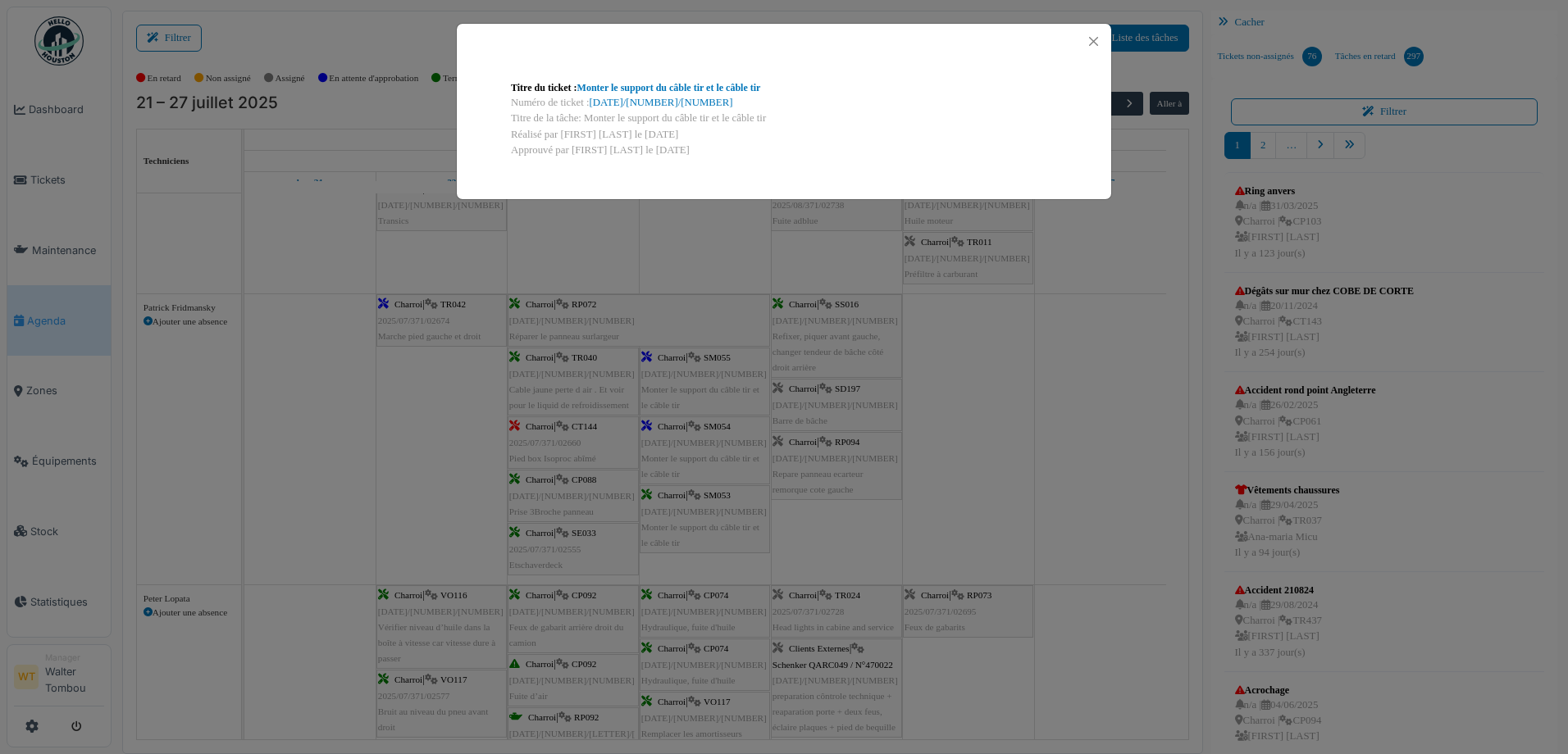 click at bounding box center (784, 41) 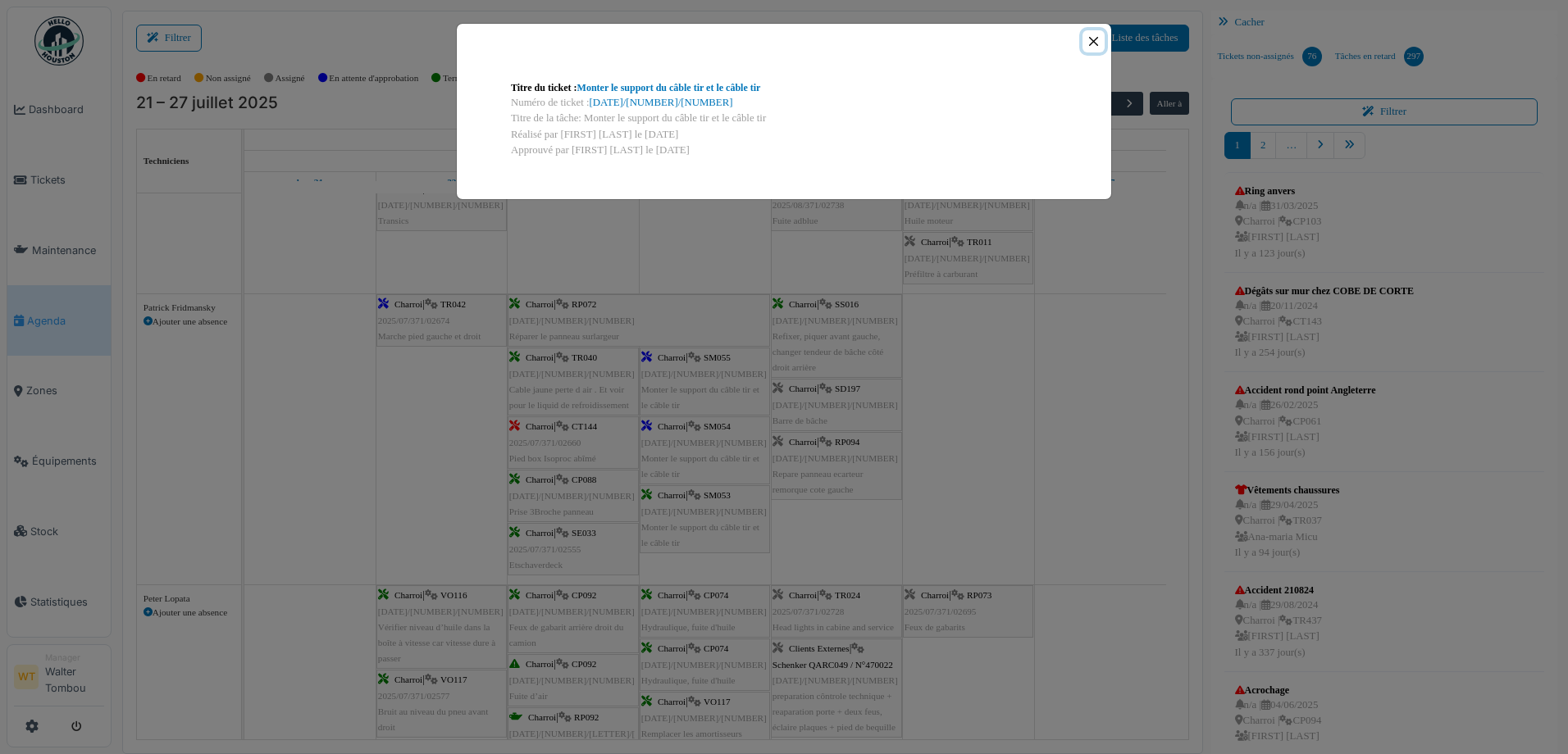 click at bounding box center [1093, 41] 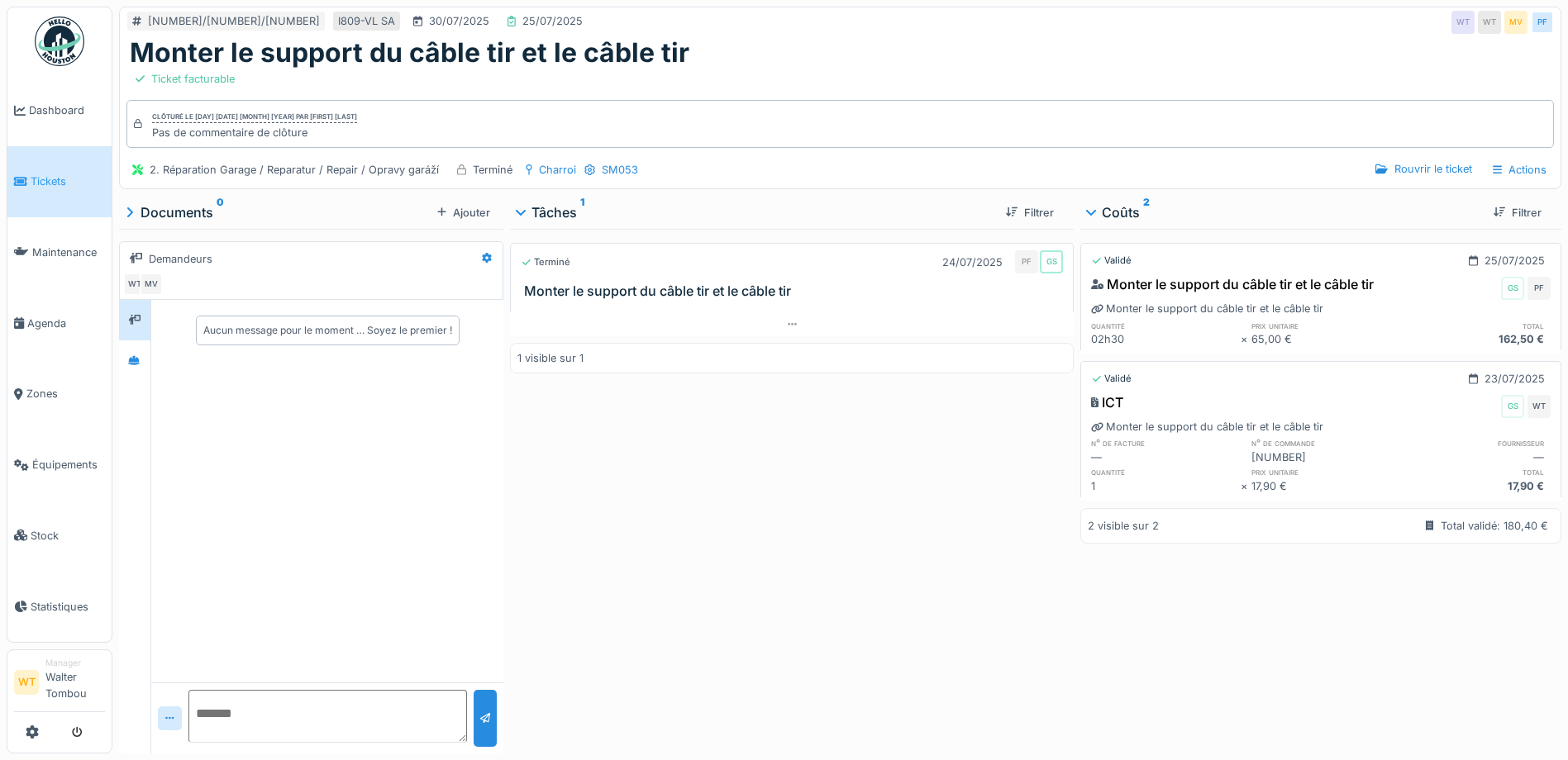 scroll, scrollTop: 0, scrollLeft: 0, axis: both 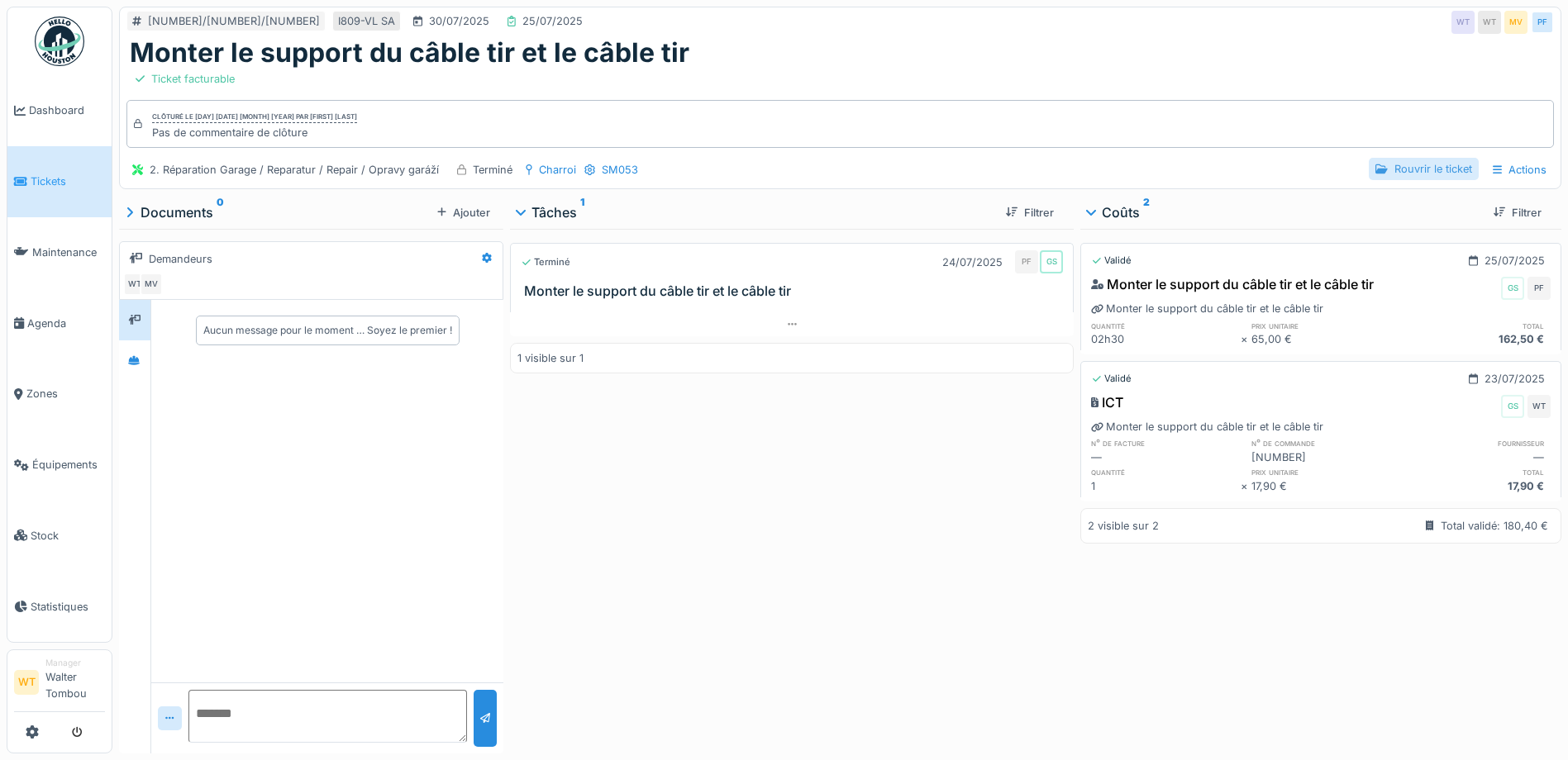 click on "Rouvrir le ticket" at bounding box center (1423, 169) 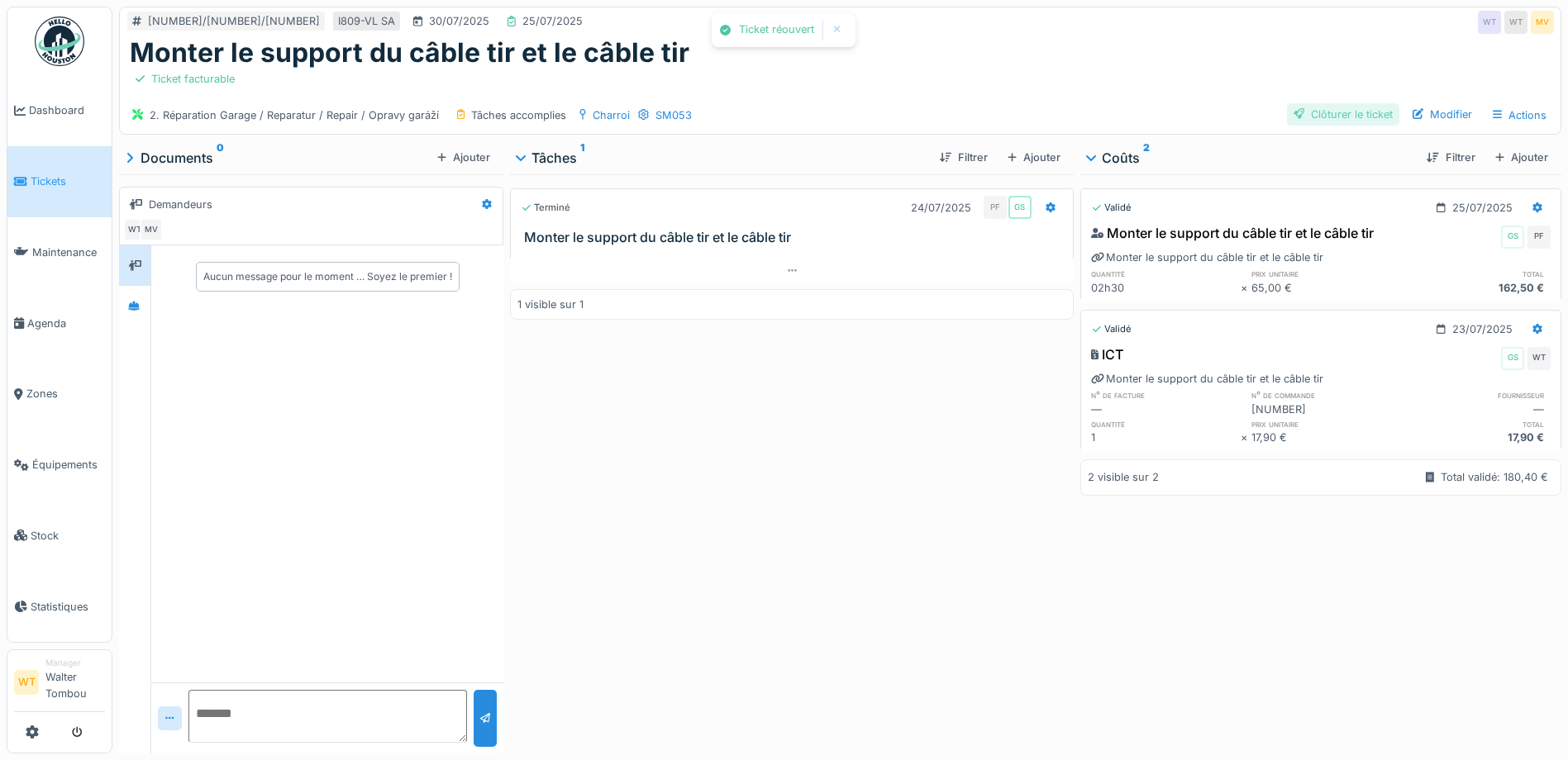 click on "Clôturer le ticket" at bounding box center (1343, 114) 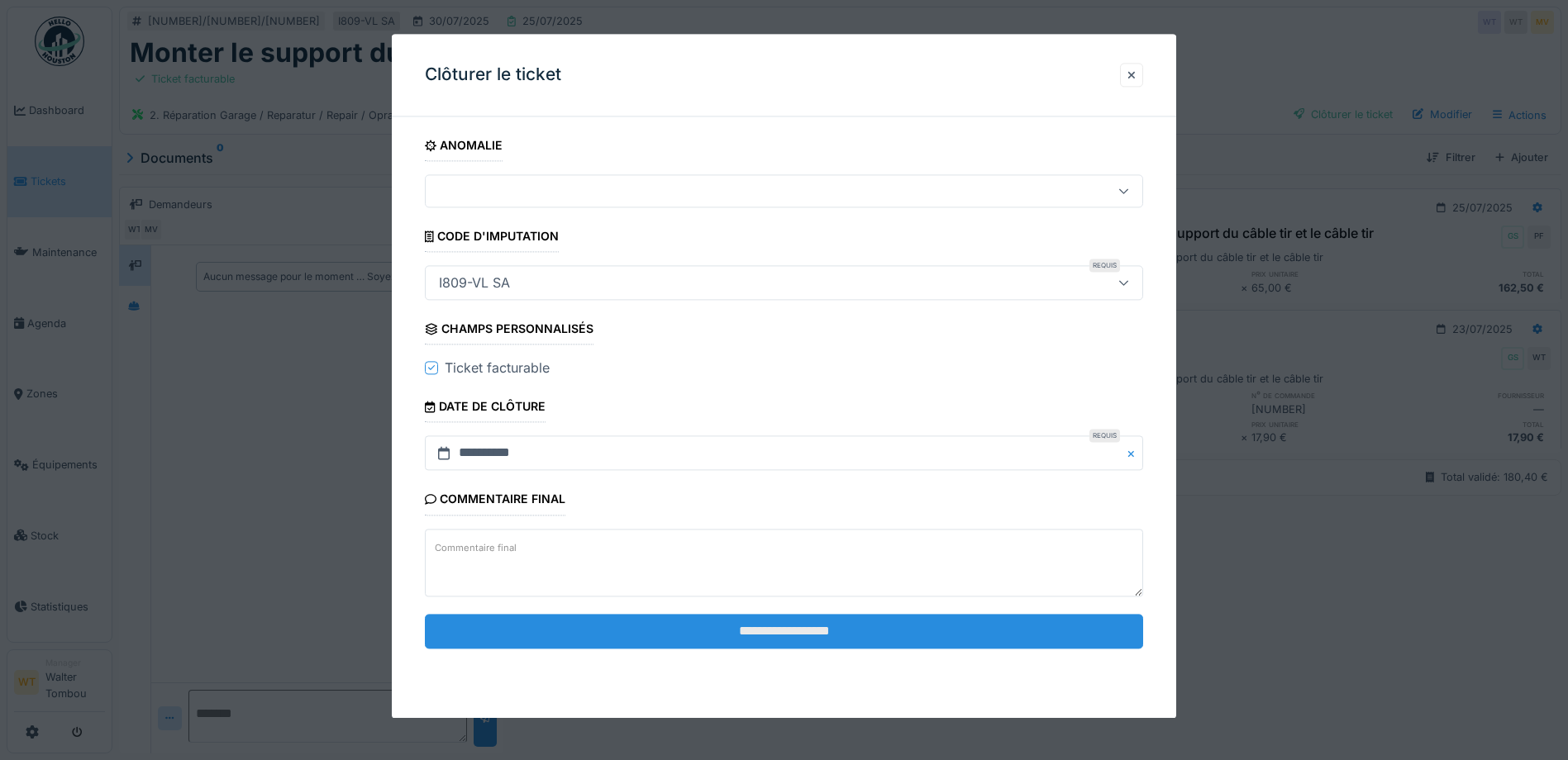 click on "**********" at bounding box center (784, 631) 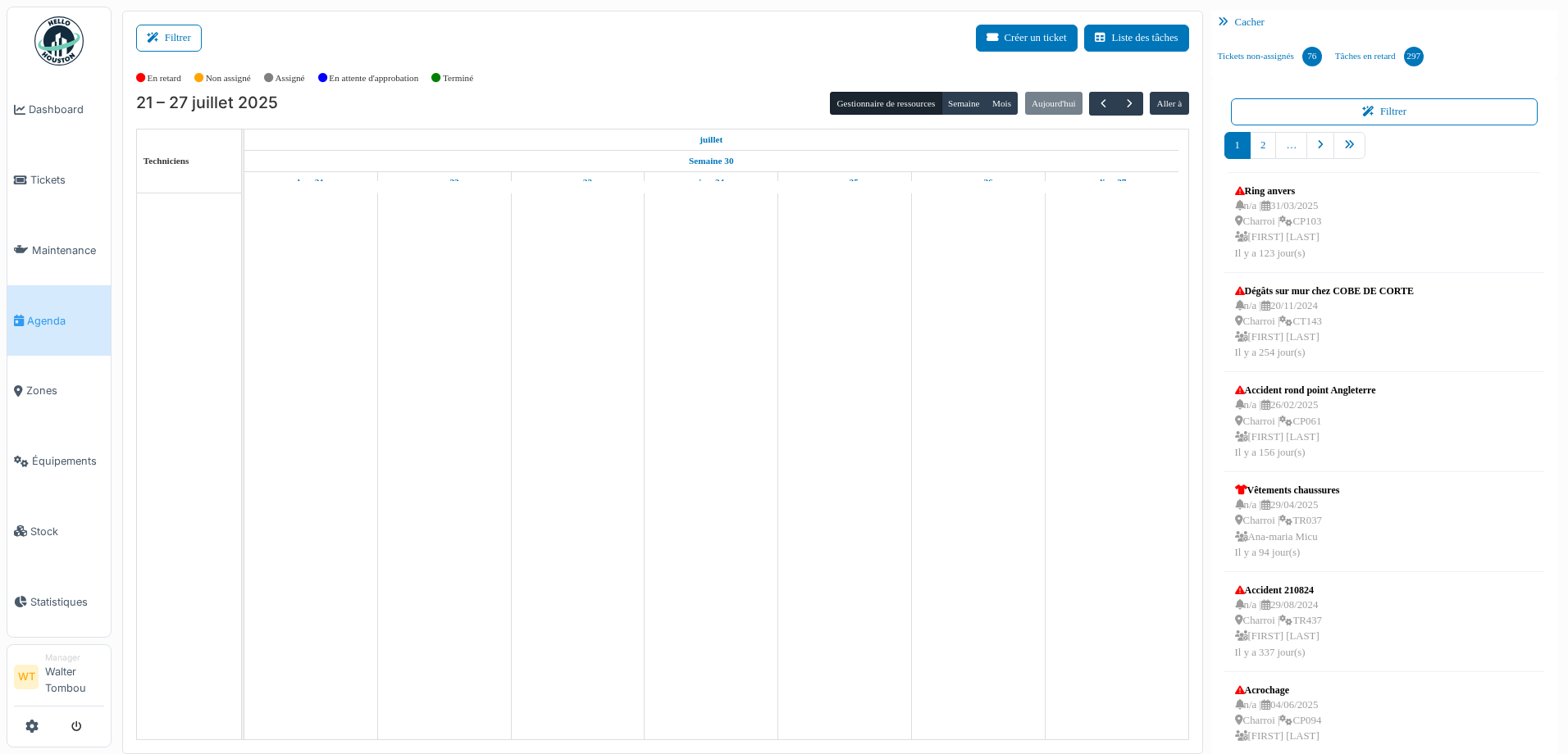 scroll, scrollTop: 0, scrollLeft: 0, axis: both 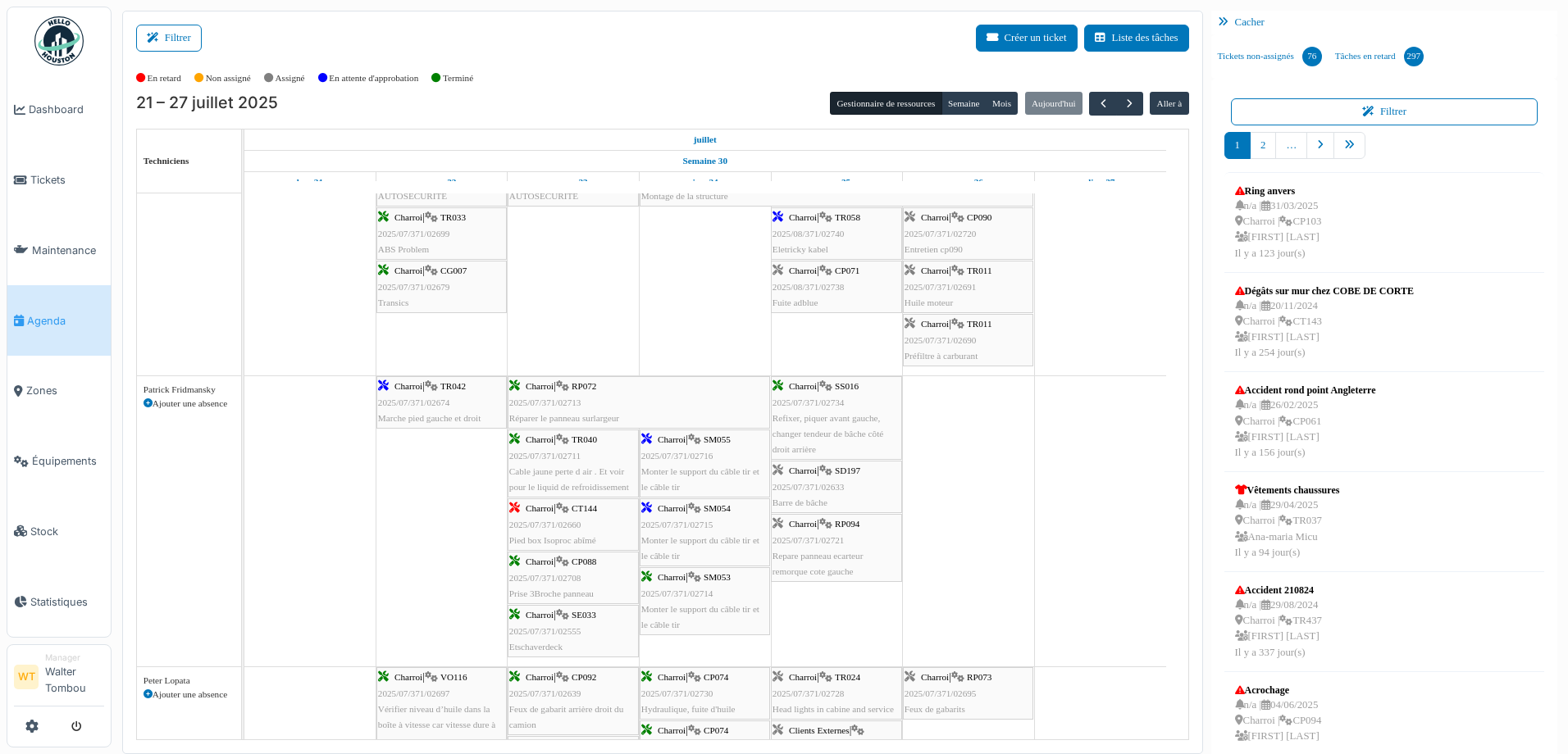 click on "SM054" at bounding box center (717, 508) 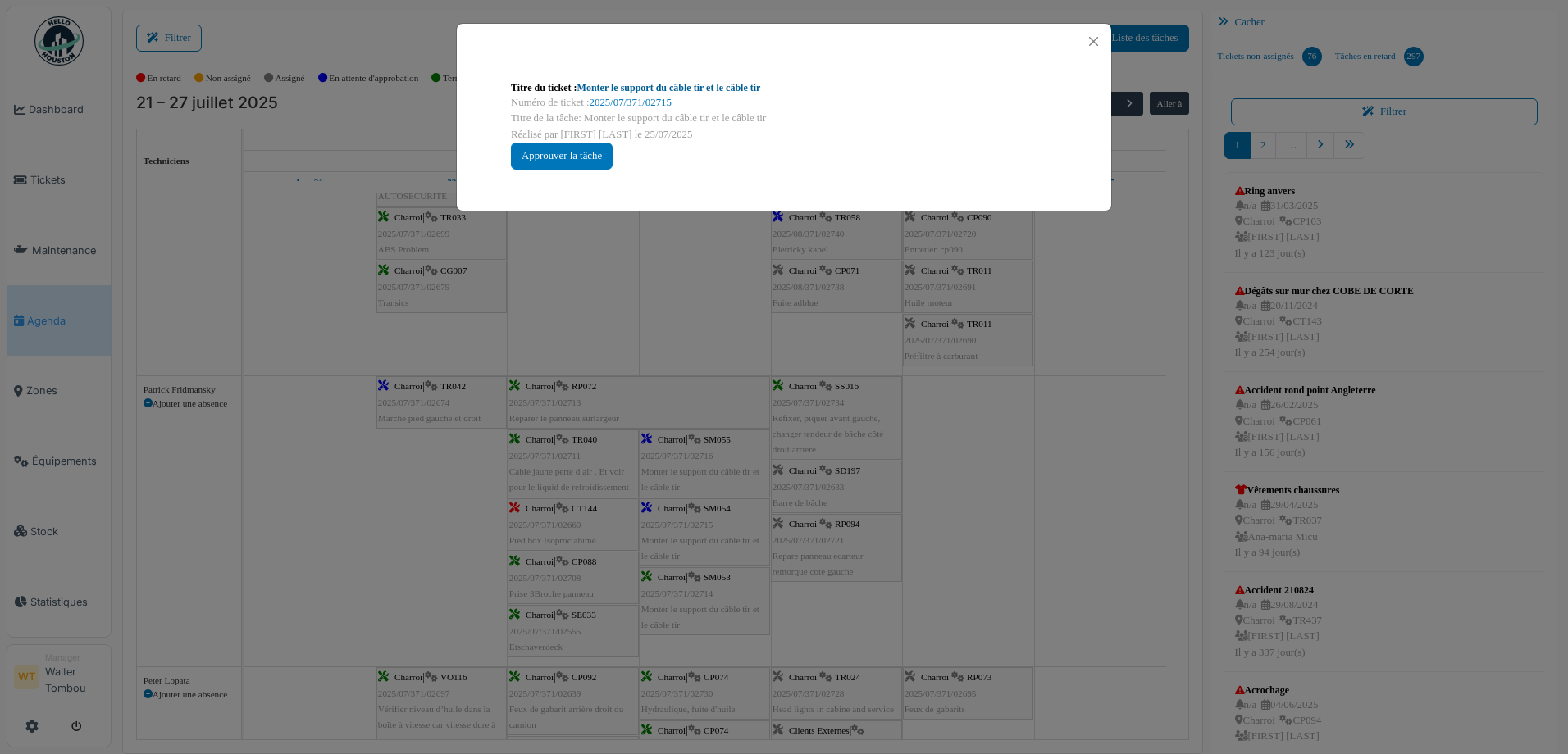 click on "Monter le support du câble tir et le câble tir" at bounding box center (669, 88) 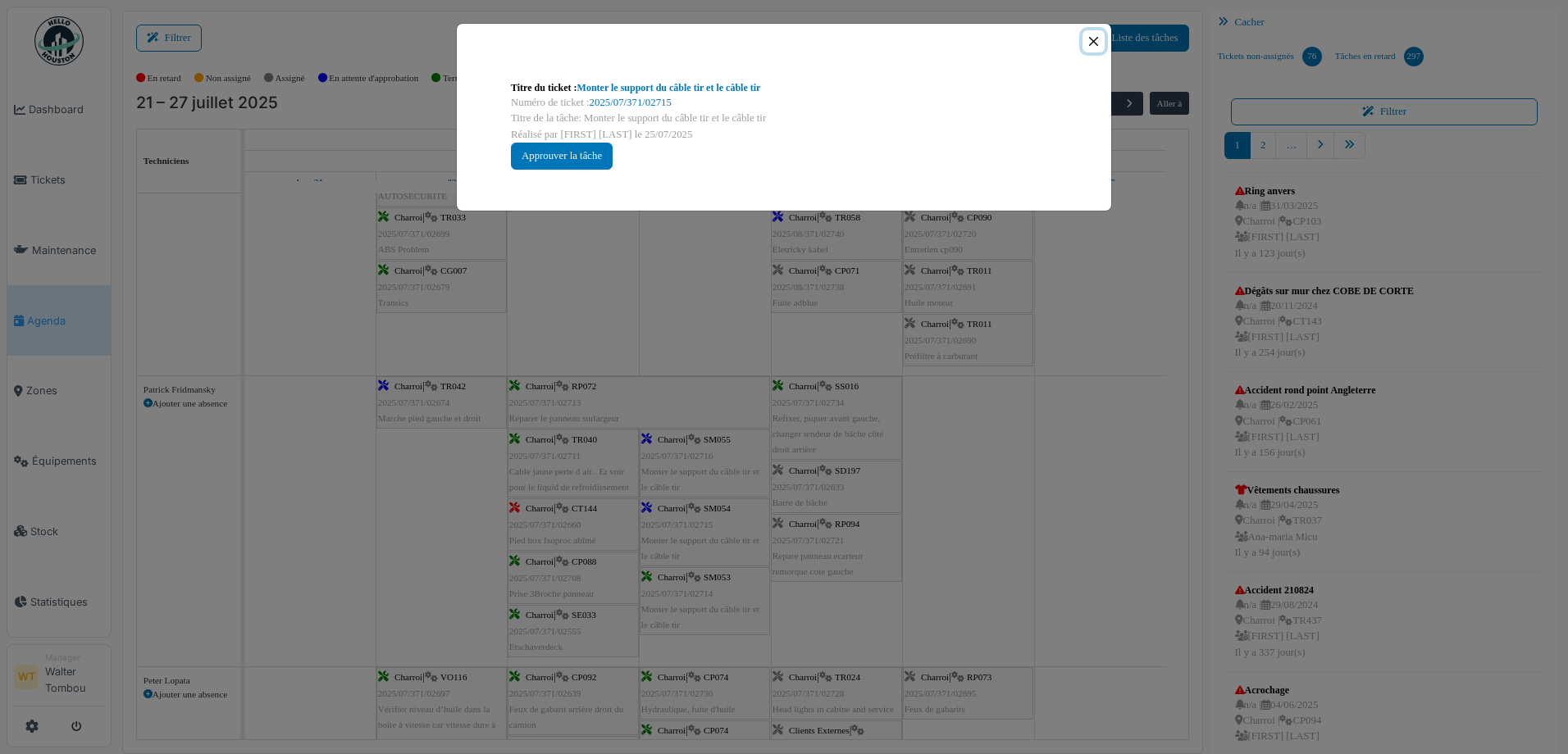 click at bounding box center [1093, 41] 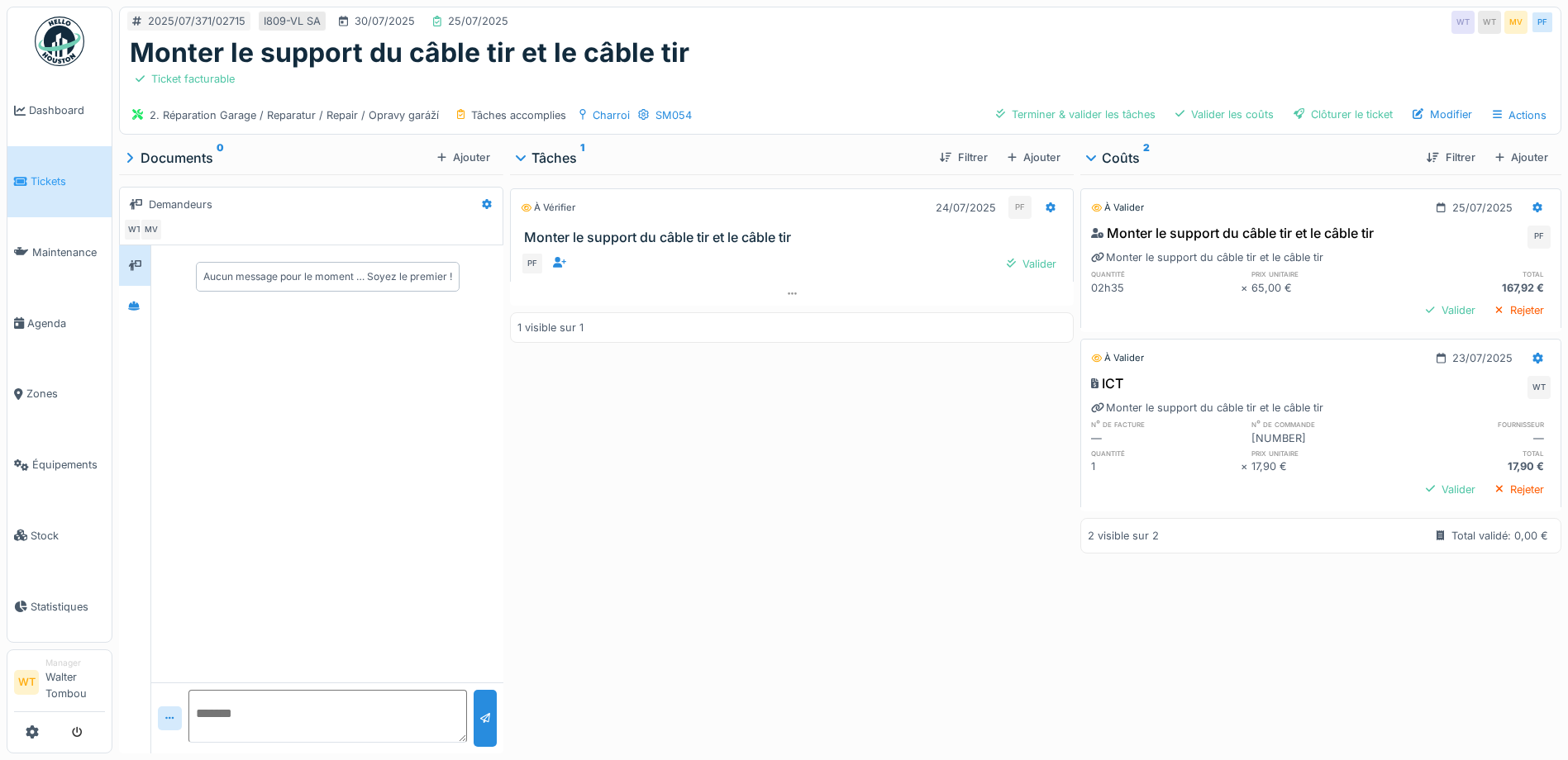 scroll, scrollTop: 0, scrollLeft: 0, axis: both 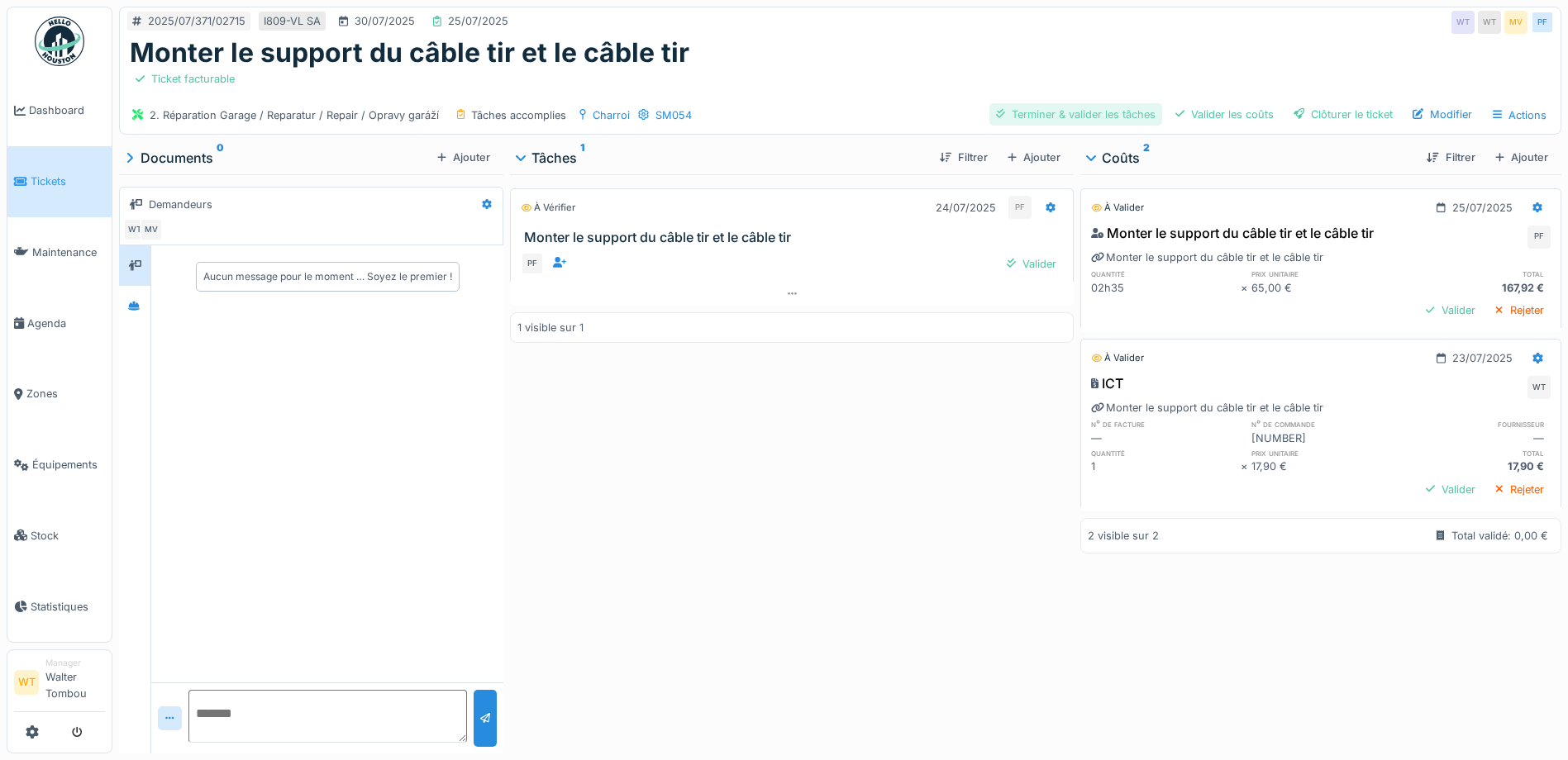 click on "Terminer & valider les tâches" at bounding box center [1075, 114] 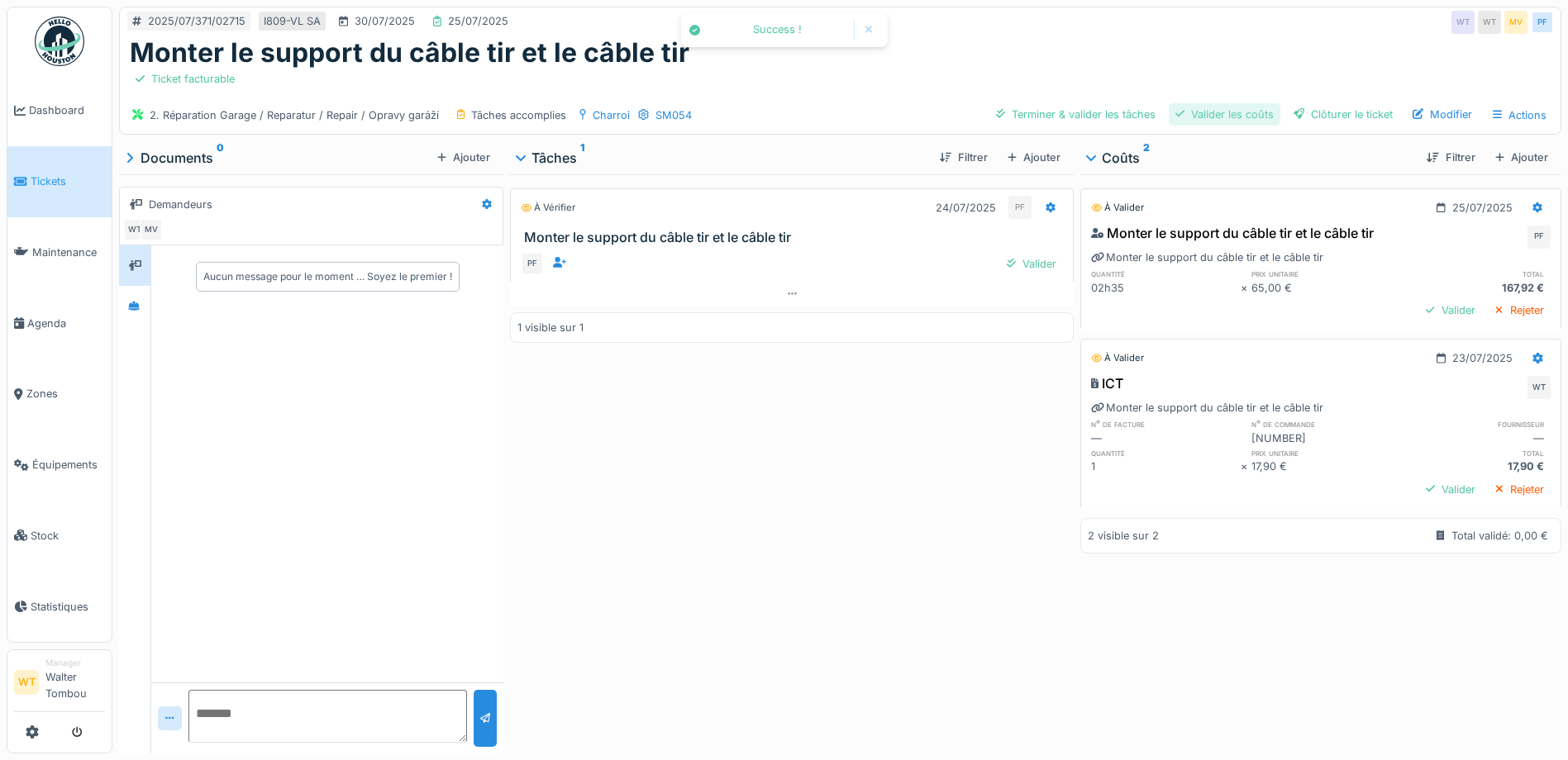 click at bounding box center (1180, 114) 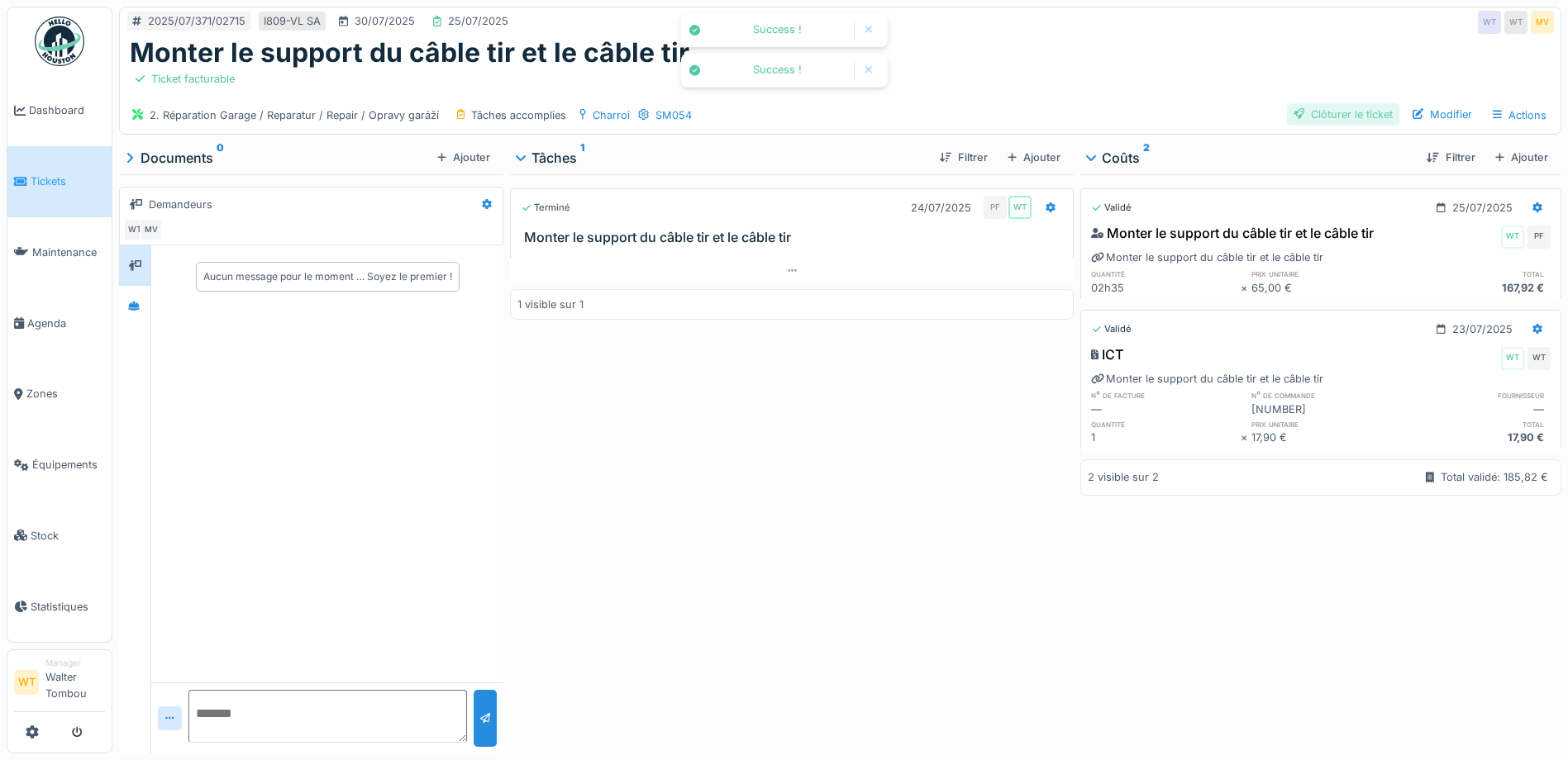click on "Clôturer le ticket" at bounding box center [1343, 114] 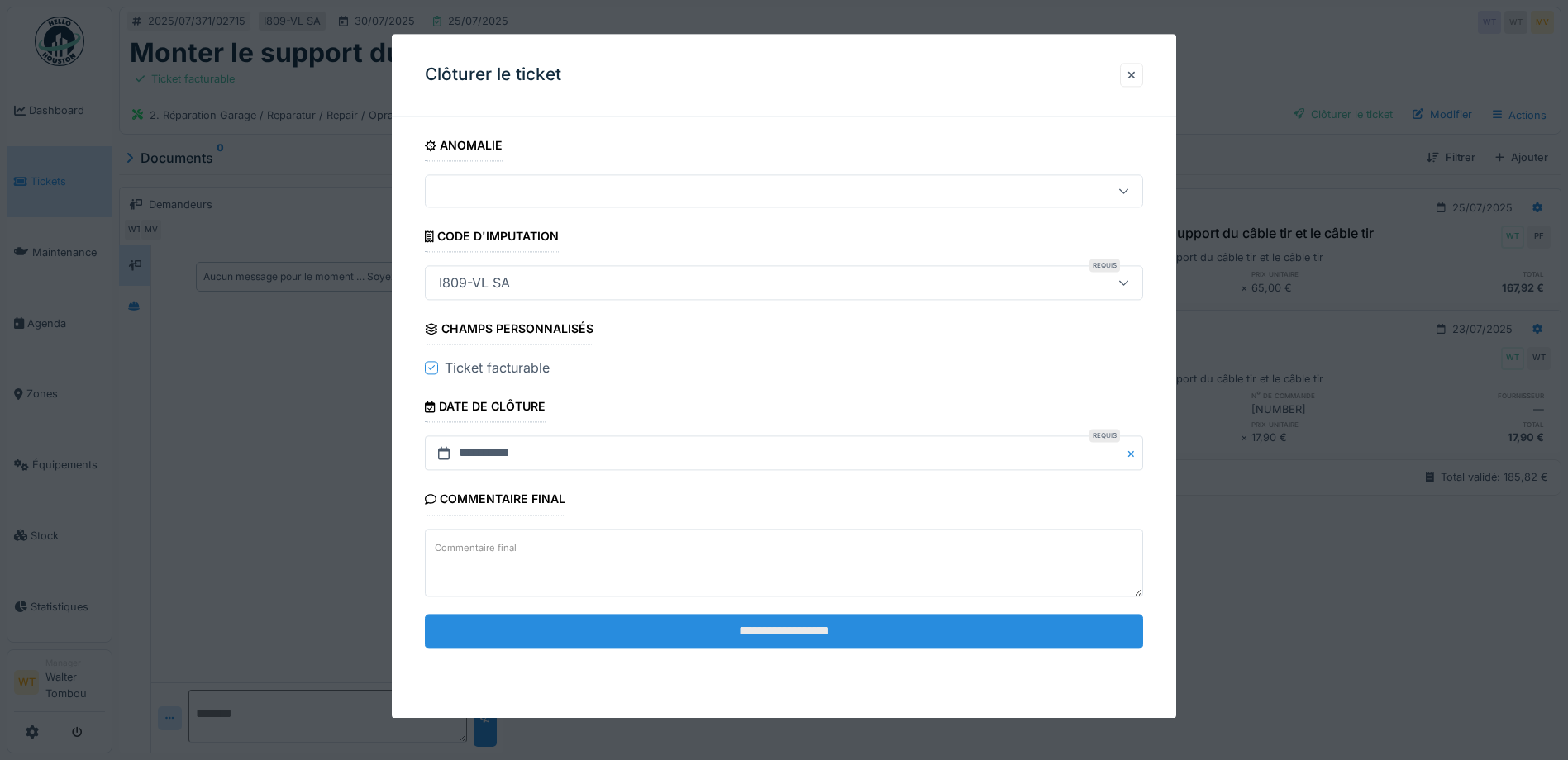 click on "**********" at bounding box center [784, 631] 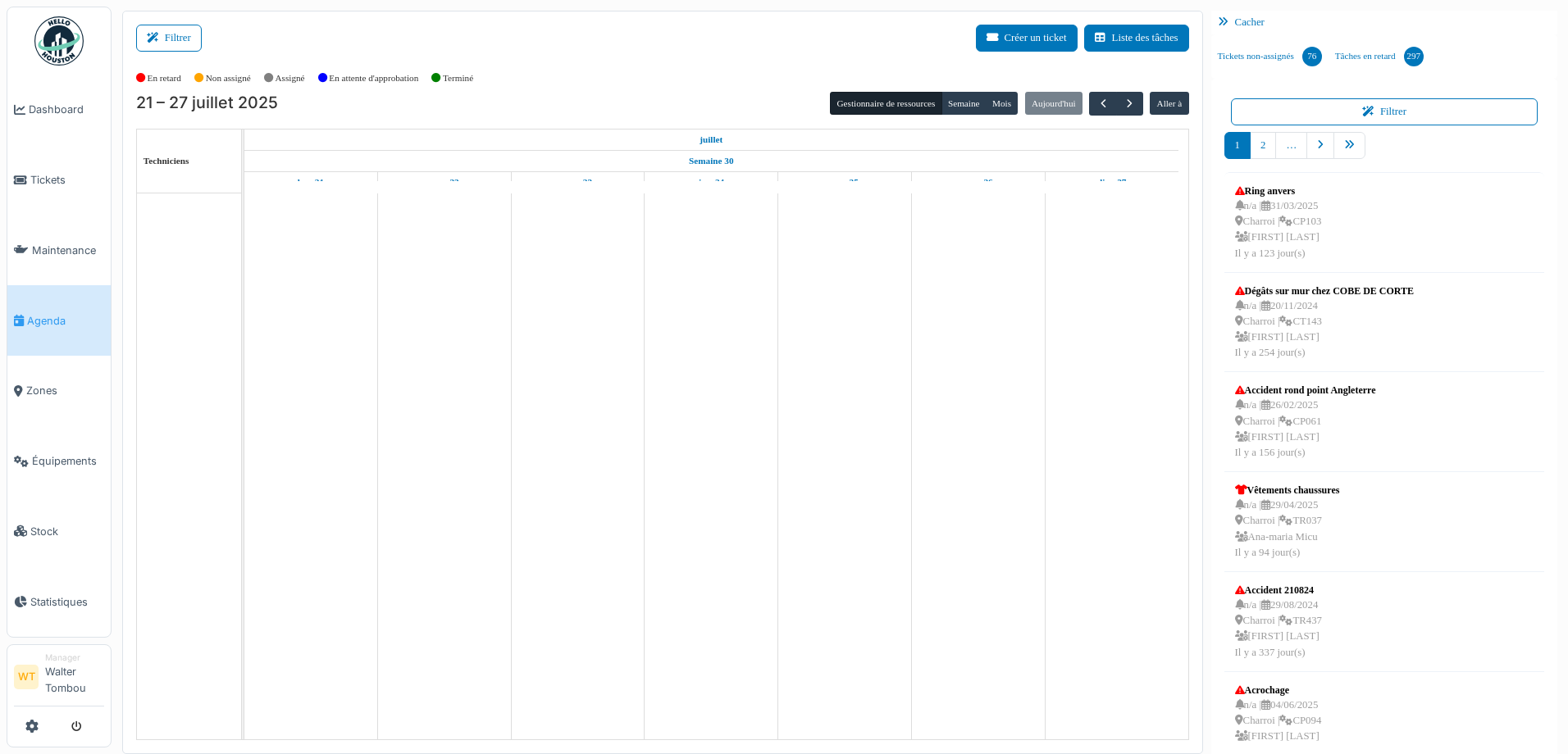 scroll, scrollTop: 0, scrollLeft: 0, axis: both 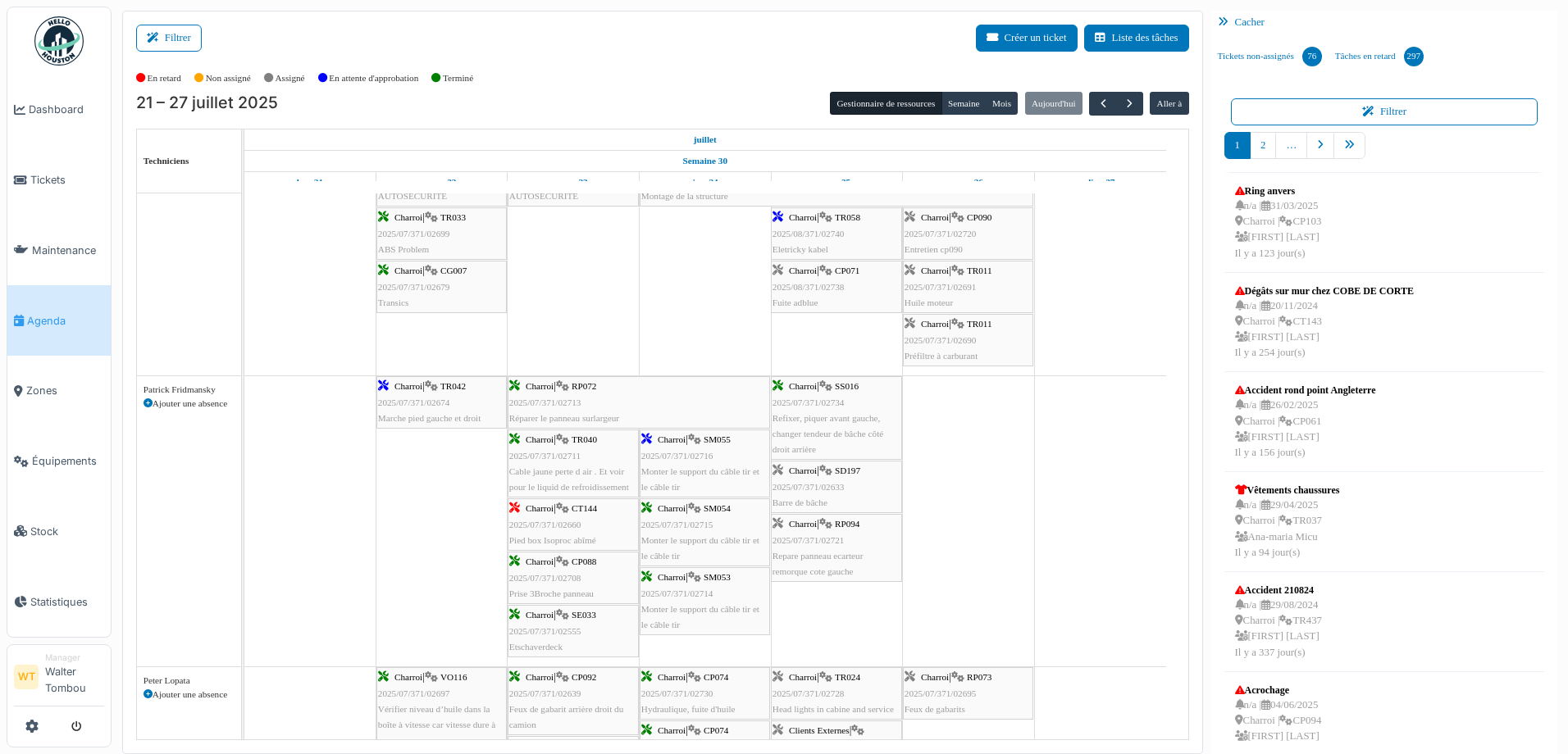 click on "Charroi
|     SM055
2025/07/371/02716
Monter le support du câble tir et le câble tir" at bounding box center [704, 463] 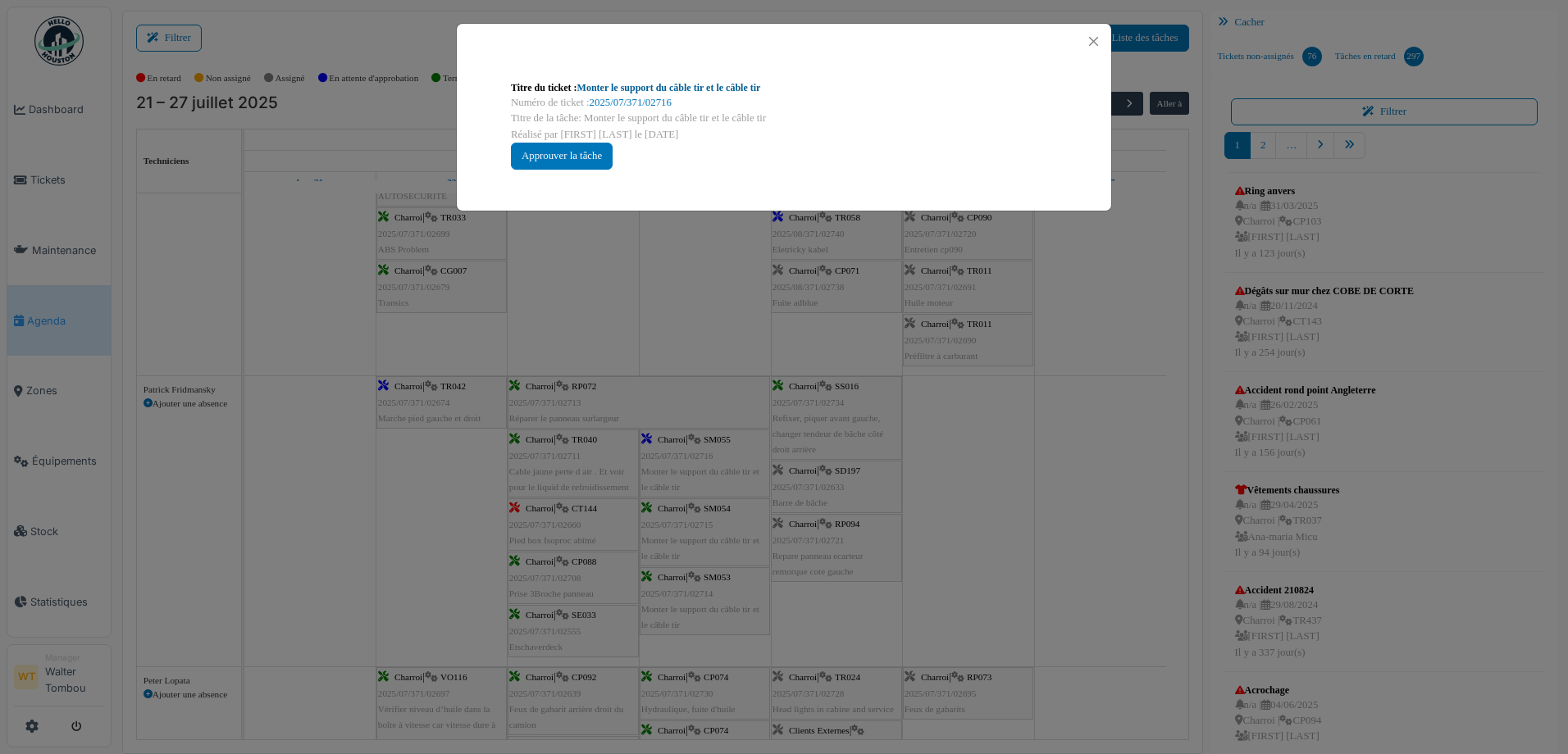 click on "Monter le support du câble tir et le câble tir" at bounding box center (669, 88) 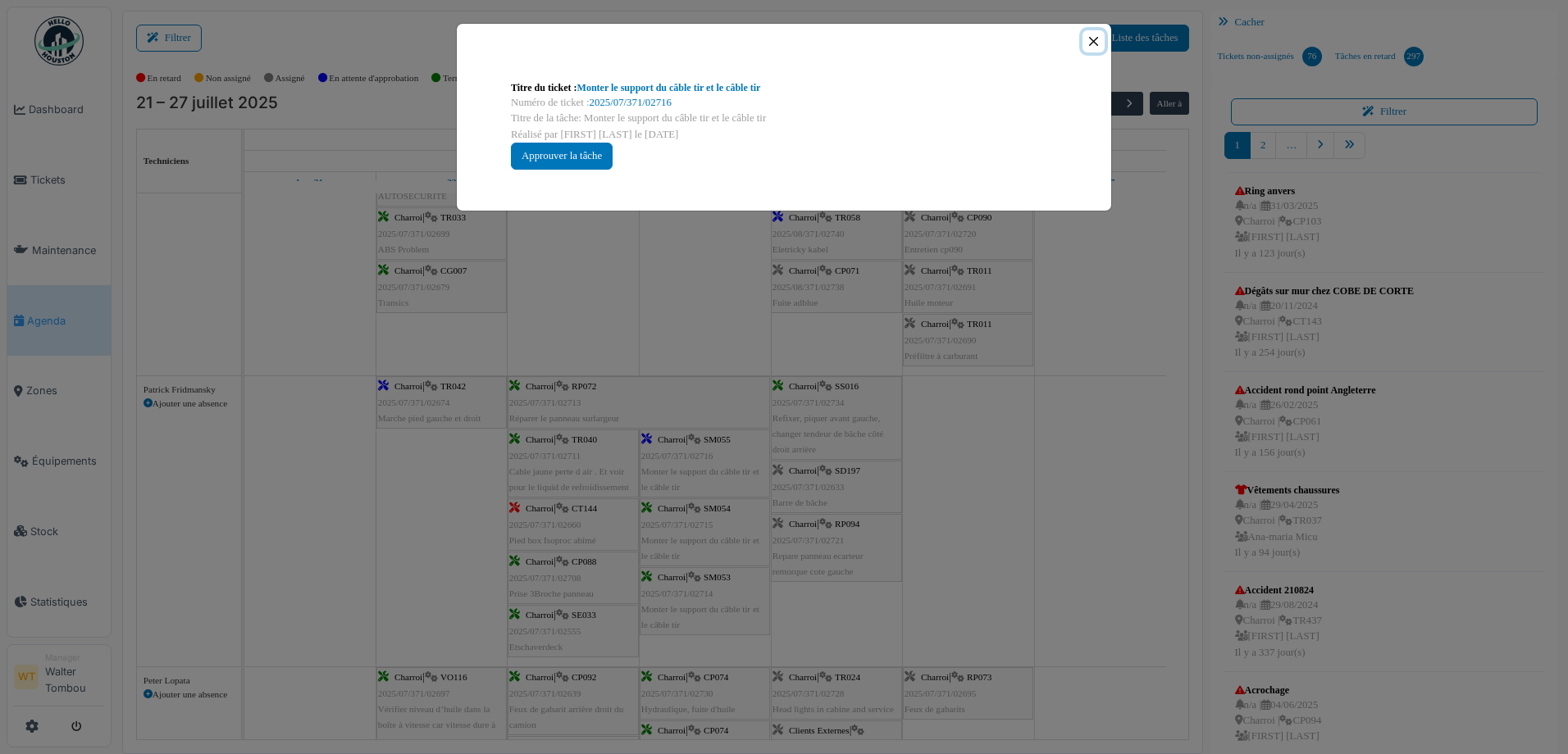 click at bounding box center (1093, 41) 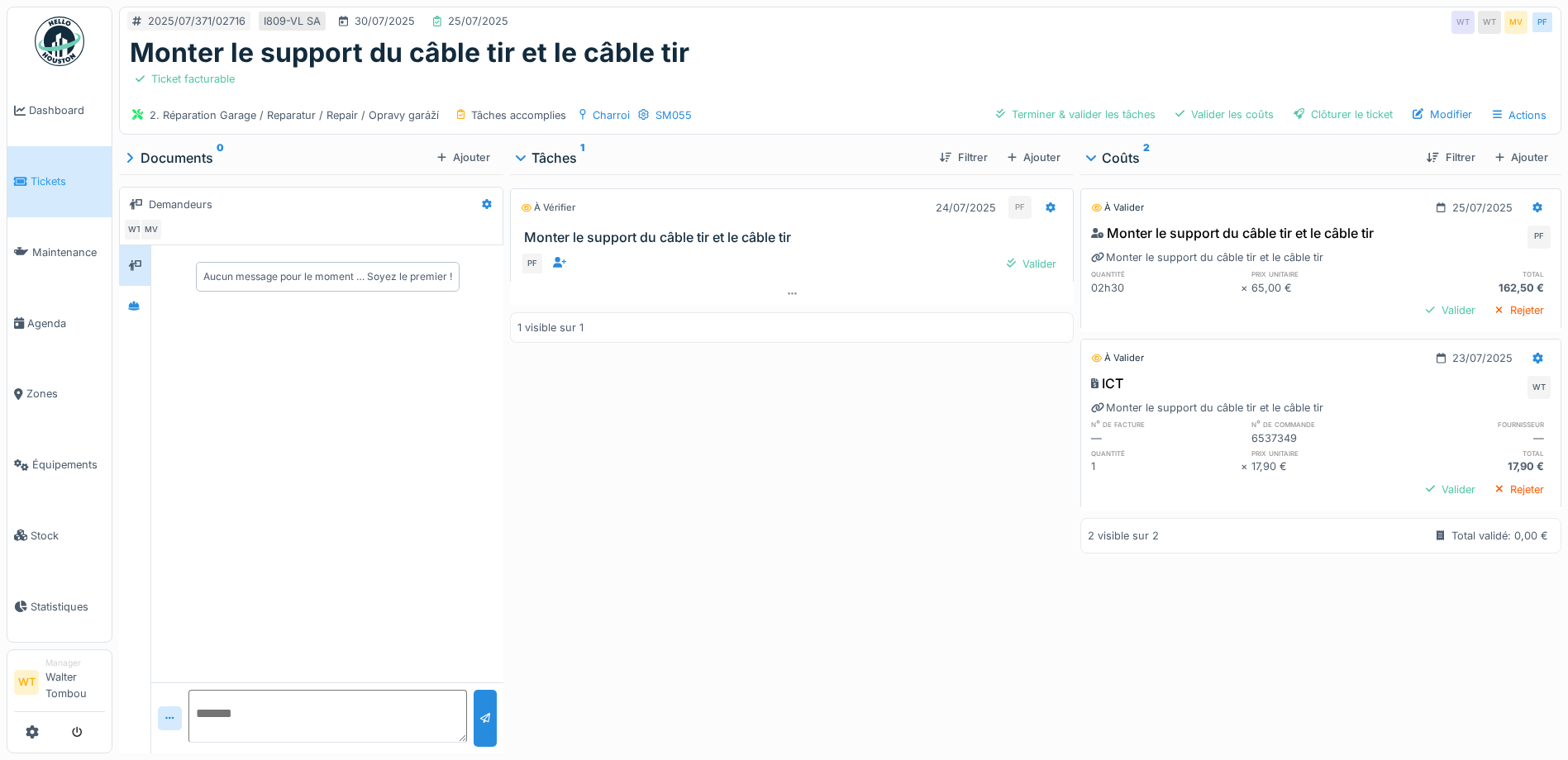 scroll, scrollTop: 0, scrollLeft: 0, axis: both 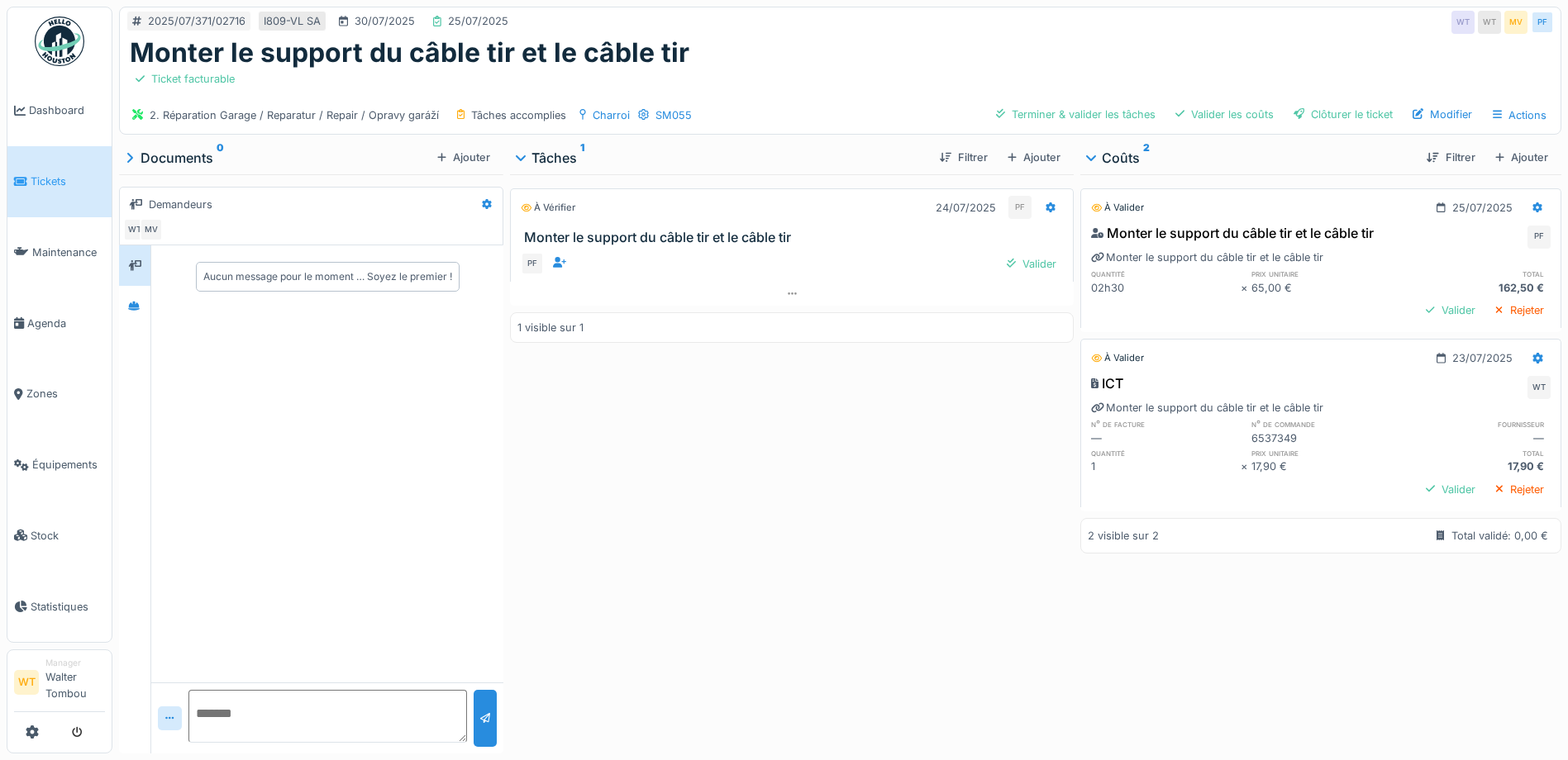 click on "2. Réparation Garage / Reparatur / Repair / Opravy garáží Tâches accomplies Charroi SM055   Terminer & valider les tâches Valider les coûts Clôturer le ticket Modifier Actions" at bounding box center [840, 115] 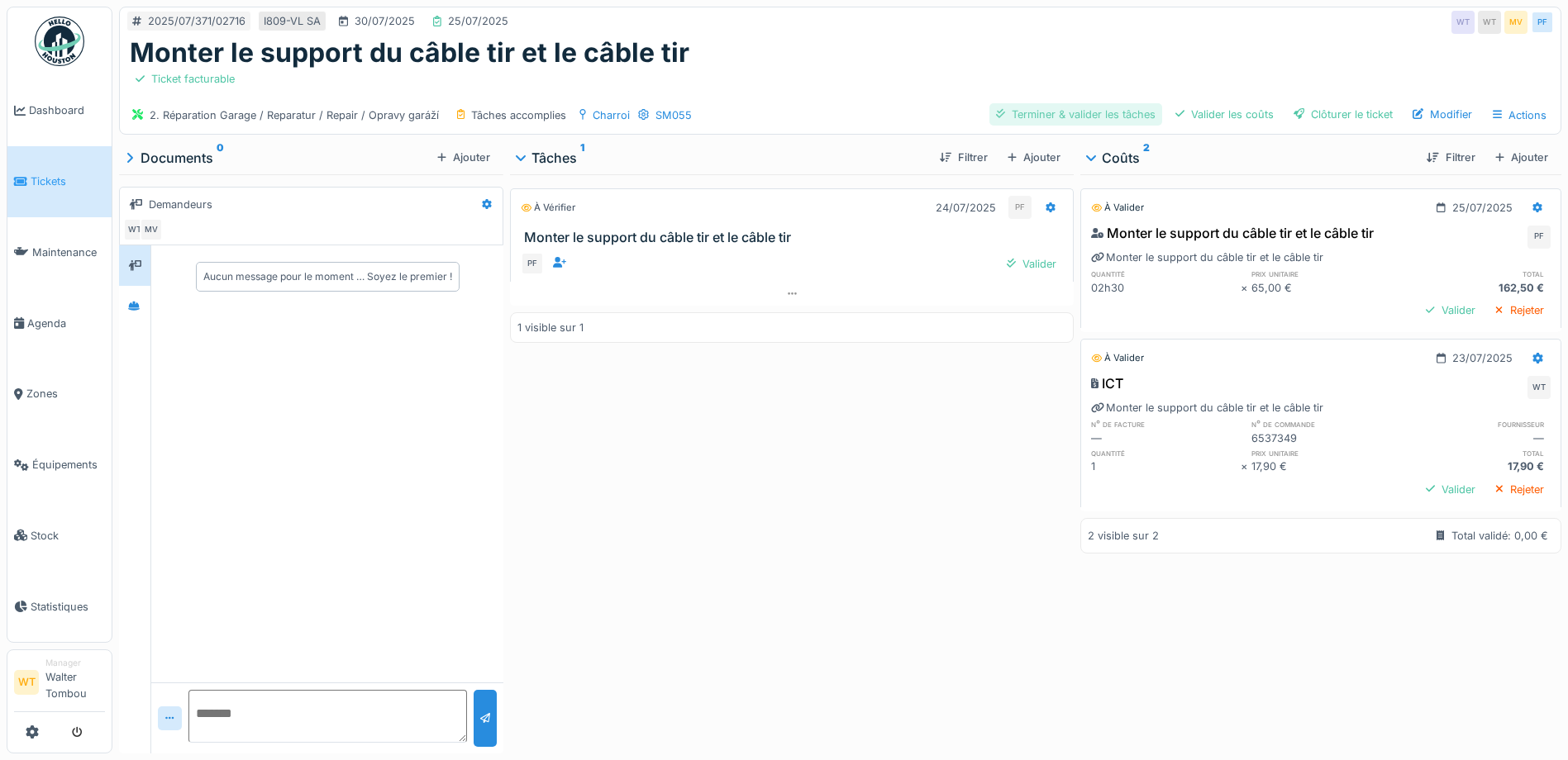 click on "Terminer & valider les tâches" at bounding box center [1075, 114] 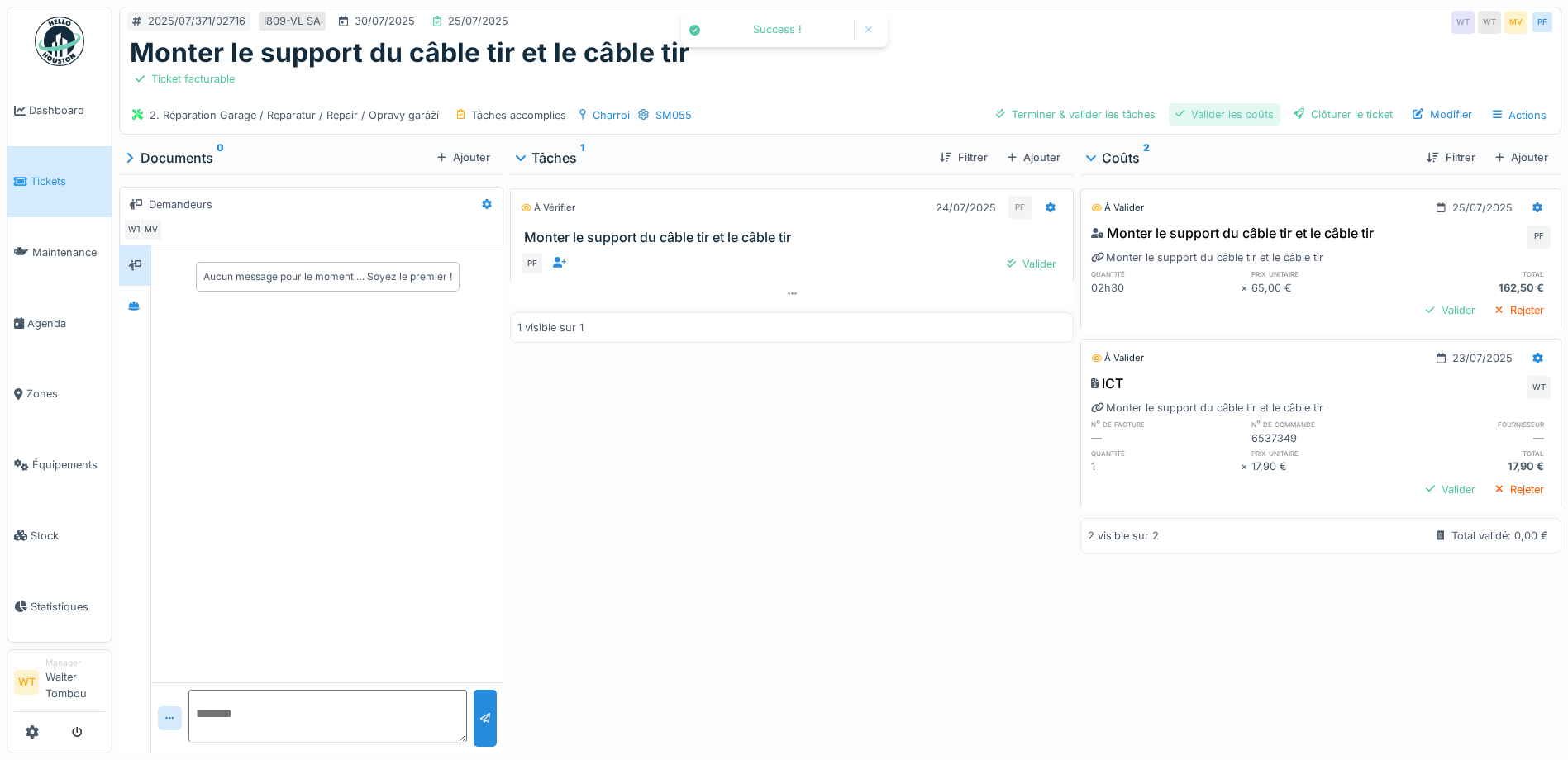 click on "Valider les coûts" at bounding box center [1224, 114] 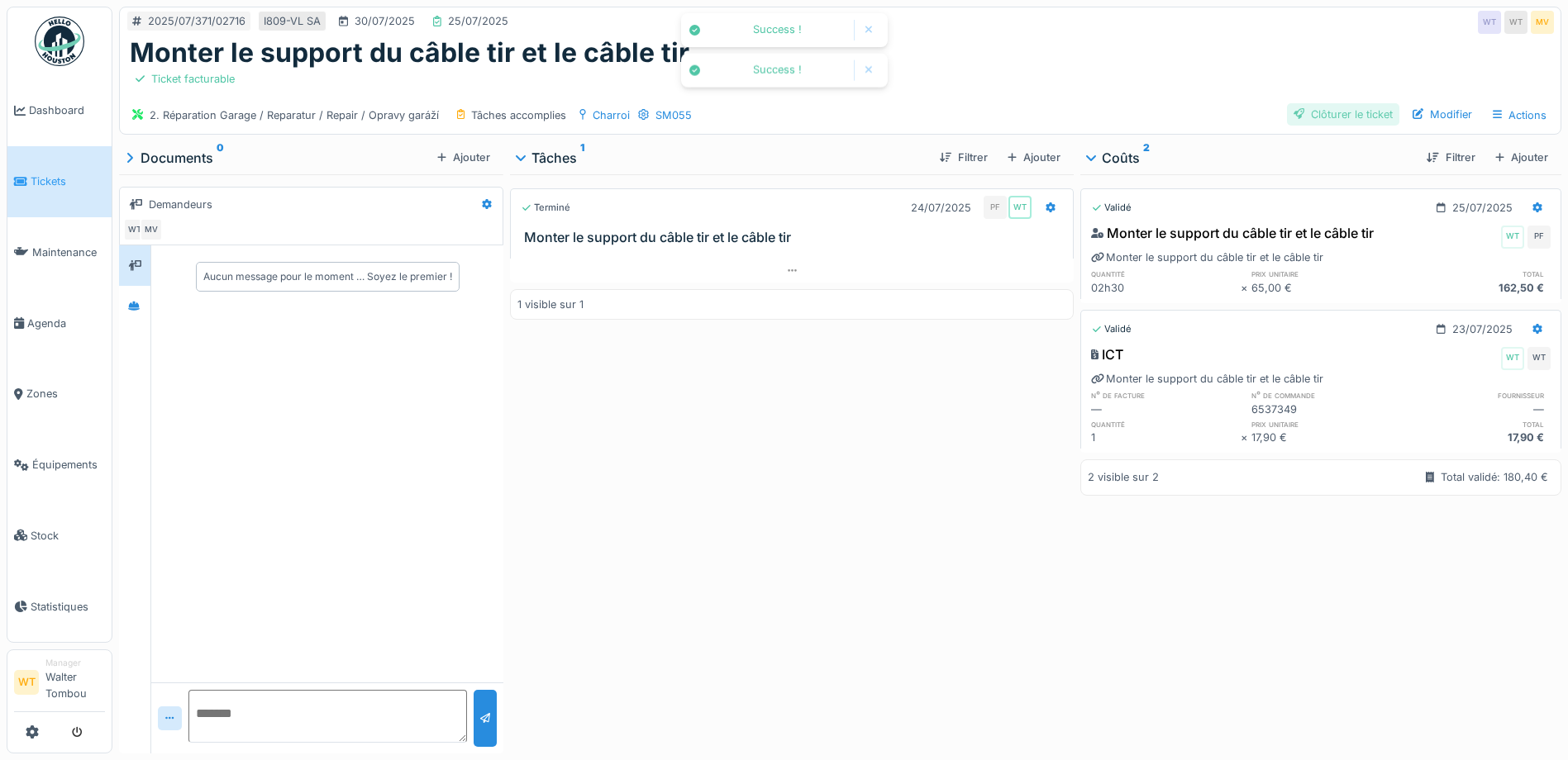 click on "Clôturer le ticket" at bounding box center (1343, 114) 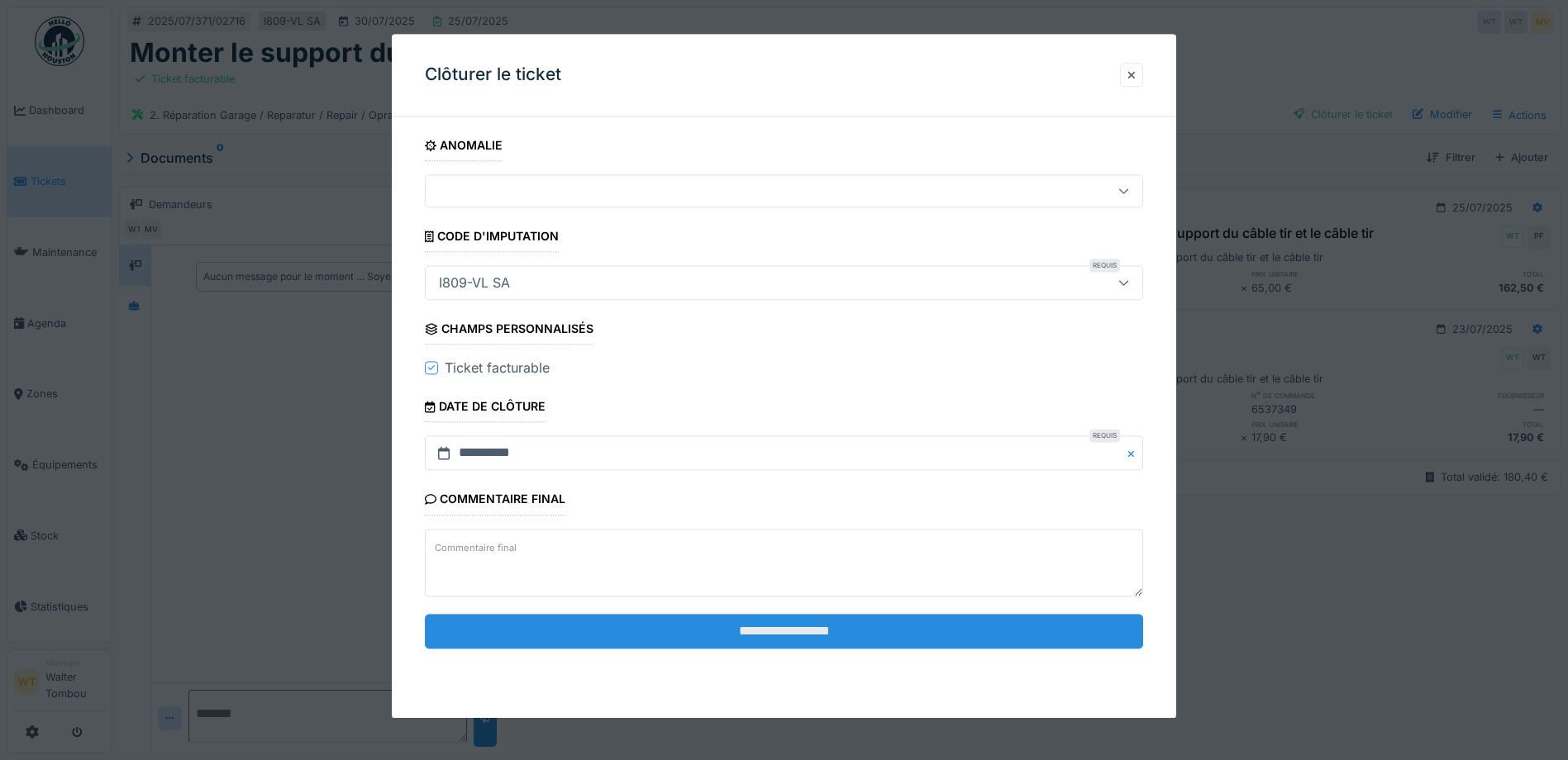click on "**********" at bounding box center [784, 631] 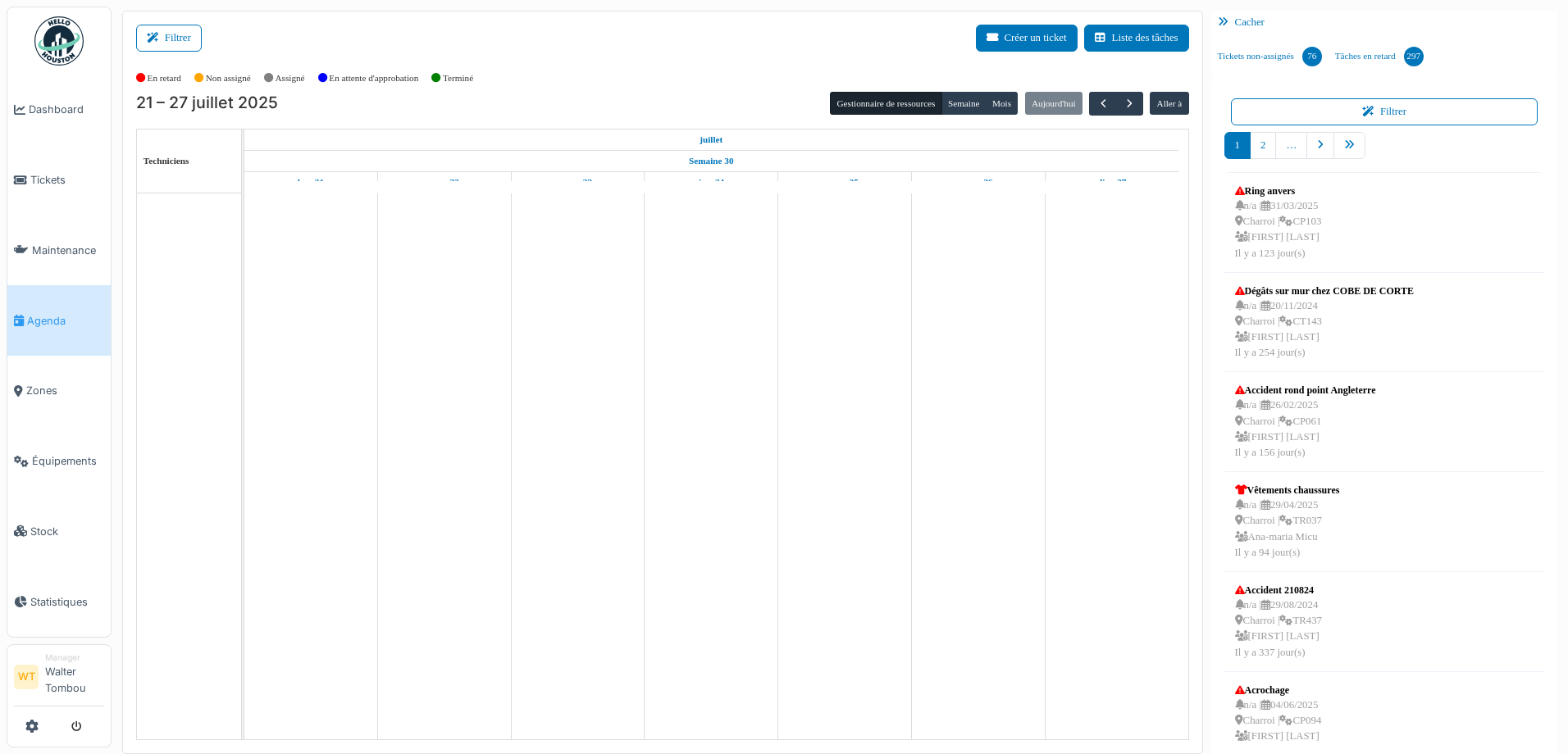 scroll, scrollTop: 0, scrollLeft: 0, axis: both 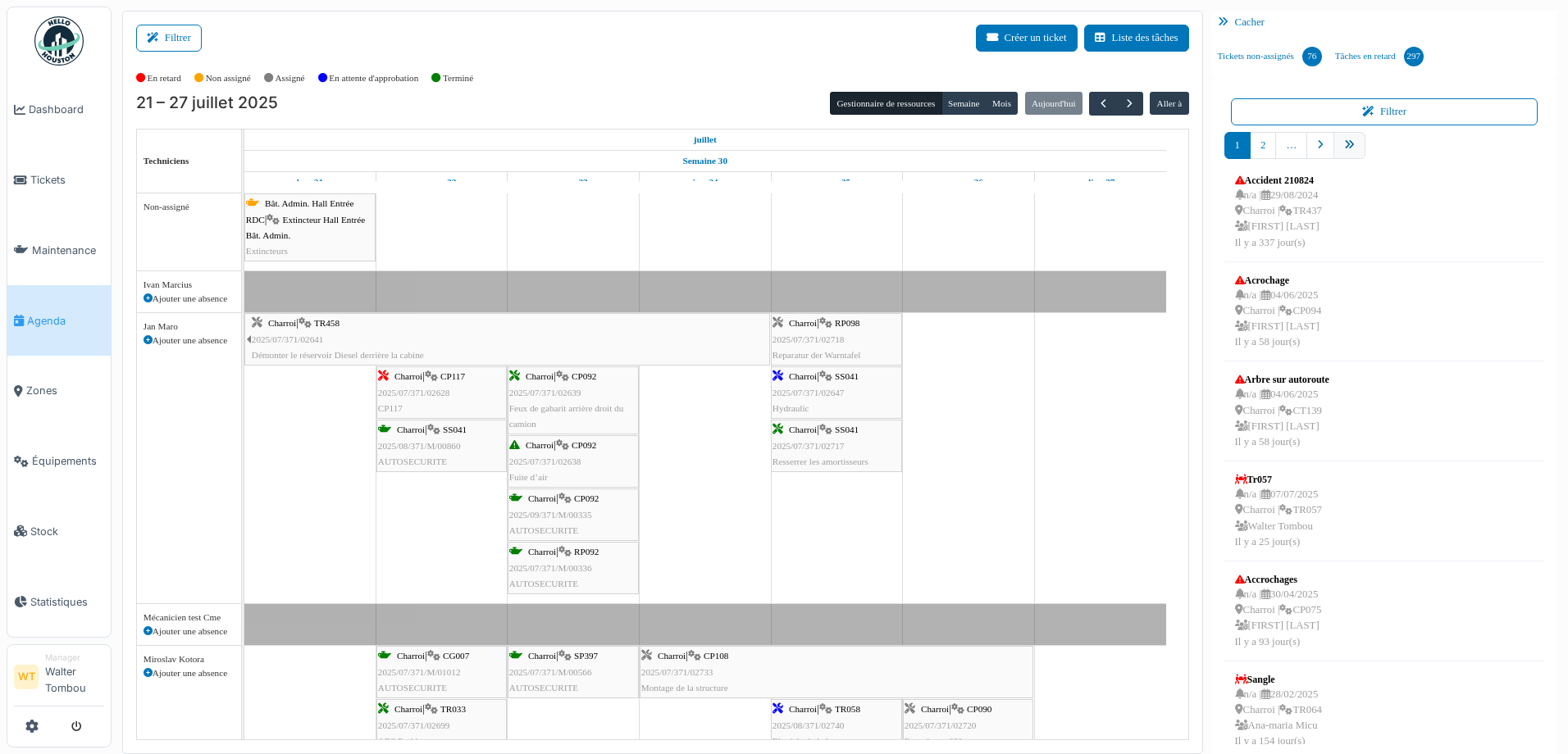 click at bounding box center (1349, 145) 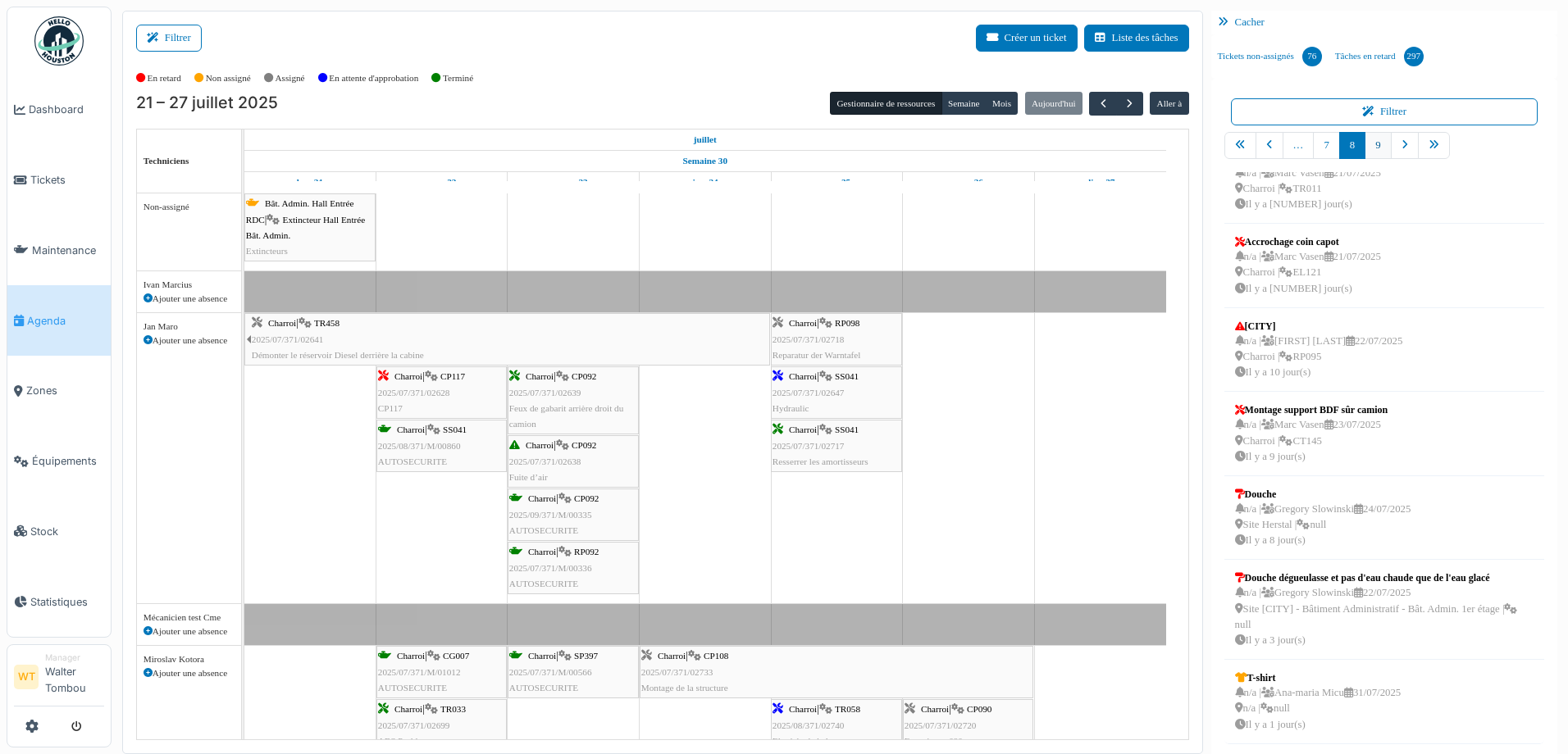 click on "9" at bounding box center (1378, 145) 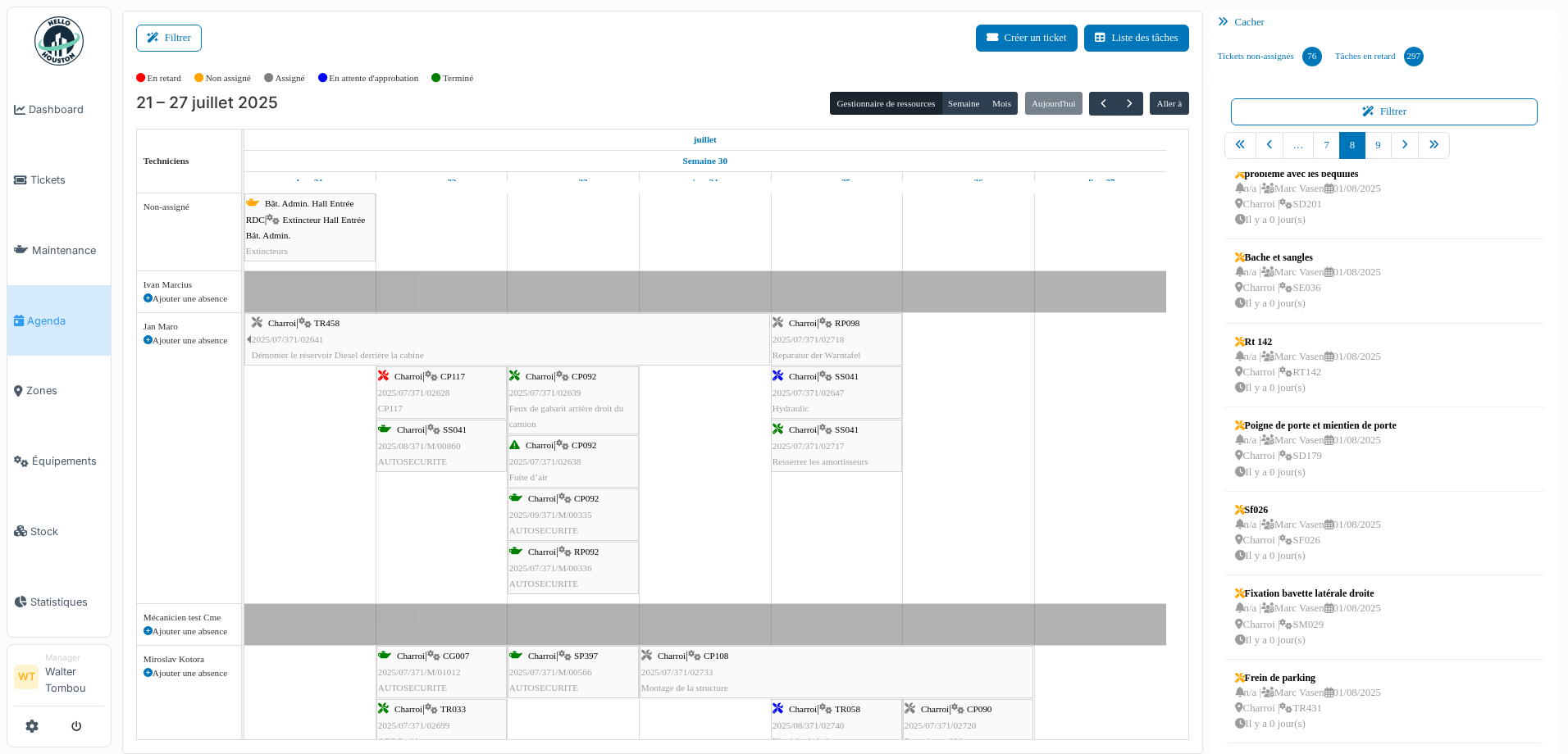 scroll, scrollTop: 102, scrollLeft: 0, axis: vertical 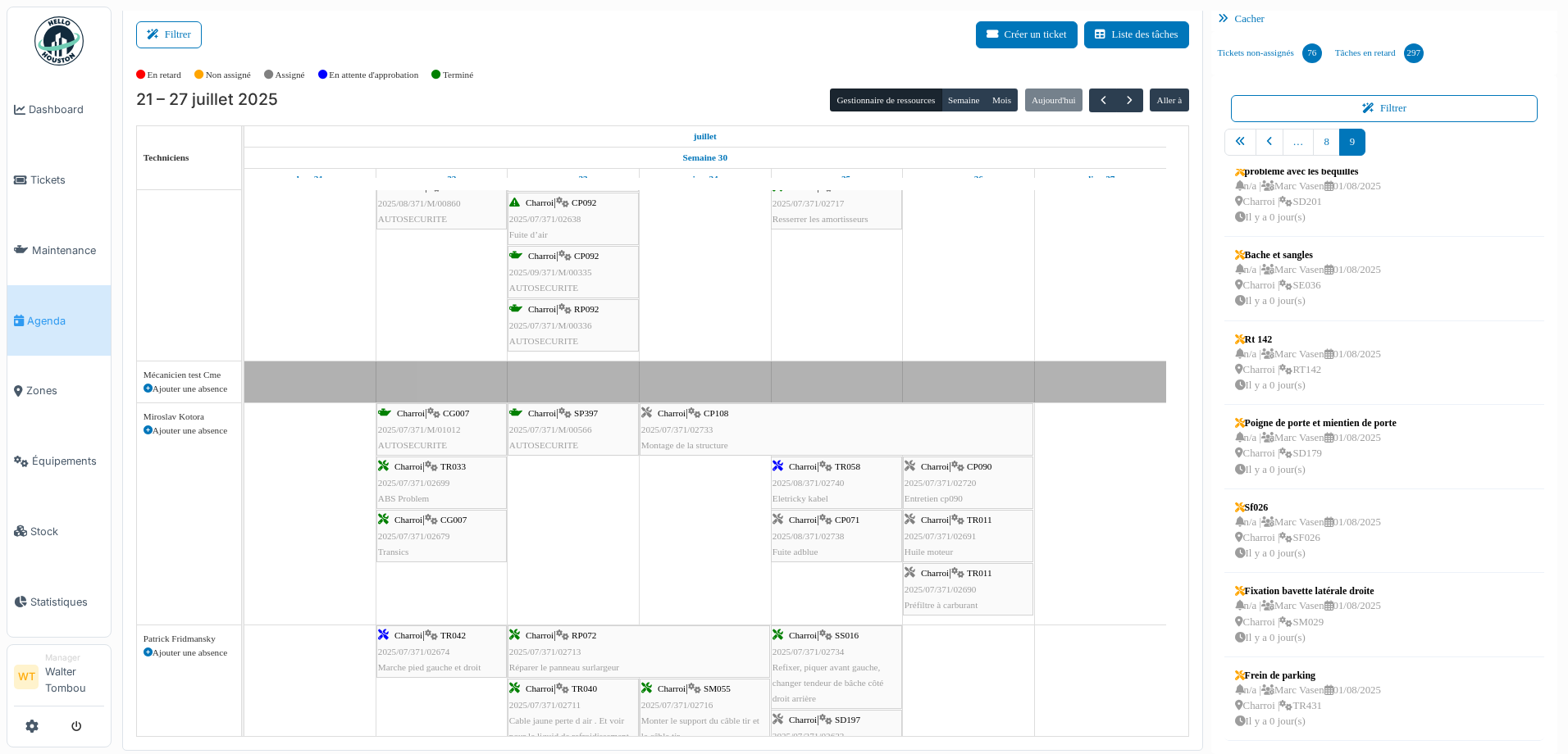 click on "2025/08/371/02738" at bounding box center (809, 536) 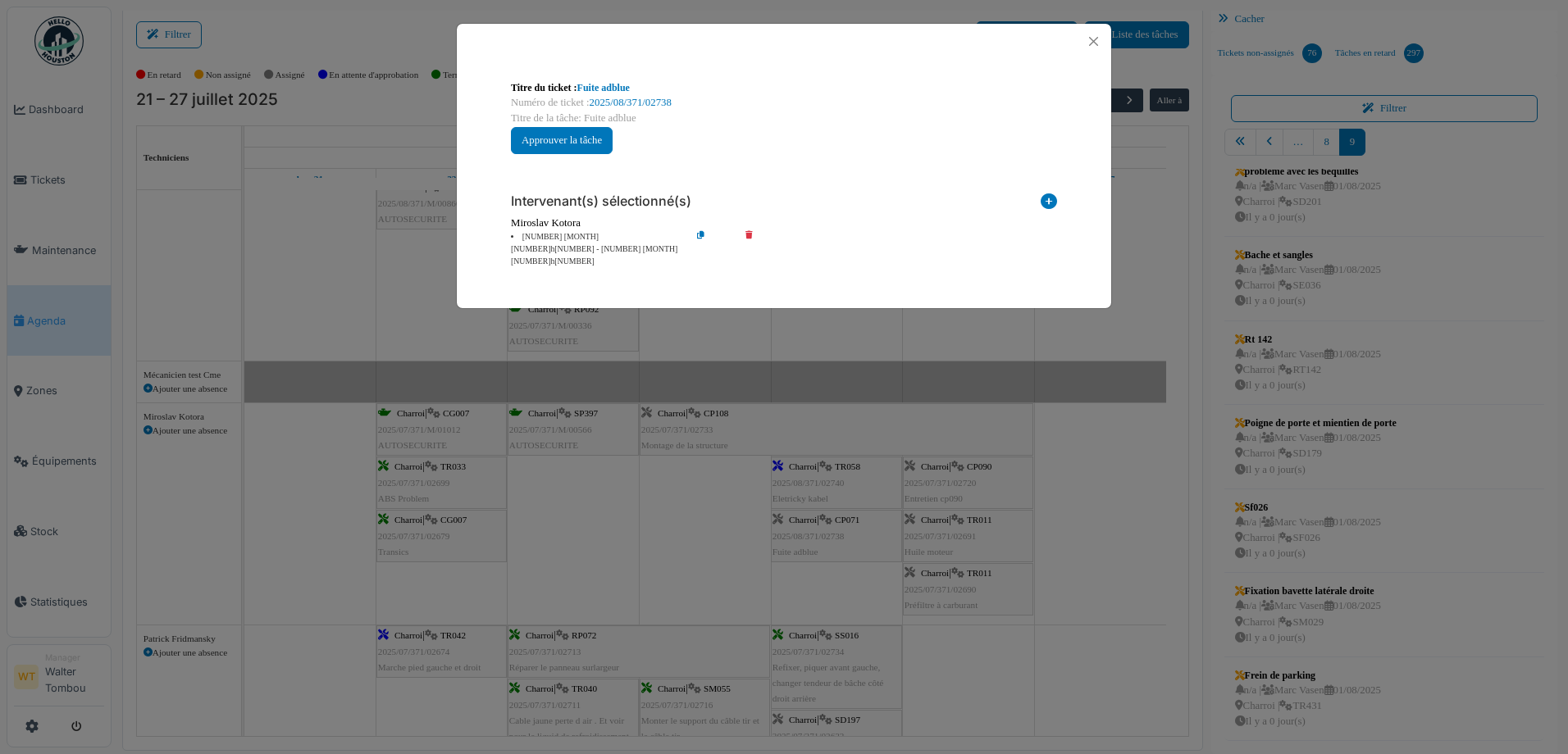 click on "Titre du ticket :
Fuite adblue" at bounding box center (784, 88) 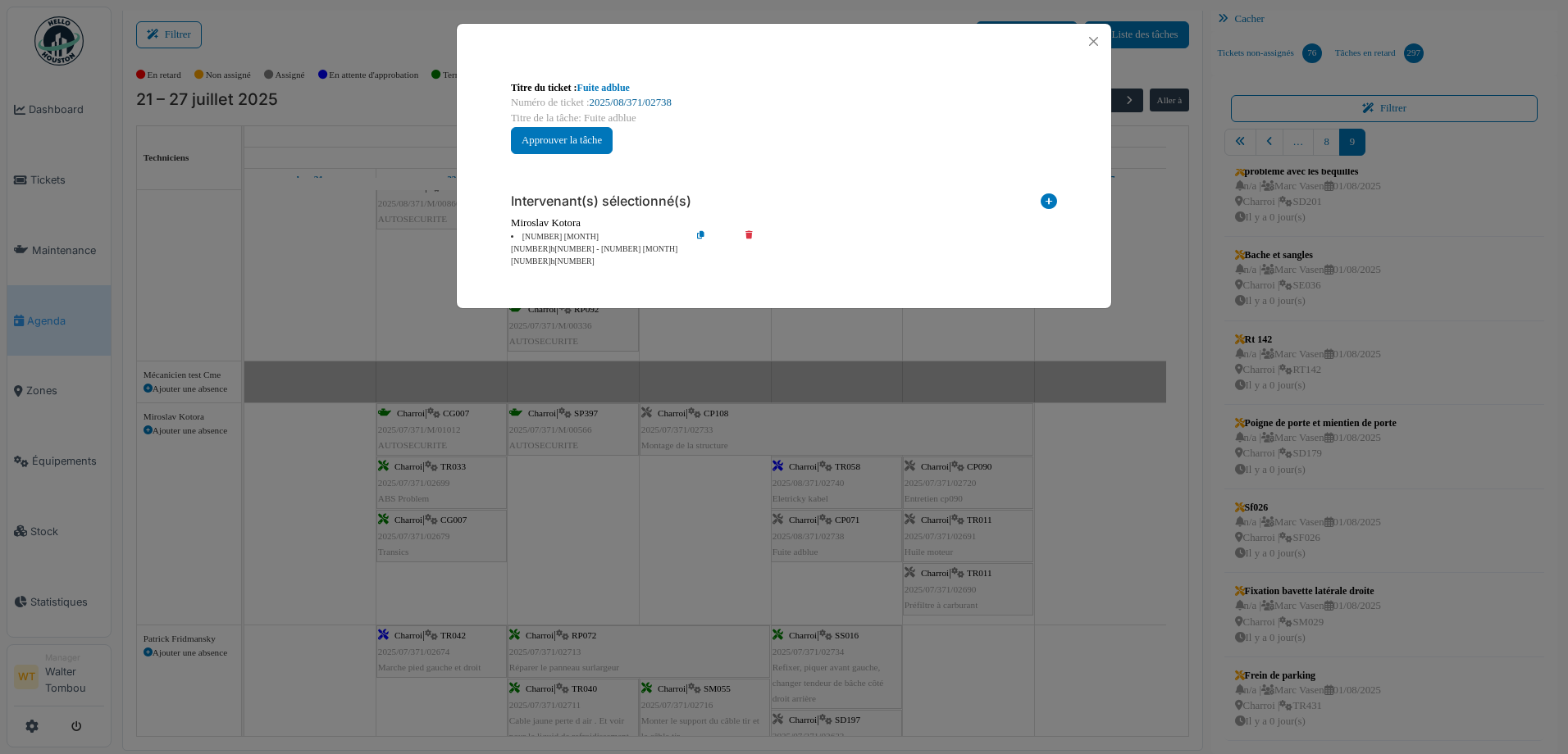 click on "2025/08/371/02738" at bounding box center (631, 102) 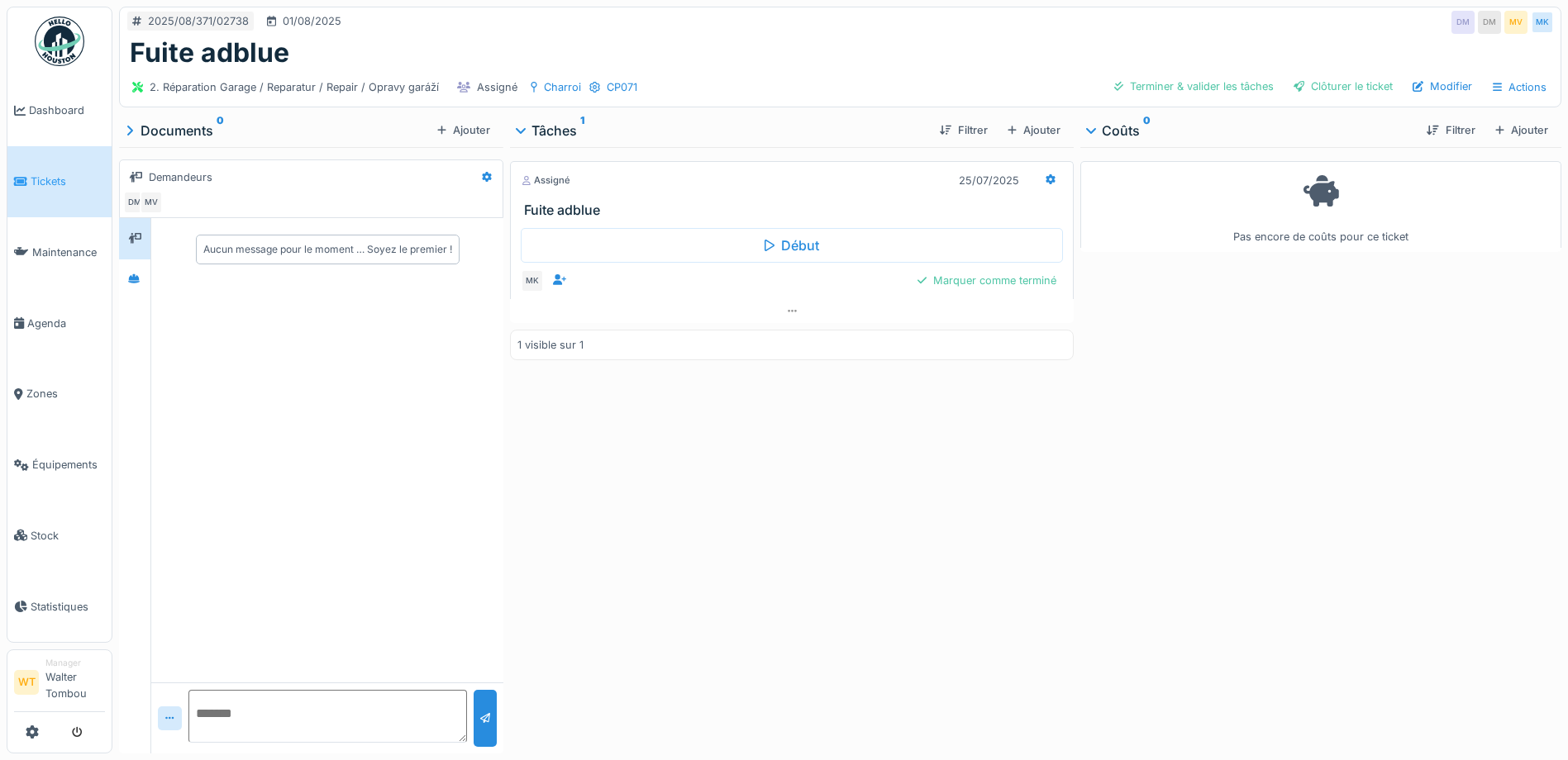 scroll, scrollTop: 0, scrollLeft: 0, axis: both 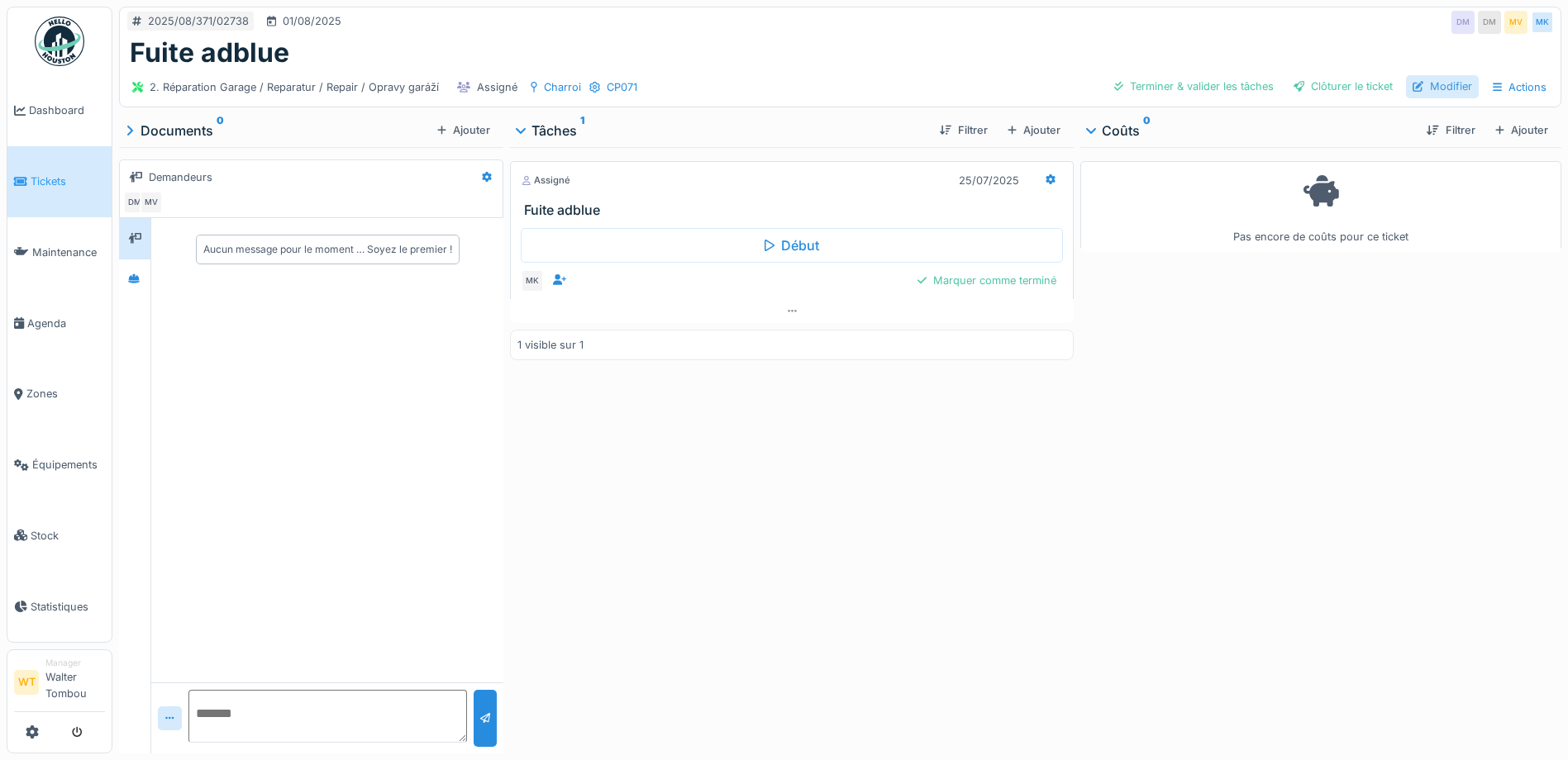 click on "Modifier" at bounding box center [1442, 86] 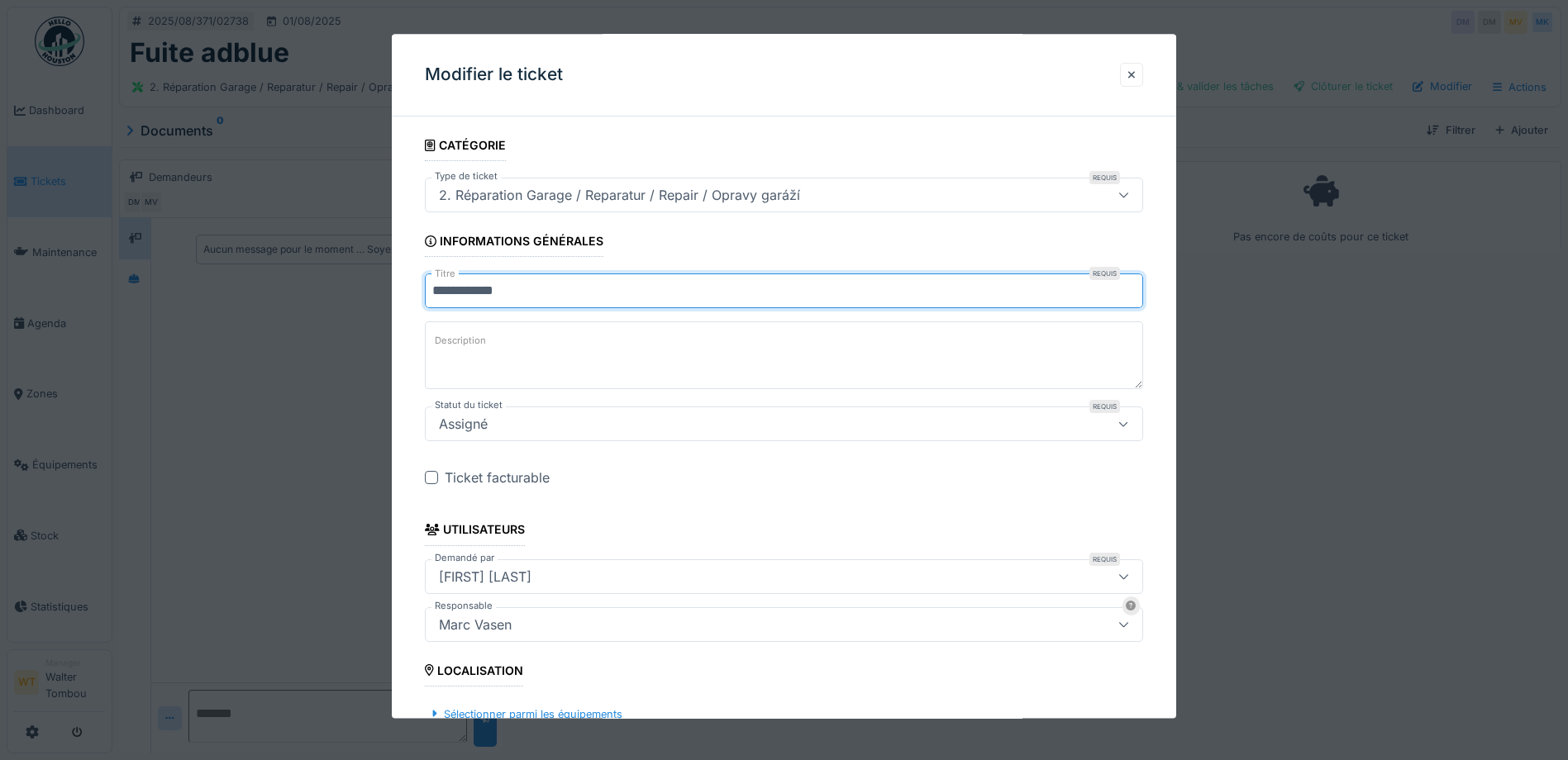 click on "**********" at bounding box center (784, 292) 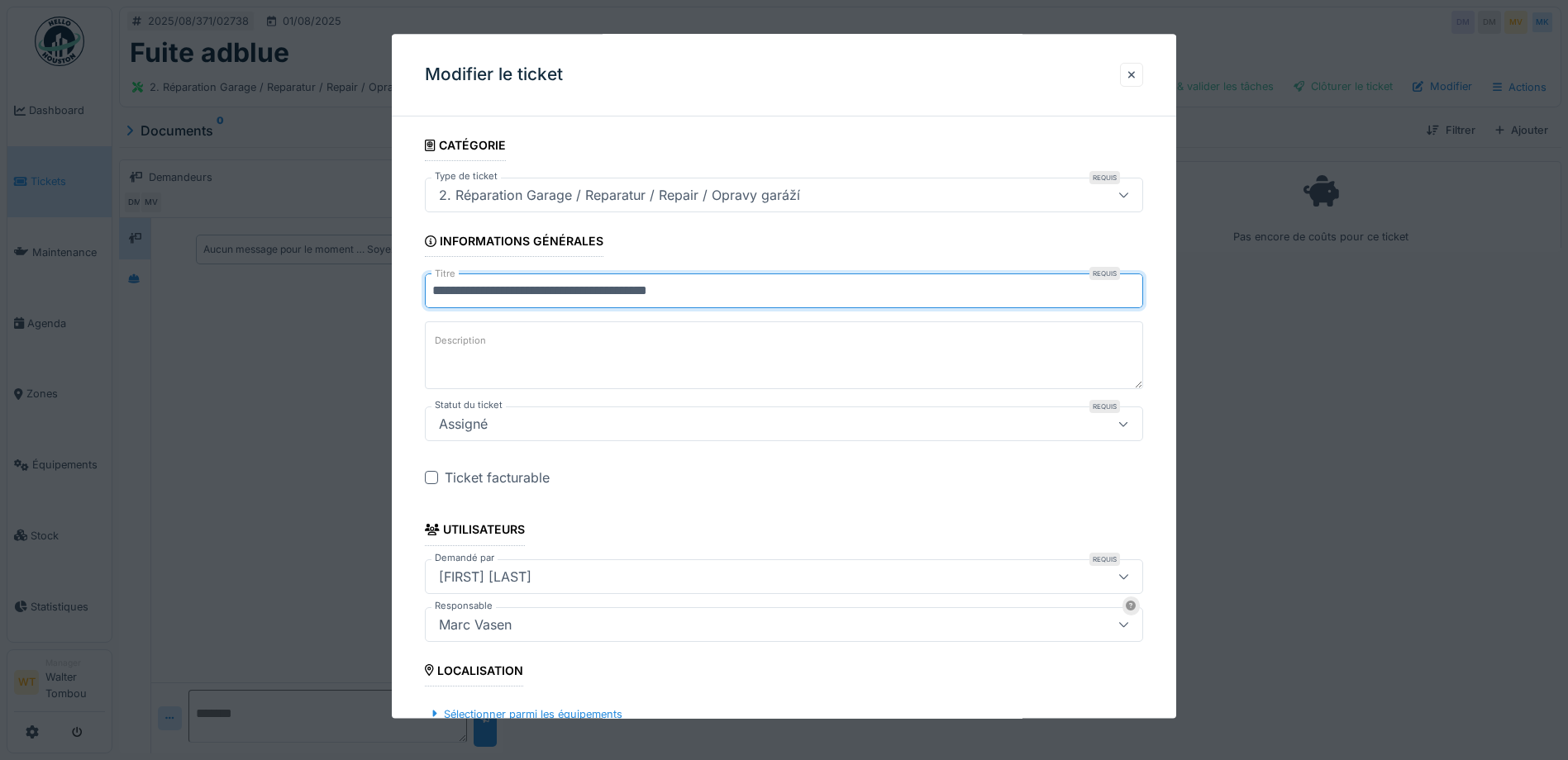 type on "**********" 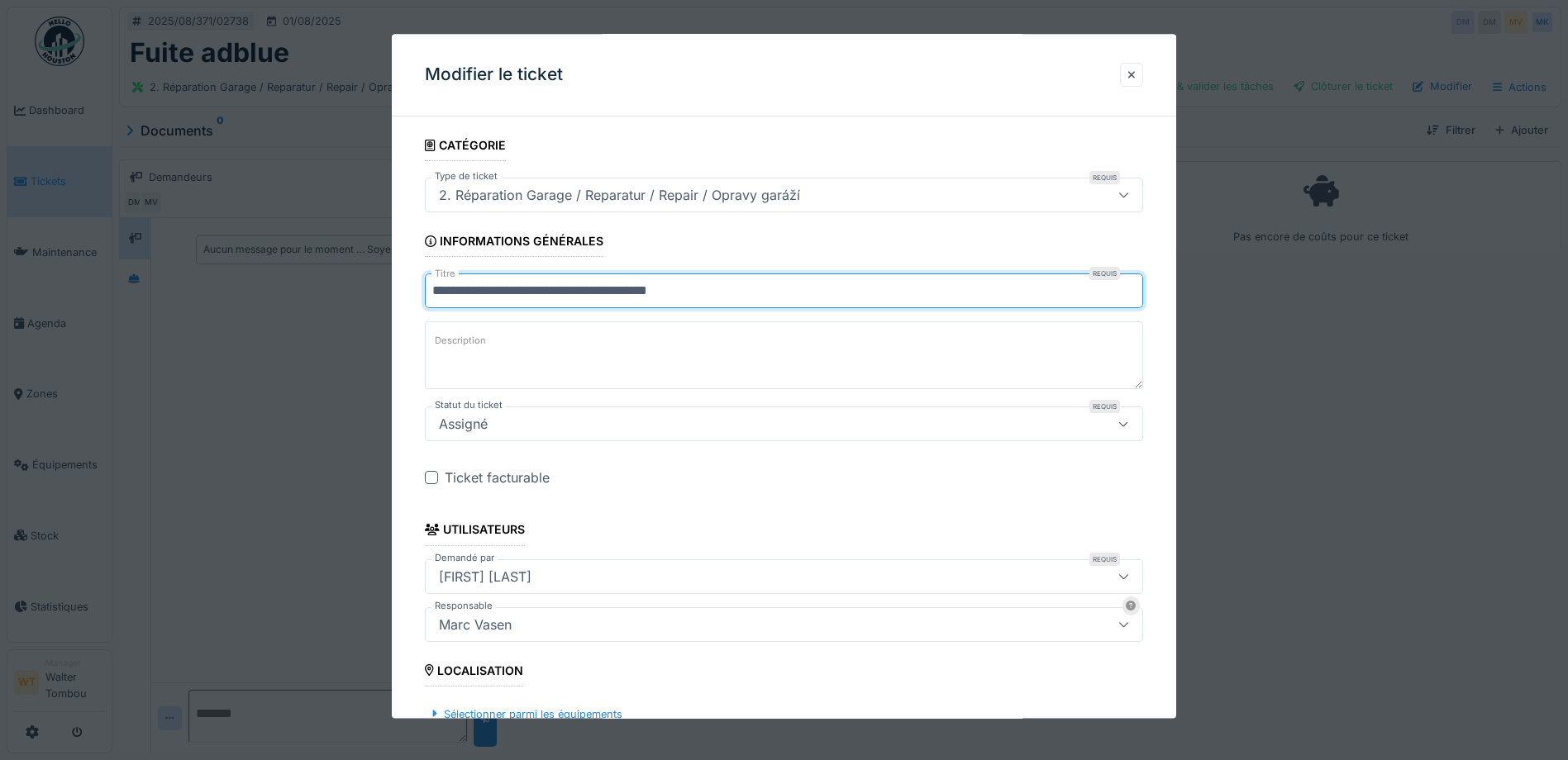 drag, startPoint x: 689, startPoint y: 291, endPoint x: 608, endPoint y: 293, distance: 81.02469 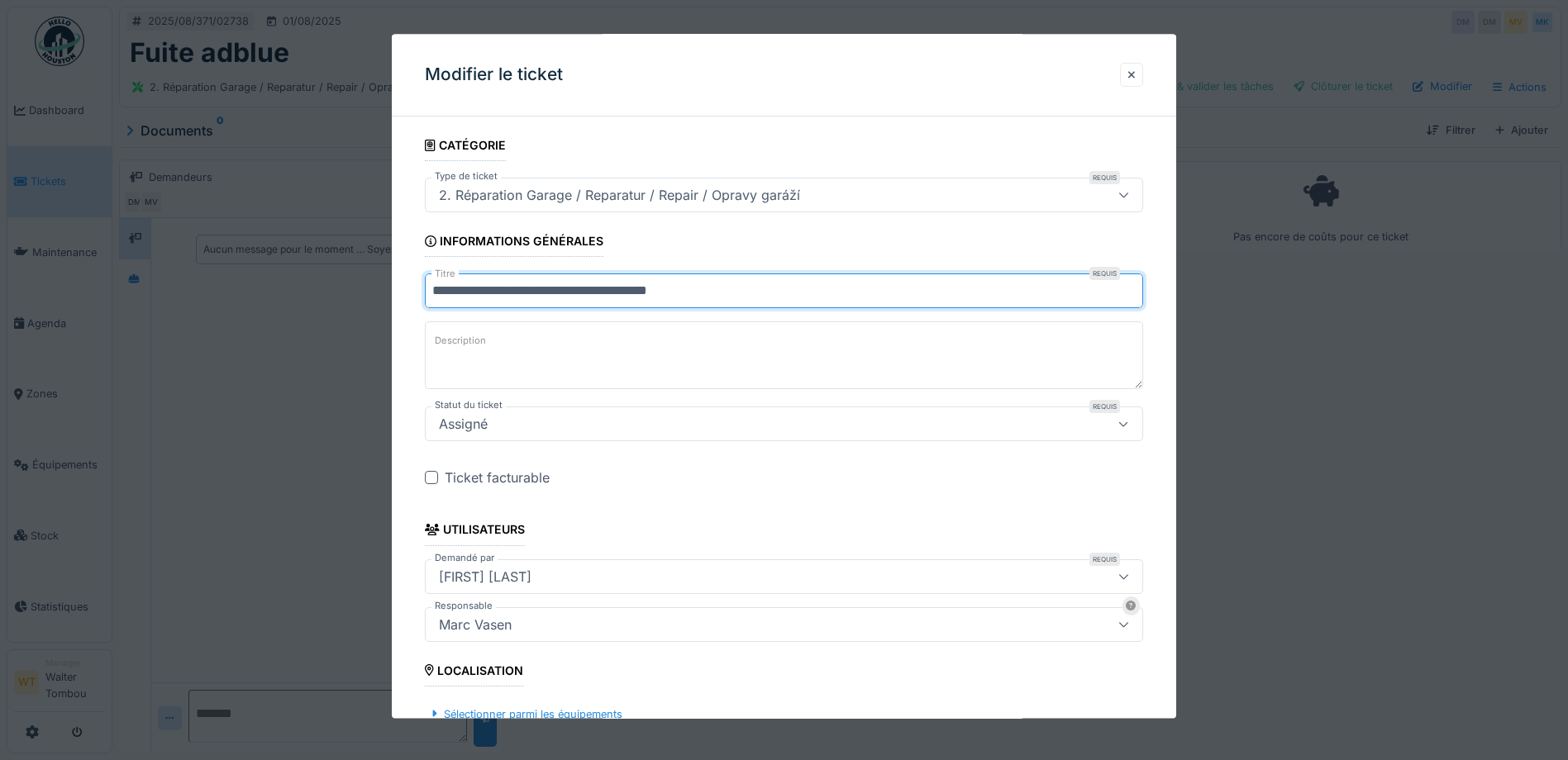 drag, startPoint x: 718, startPoint y: 293, endPoint x: 434, endPoint y: 289, distance: 284.02817 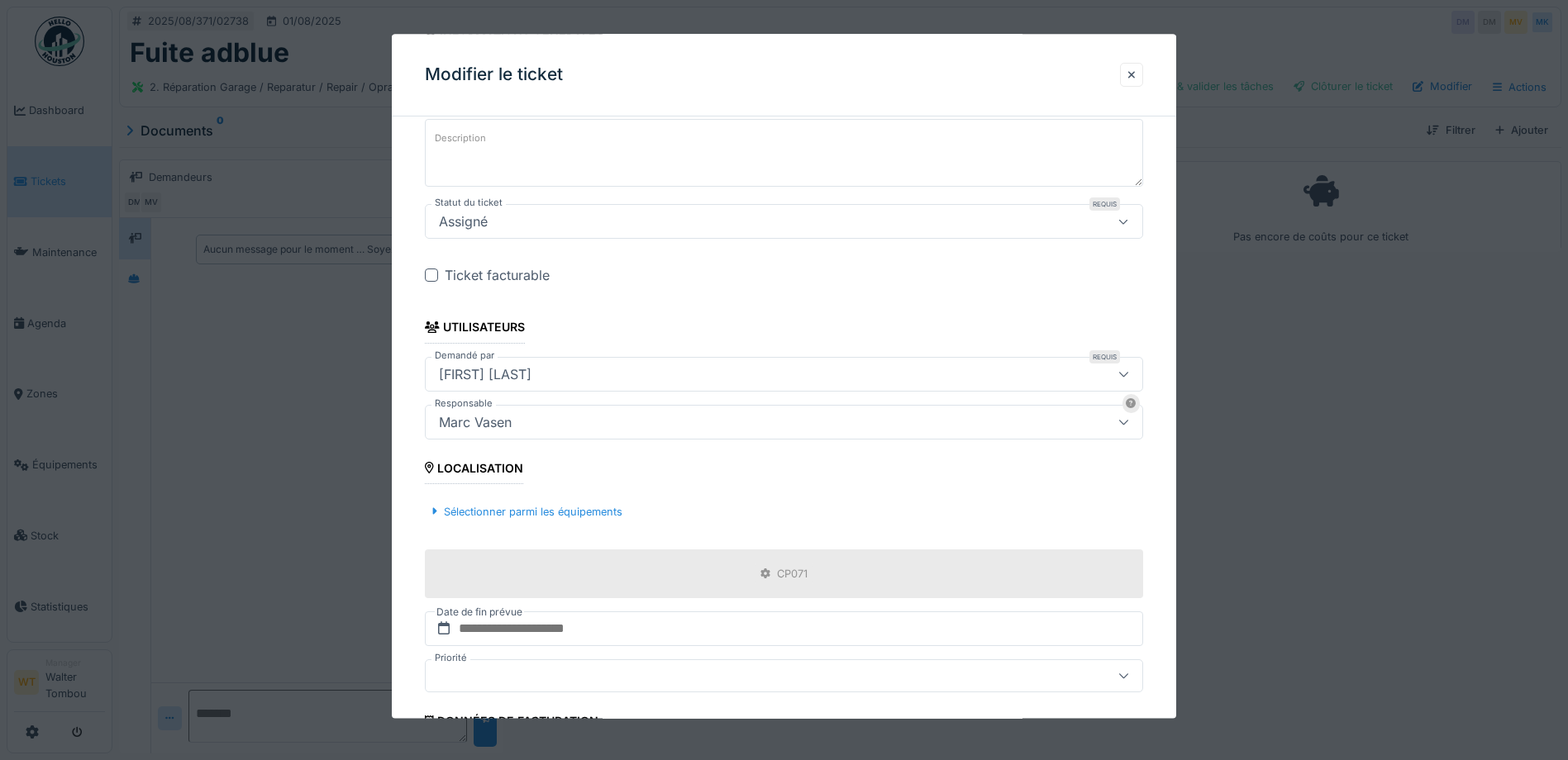 scroll, scrollTop: 365, scrollLeft: 0, axis: vertical 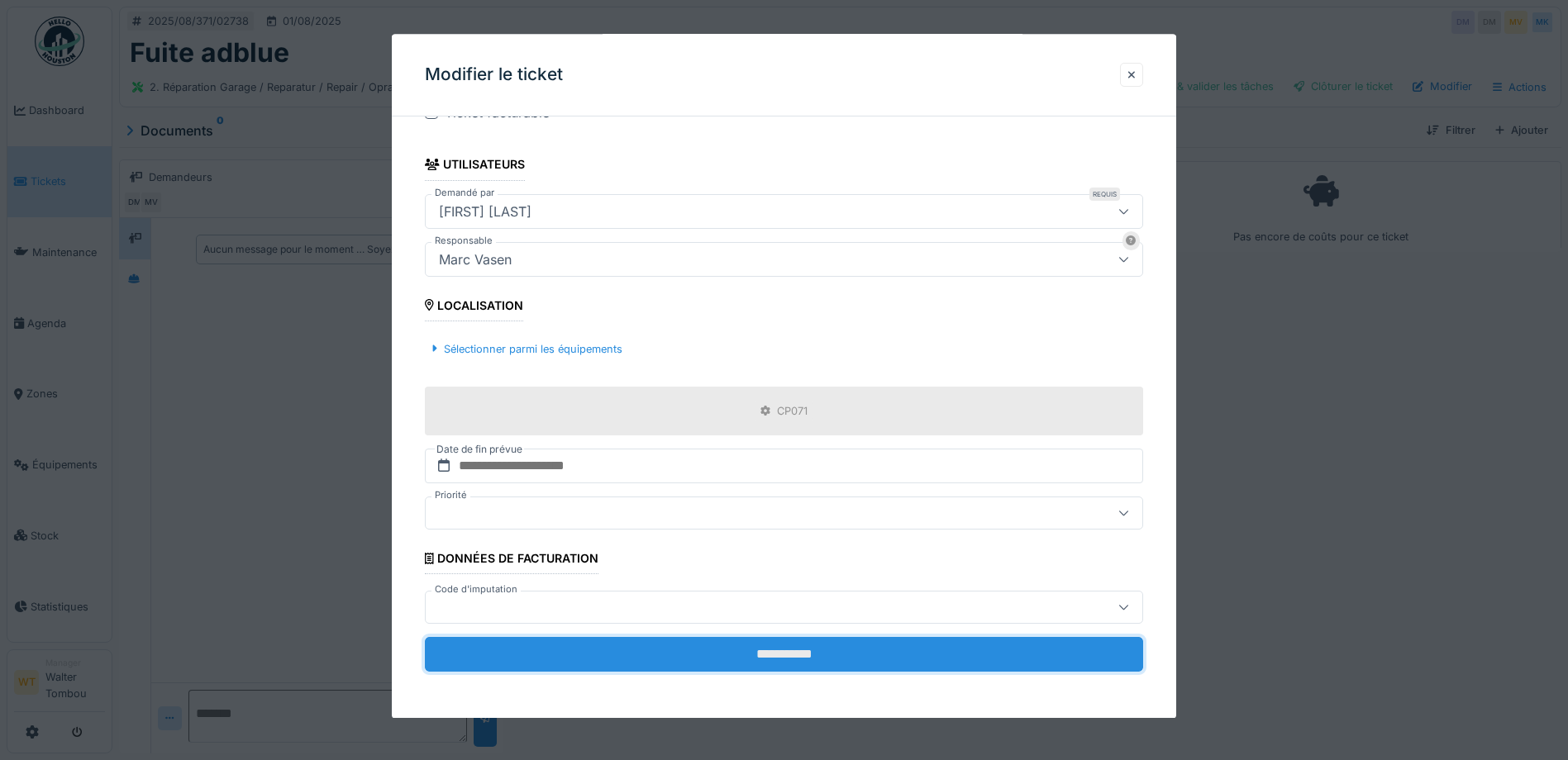click on "**********" at bounding box center [784, 655] 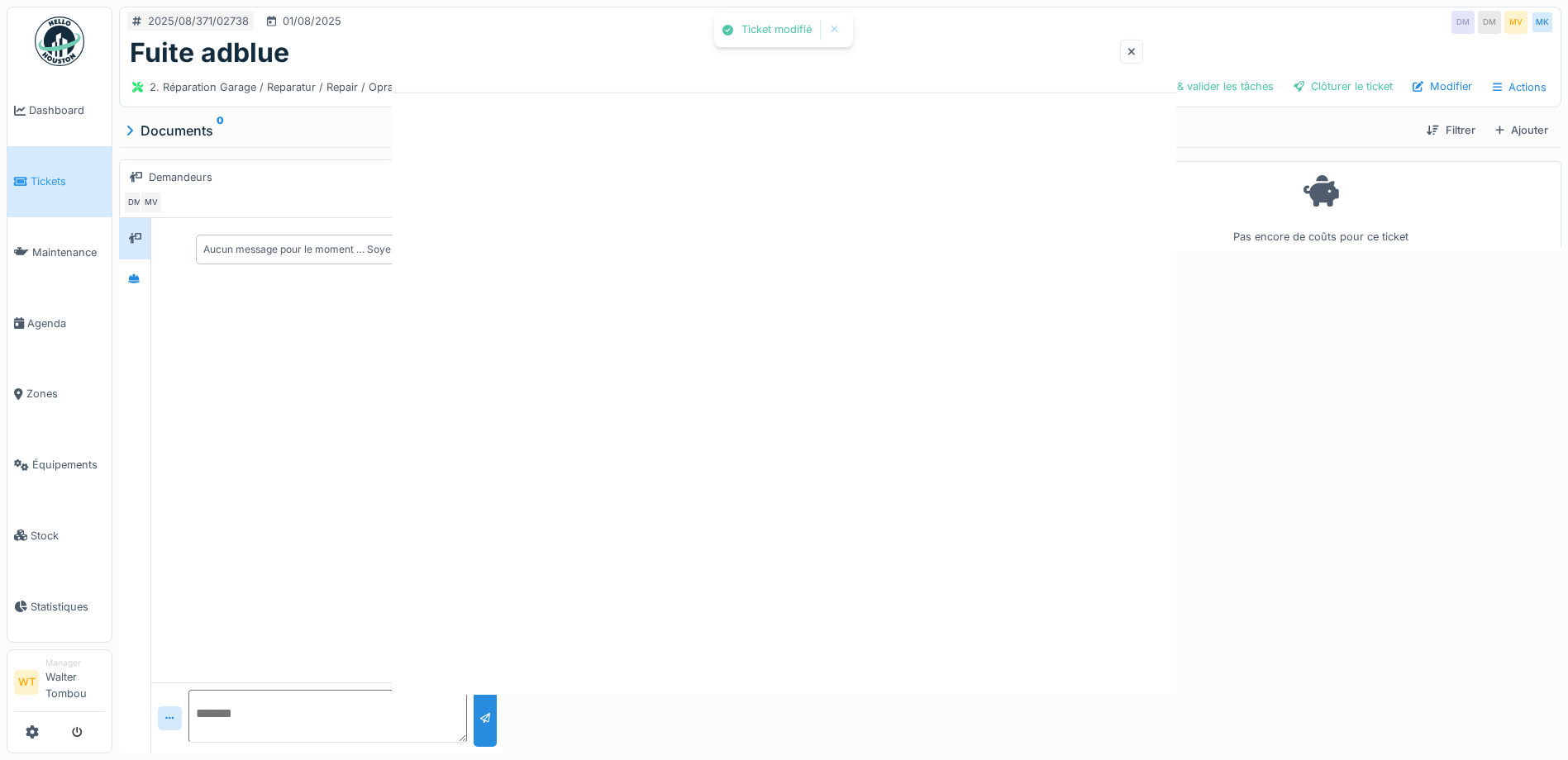 scroll, scrollTop: 0, scrollLeft: 0, axis: both 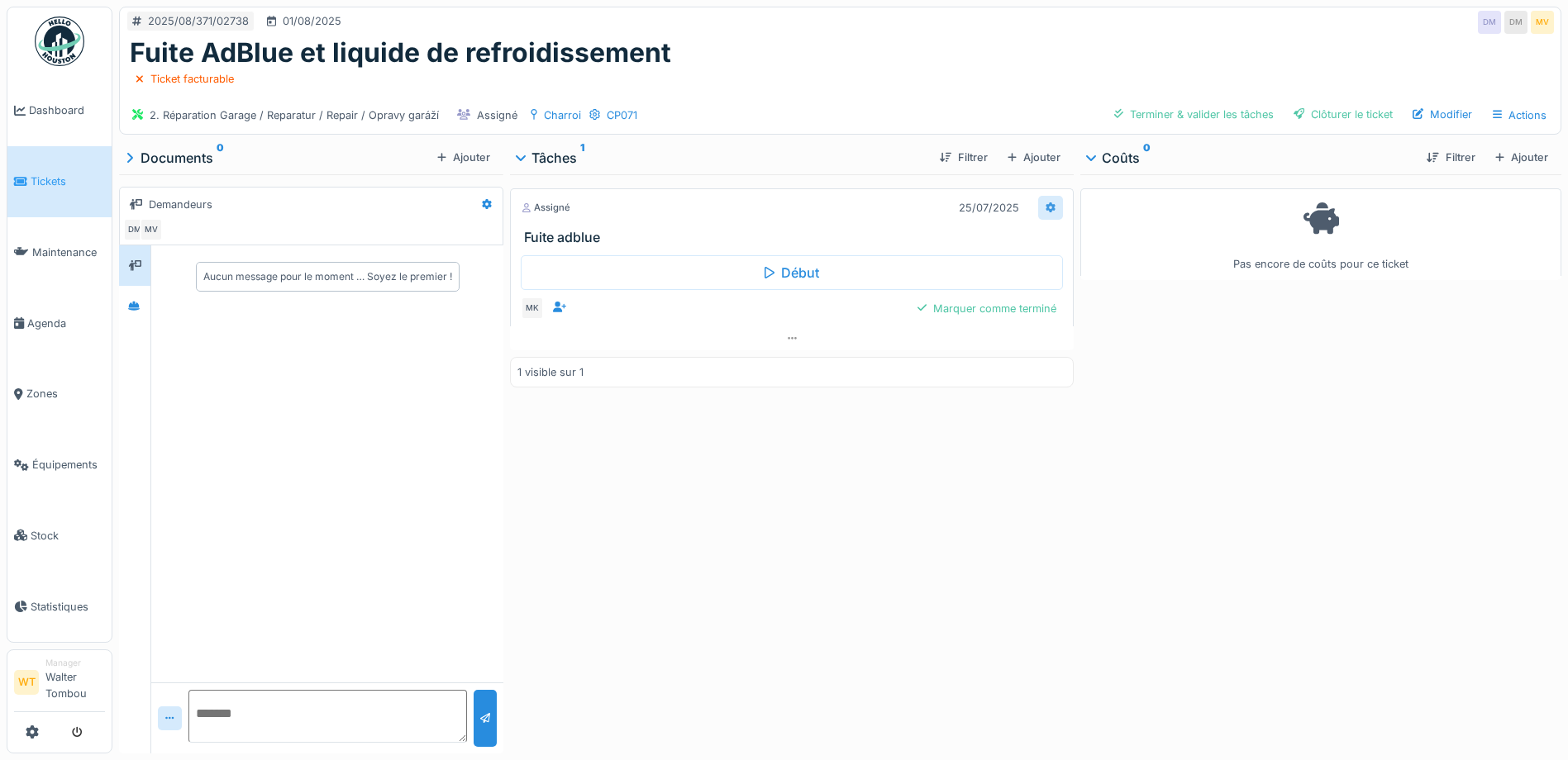 click 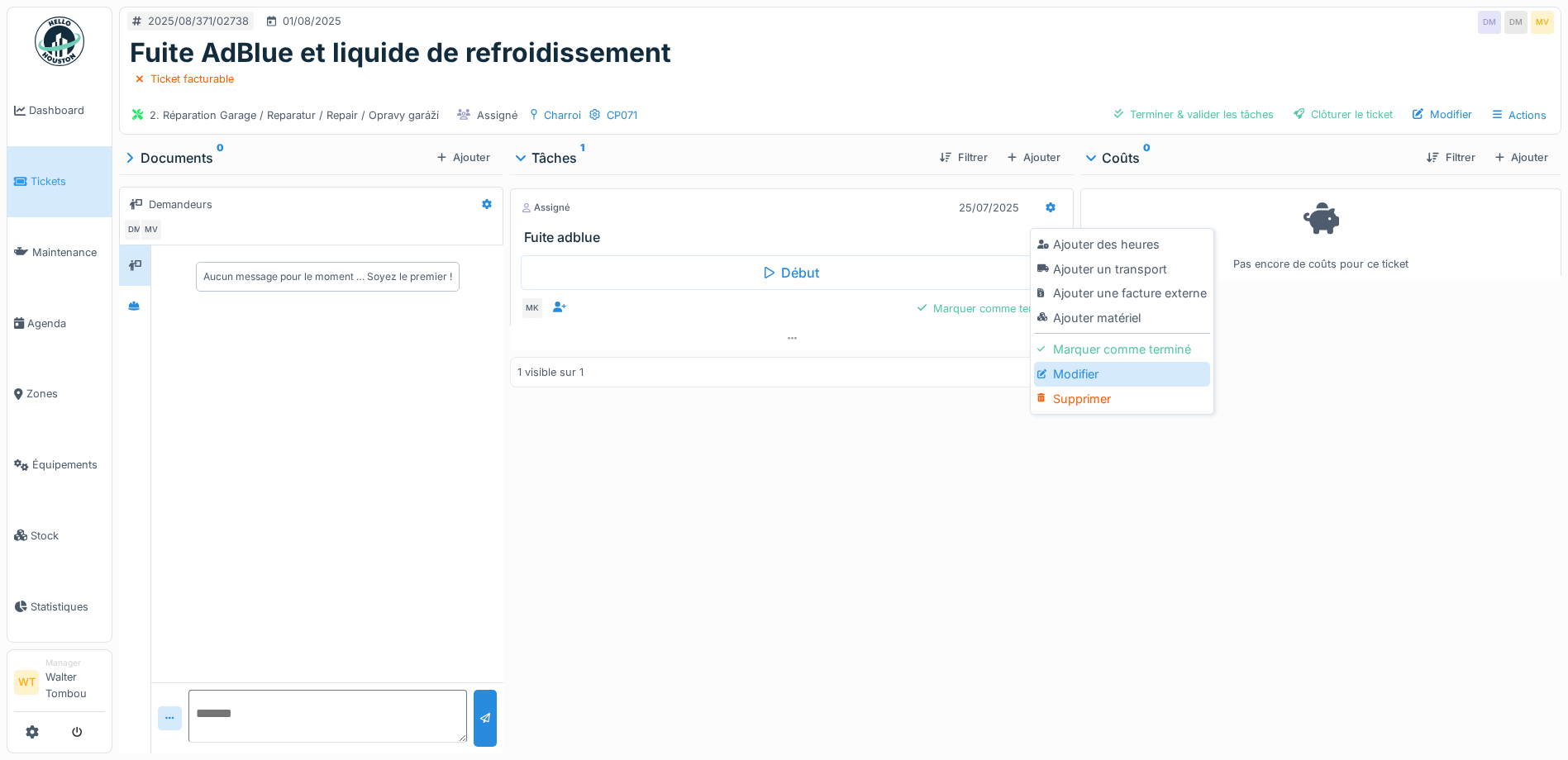 click on "Modifier" at bounding box center (1122, 374) 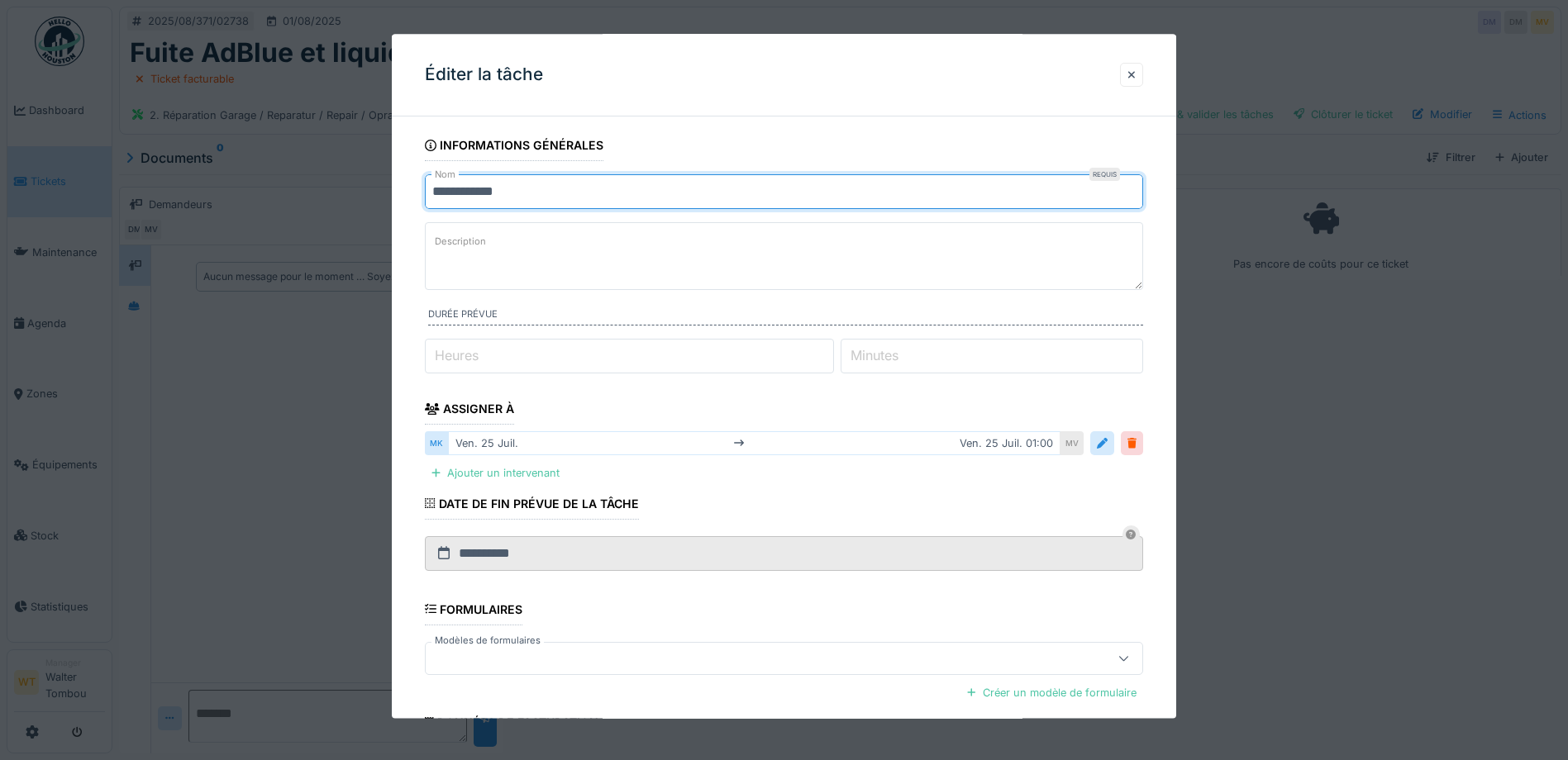 click on "**********" at bounding box center (784, 192) 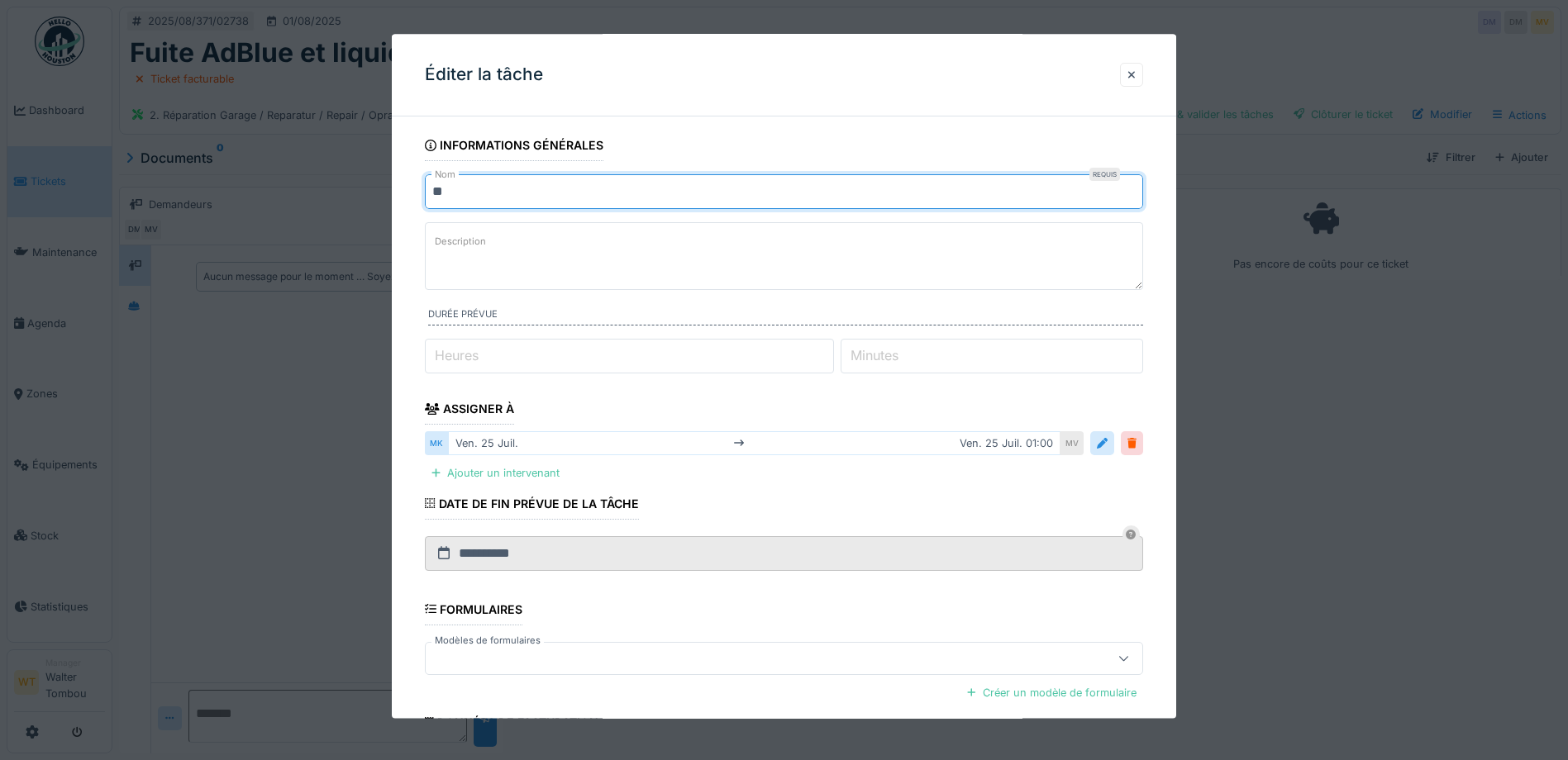 type on "*" 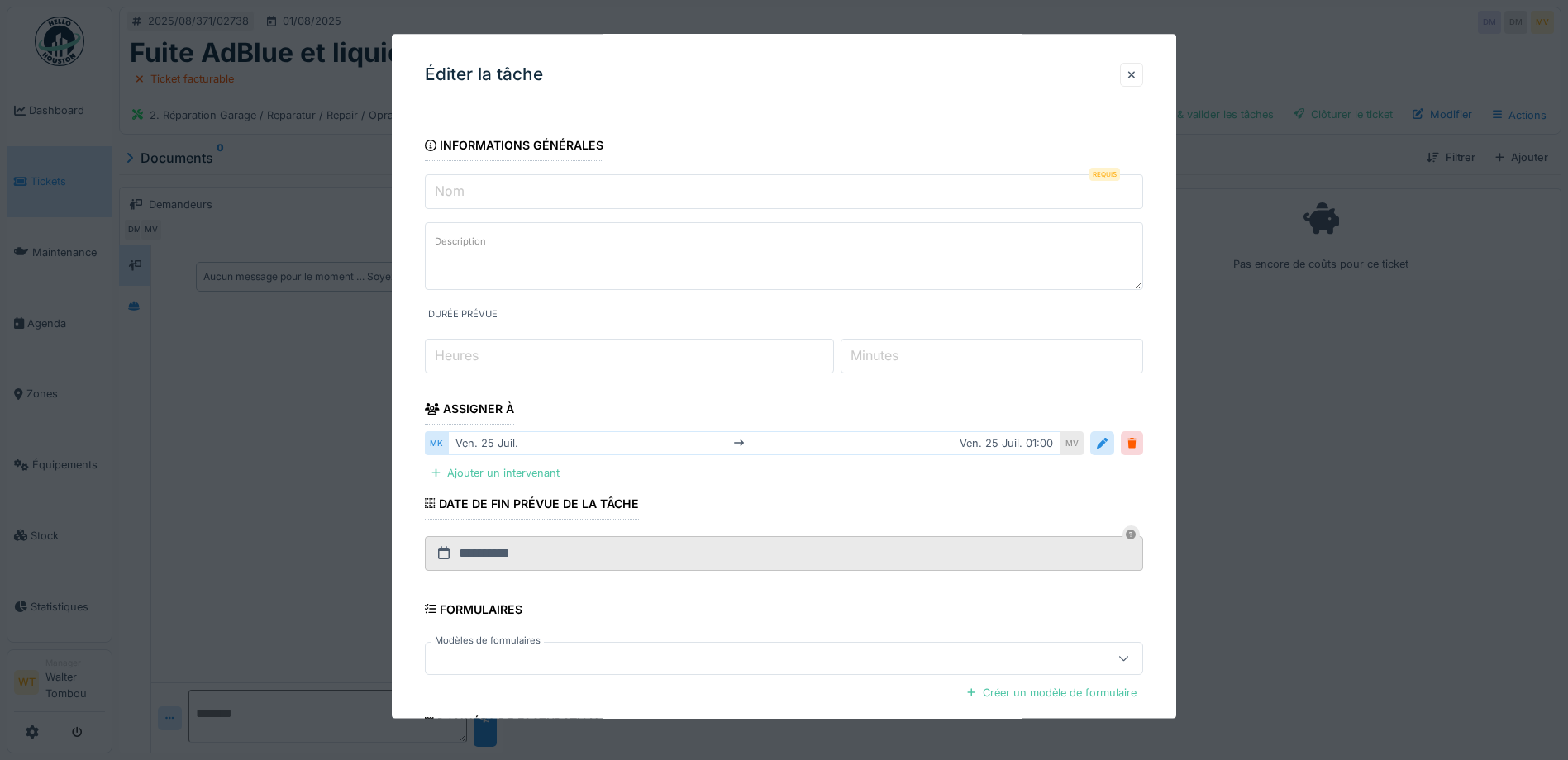 paste on "**********" 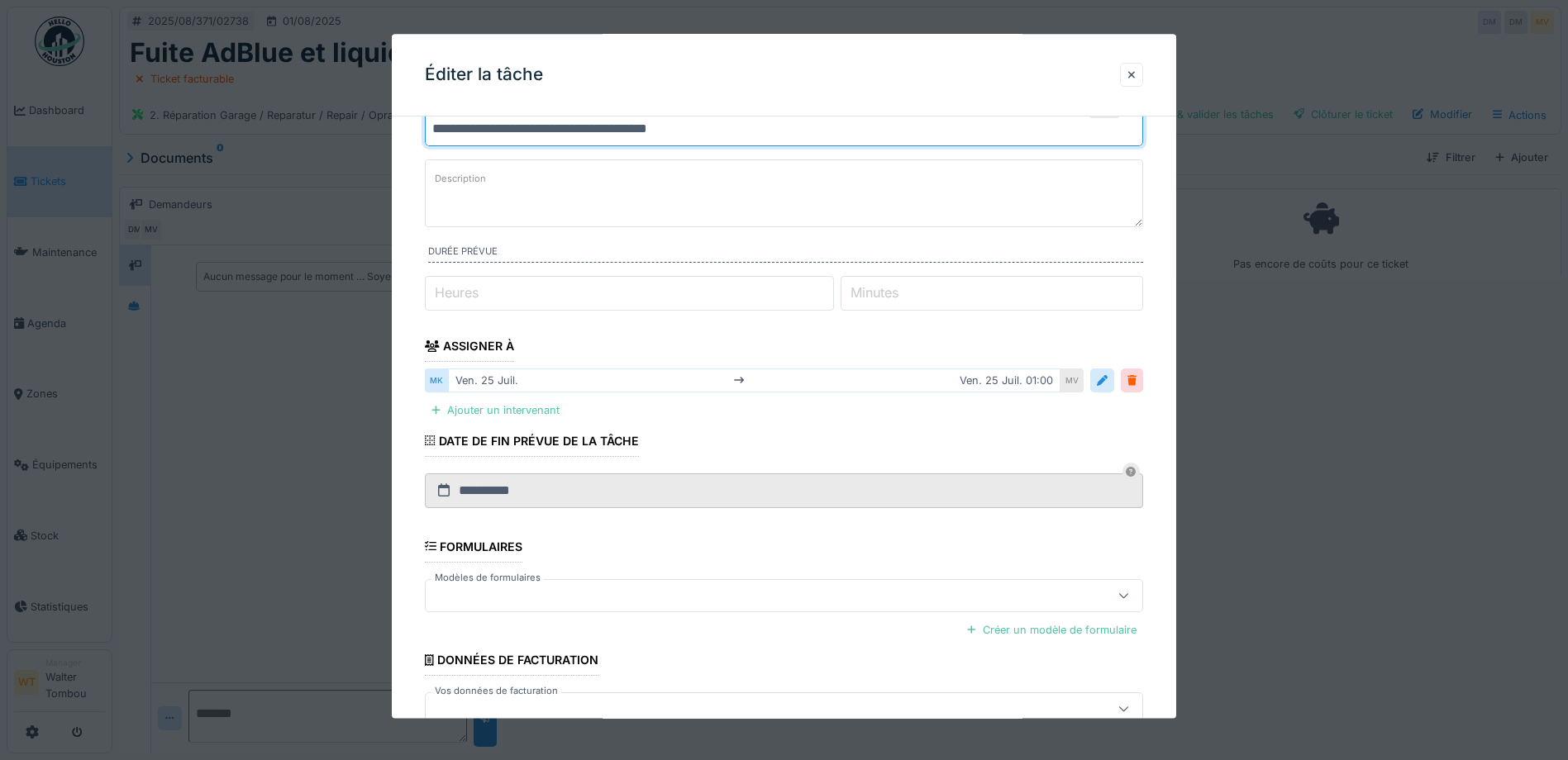 scroll, scrollTop: 164, scrollLeft: 0, axis: vertical 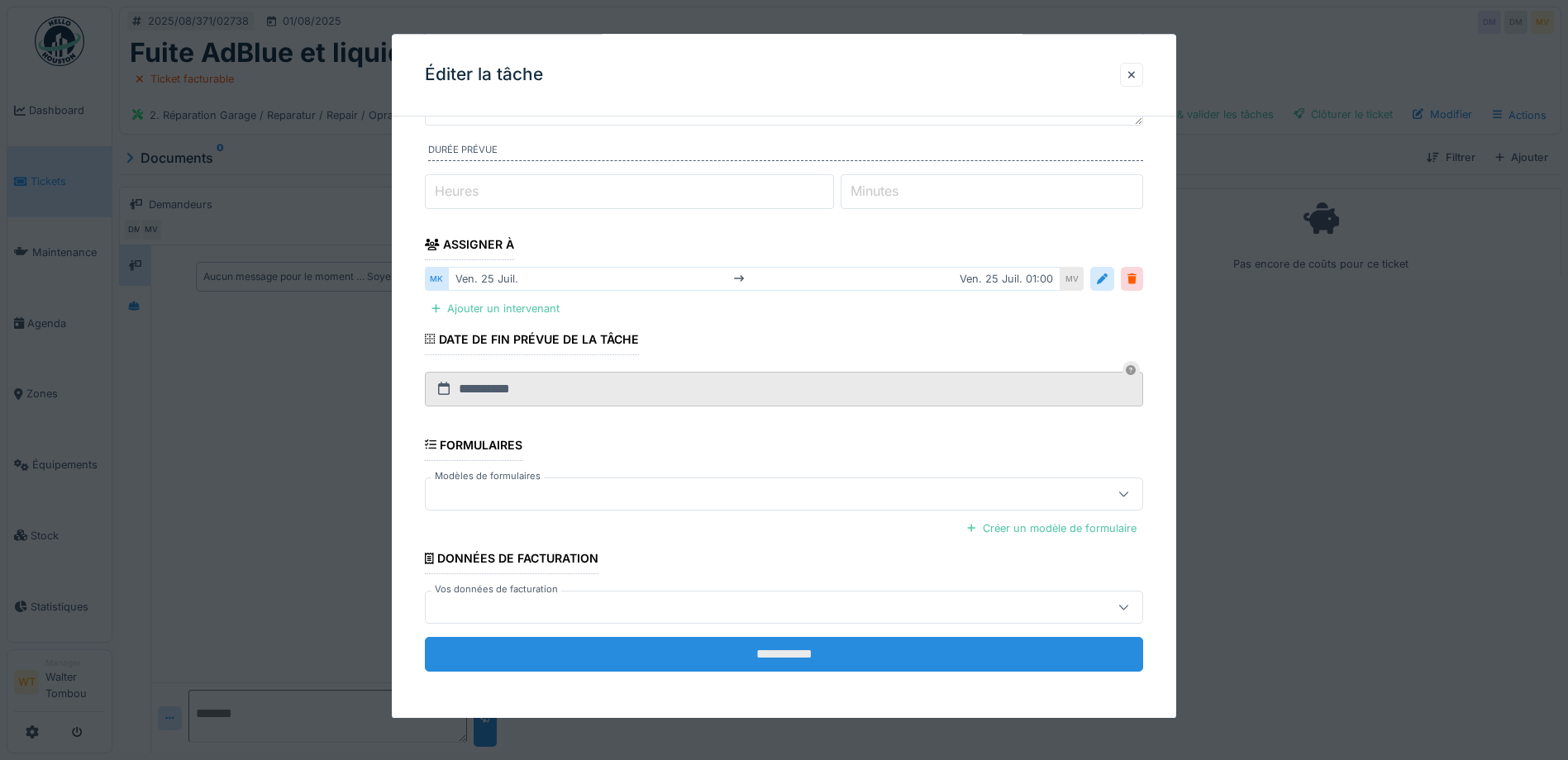 type on "**********" 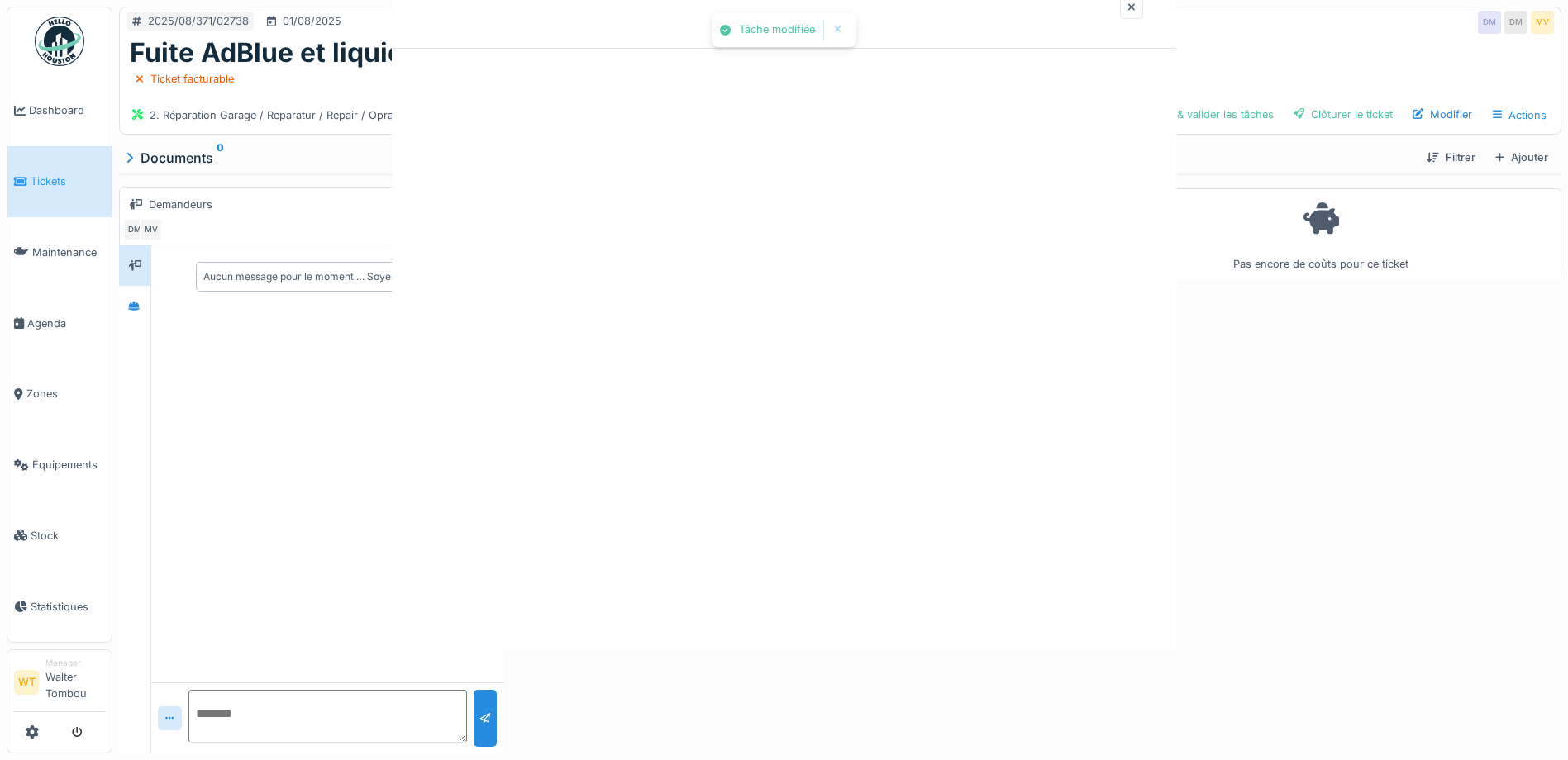 scroll, scrollTop: 0, scrollLeft: 0, axis: both 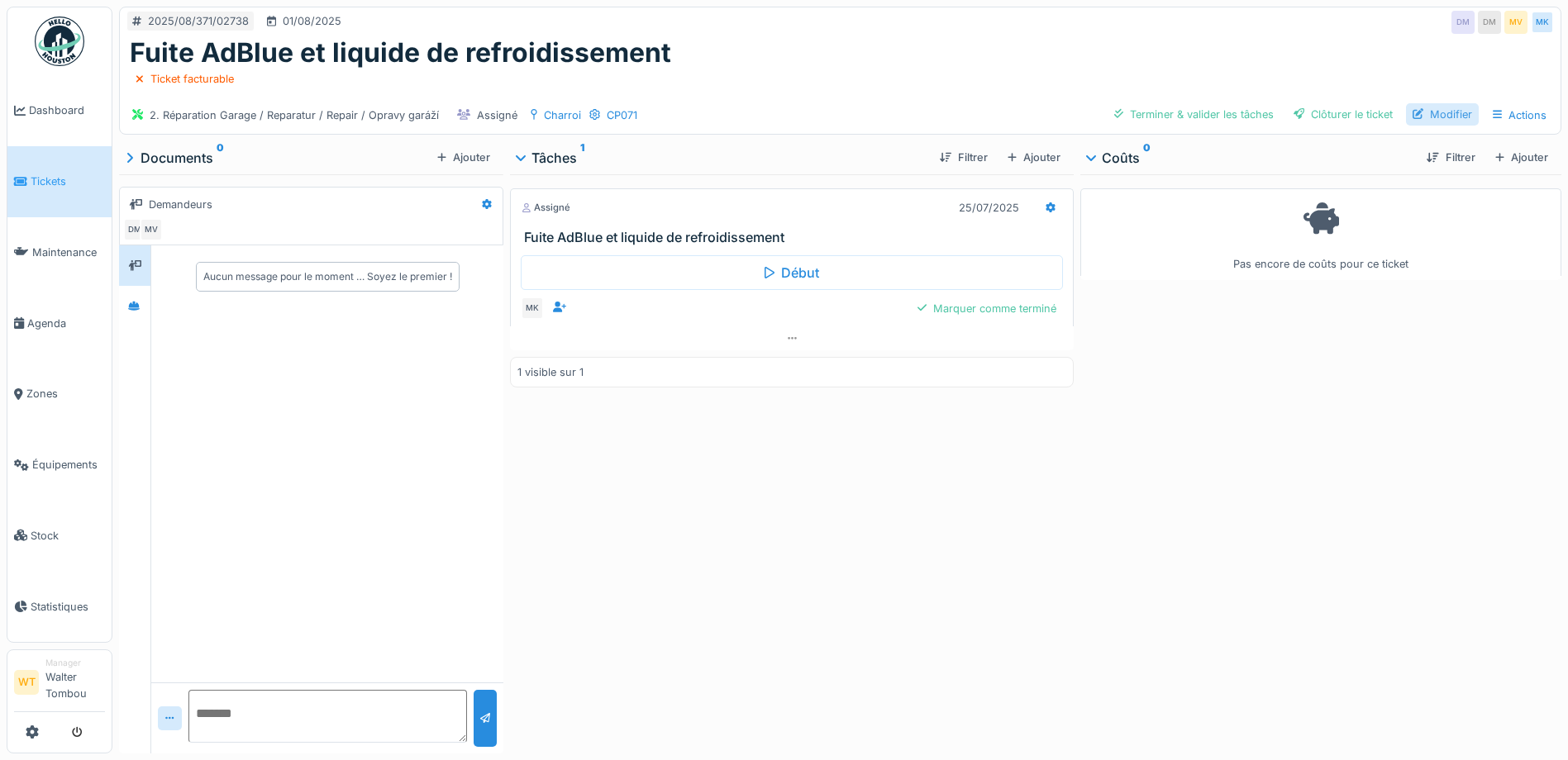 click on "Modifier" at bounding box center [1442, 114] 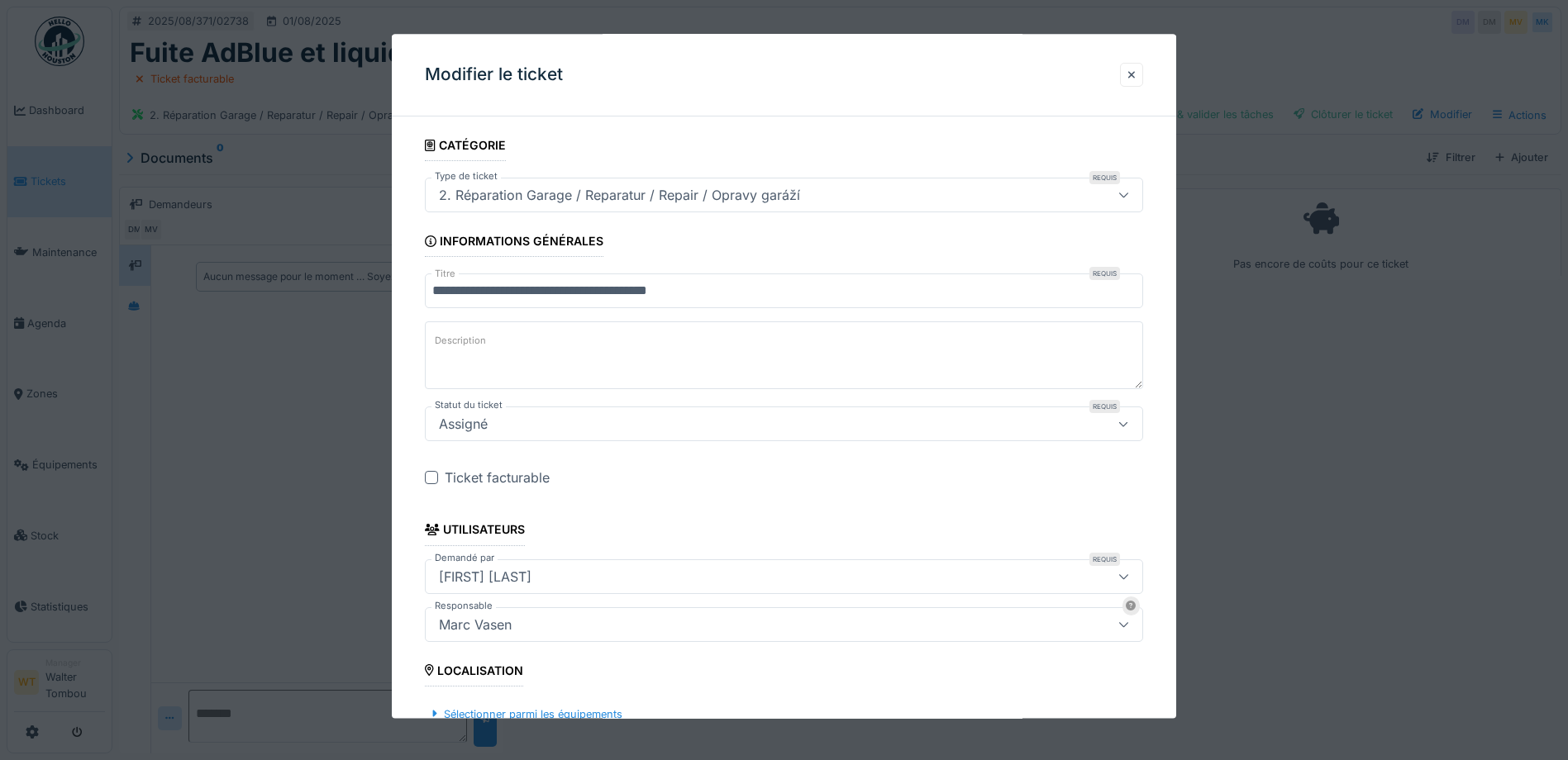 click at bounding box center [431, 478] 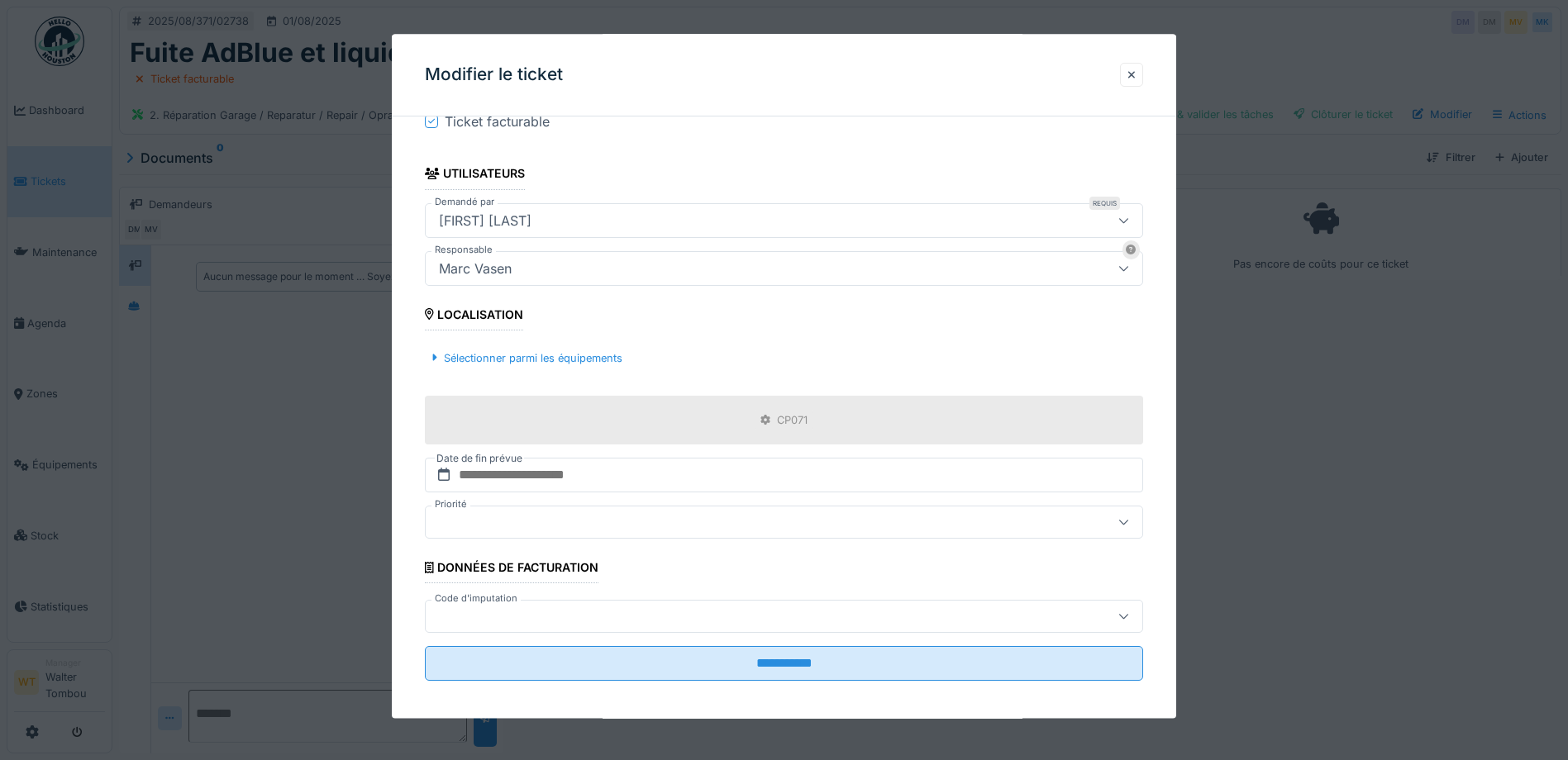 scroll, scrollTop: 365, scrollLeft: 0, axis: vertical 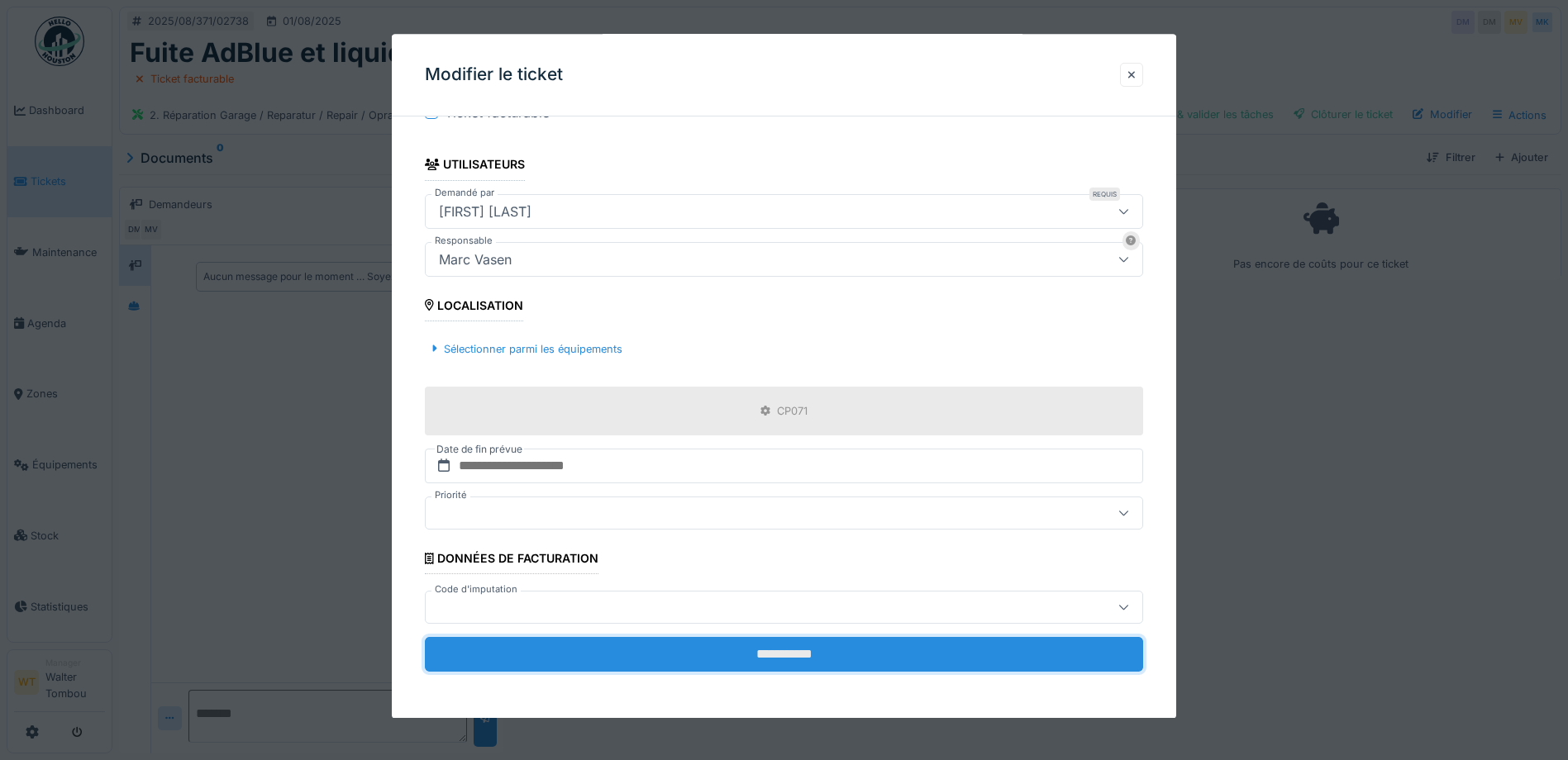 click on "**********" at bounding box center (784, 655) 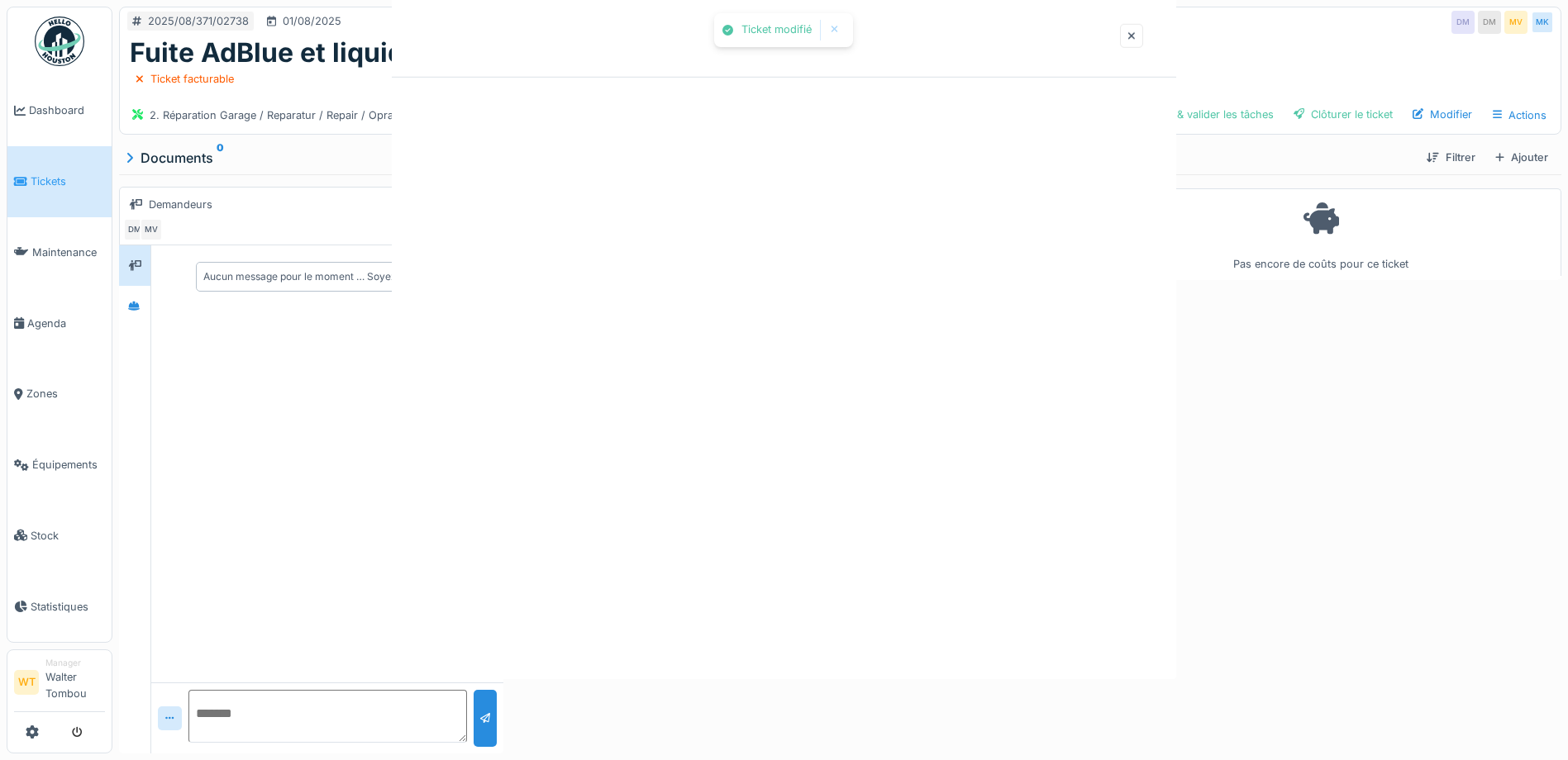 scroll, scrollTop: 0, scrollLeft: 0, axis: both 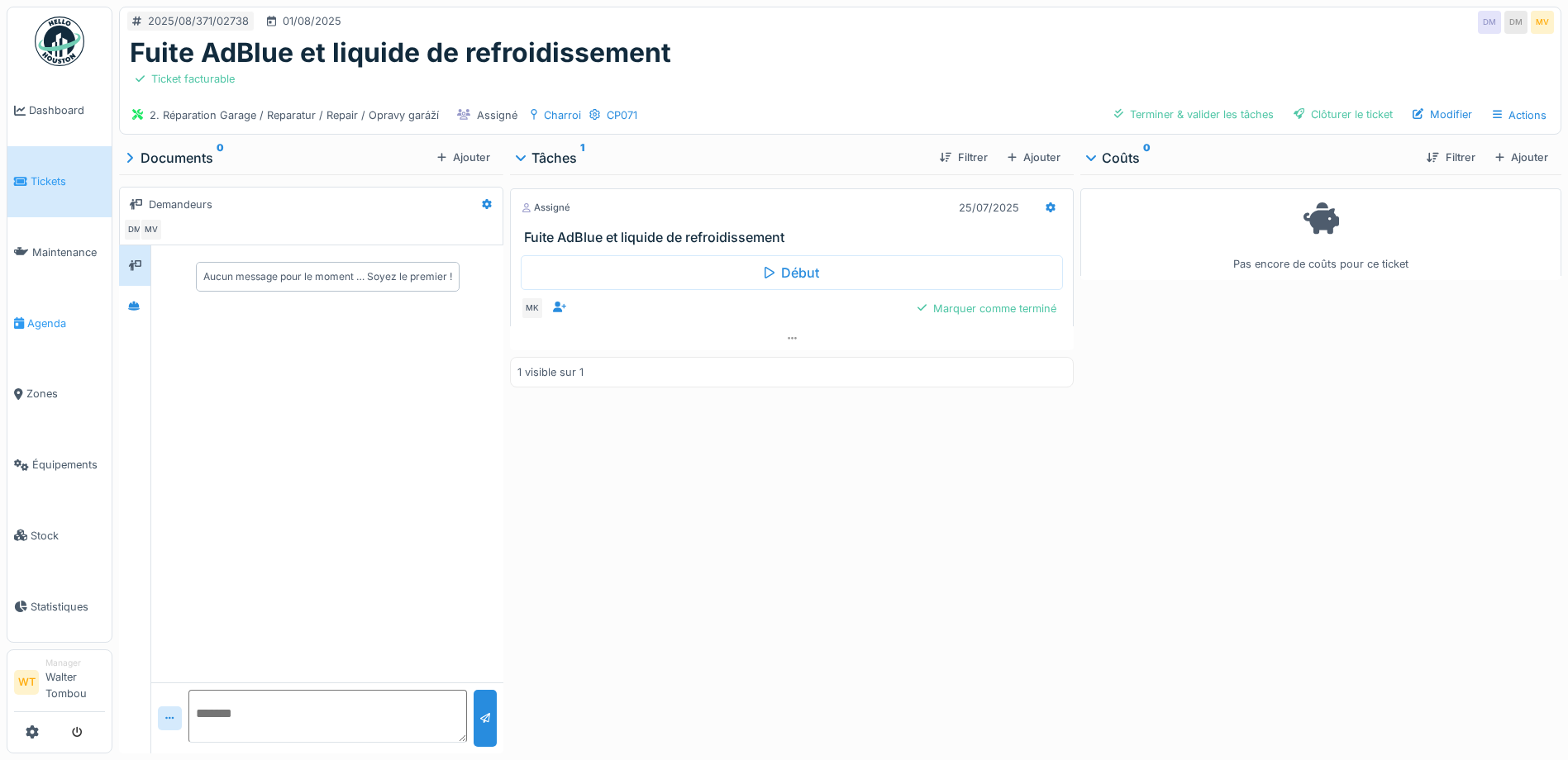 click on "Agenda" at bounding box center [66, 323] 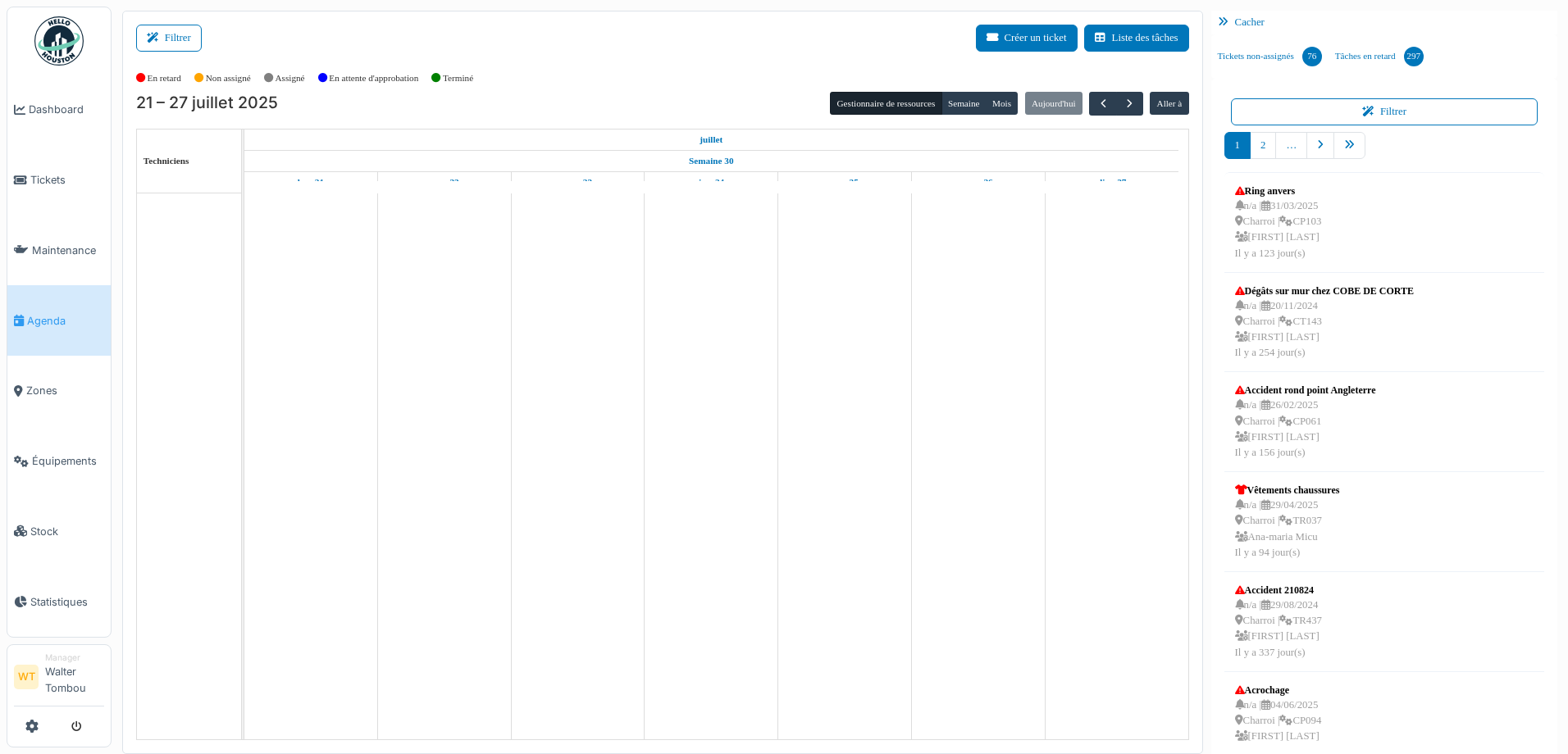 scroll, scrollTop: 0, scrollLeft: 0, axis: both 